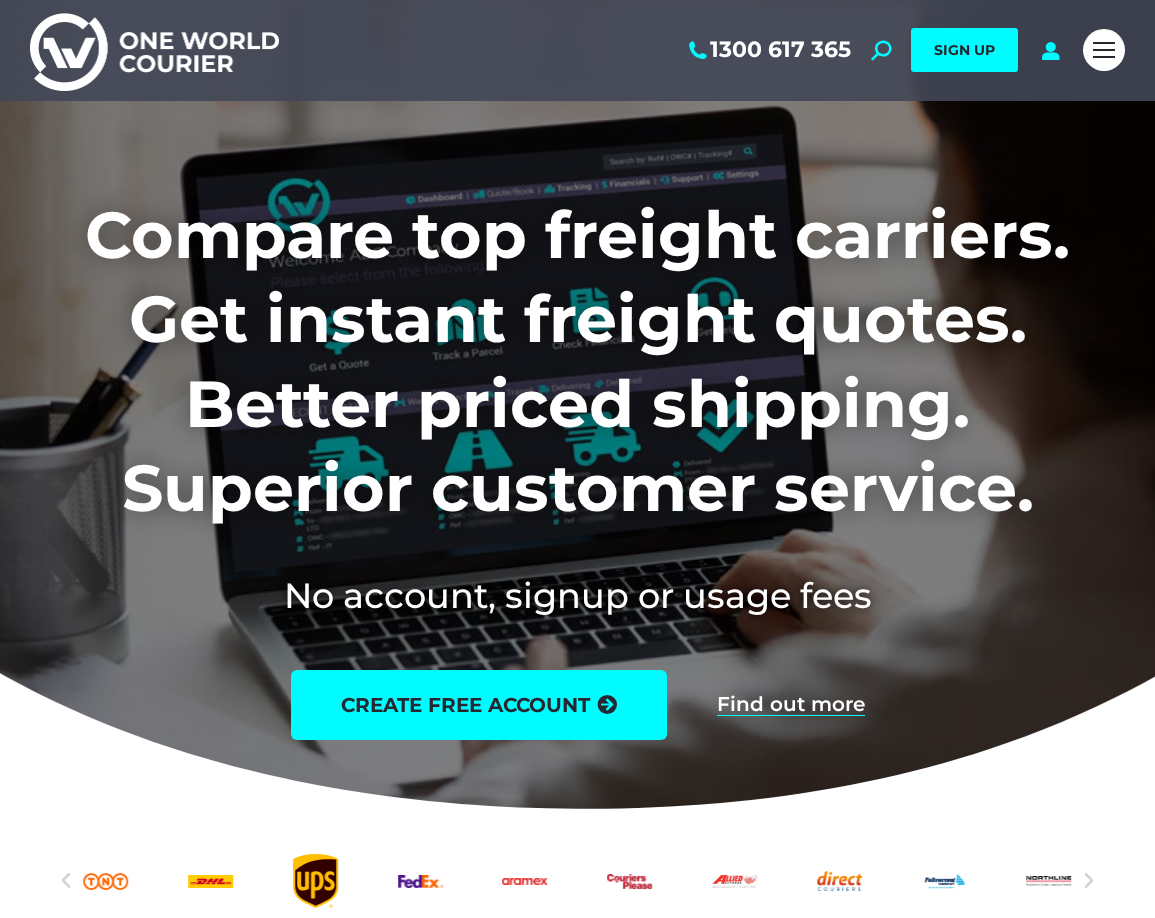 scroll, scrollTop: 0, scrollLeft: 0, axis: both 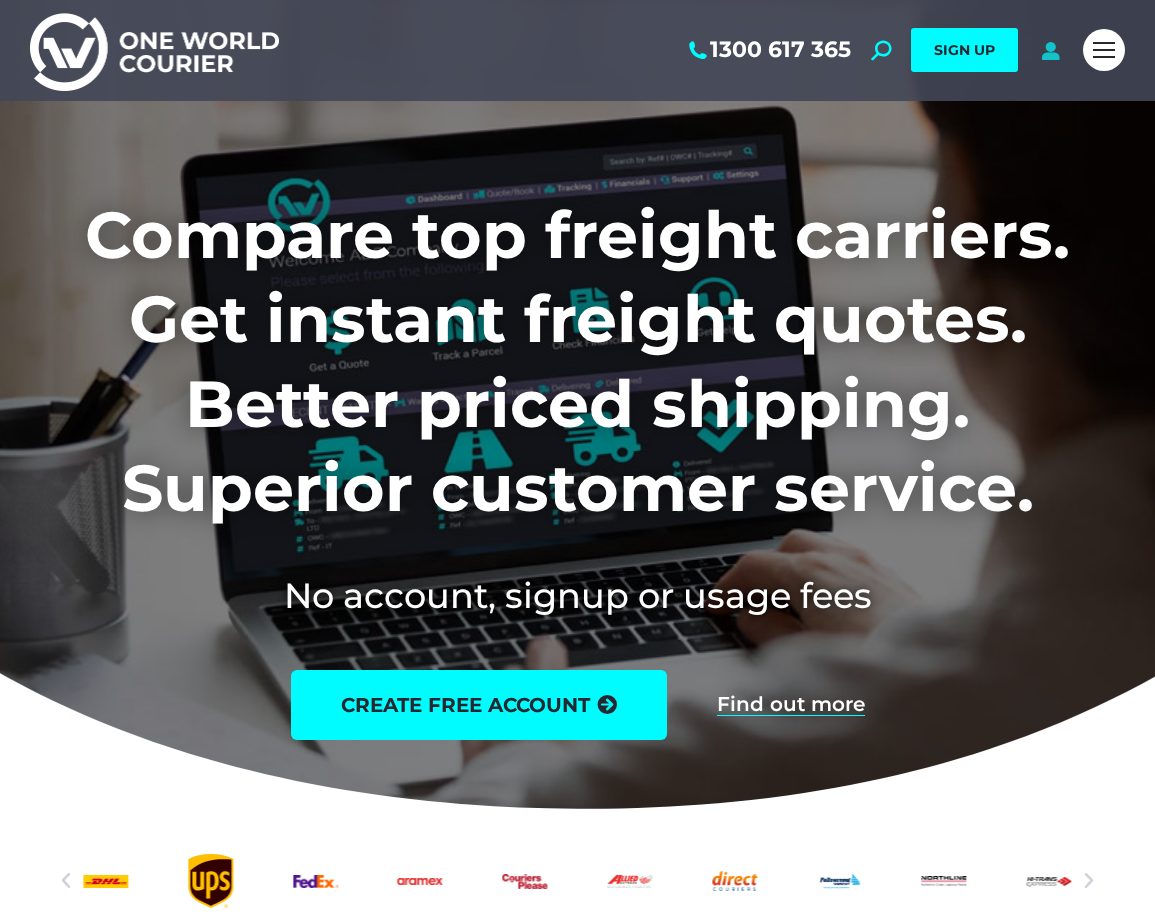 click at bounding box center [1050, 50] 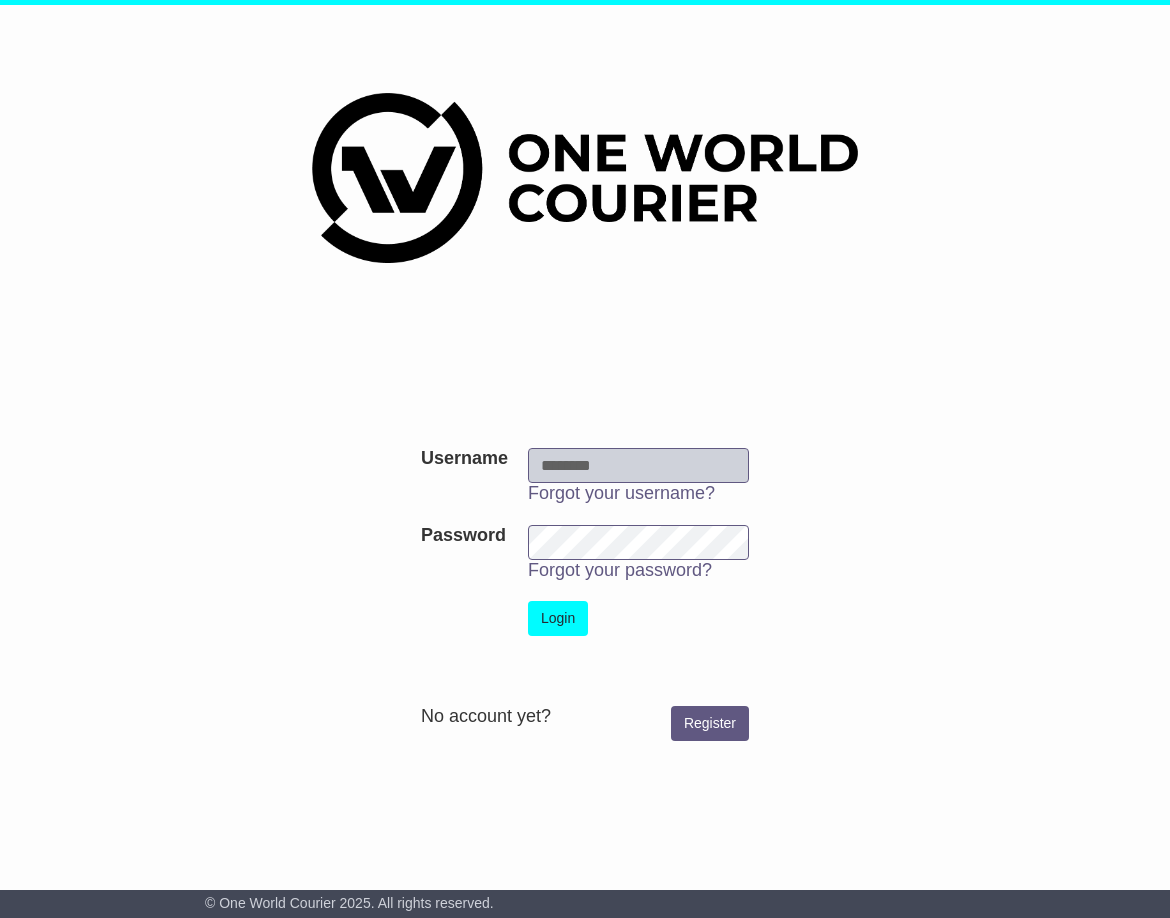 scroll, scrollTop: 0, scrollLeft: 0, axis: both 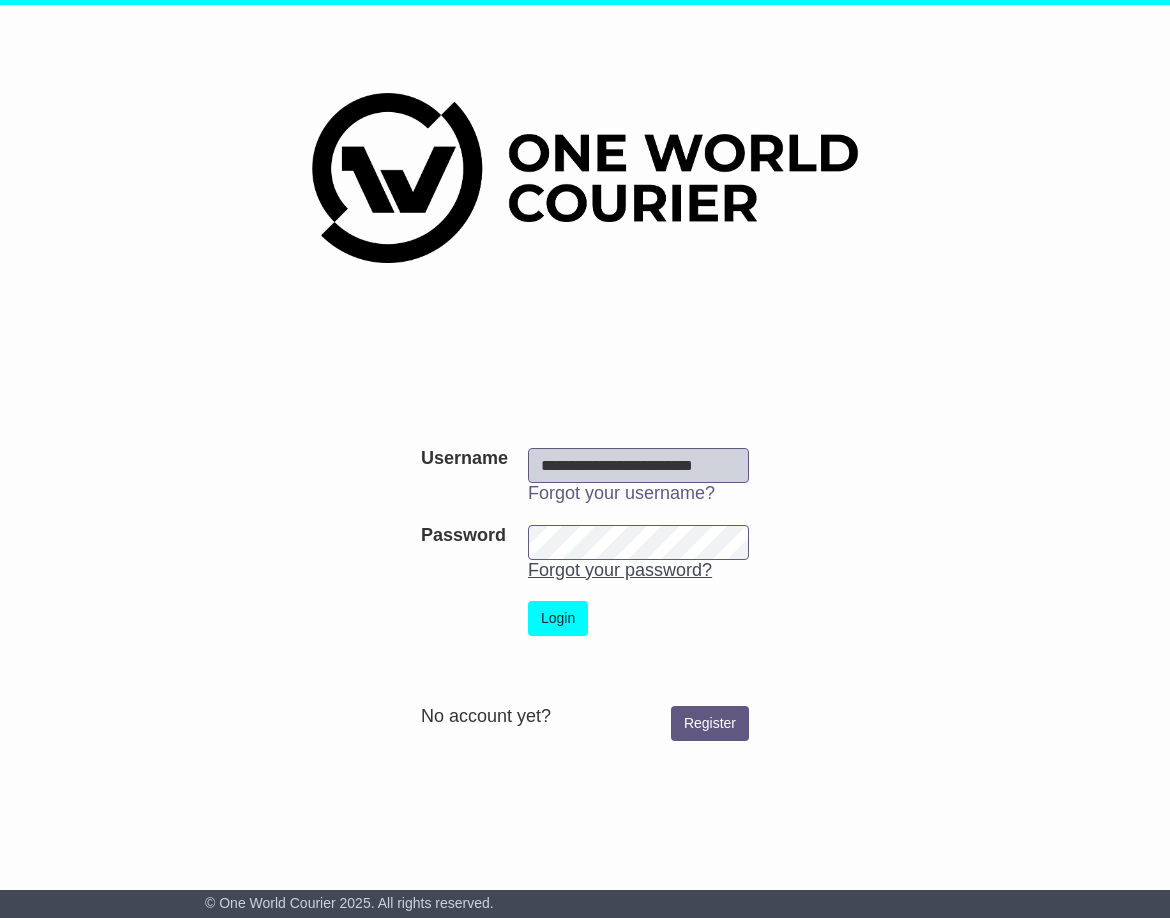 type on "**********" 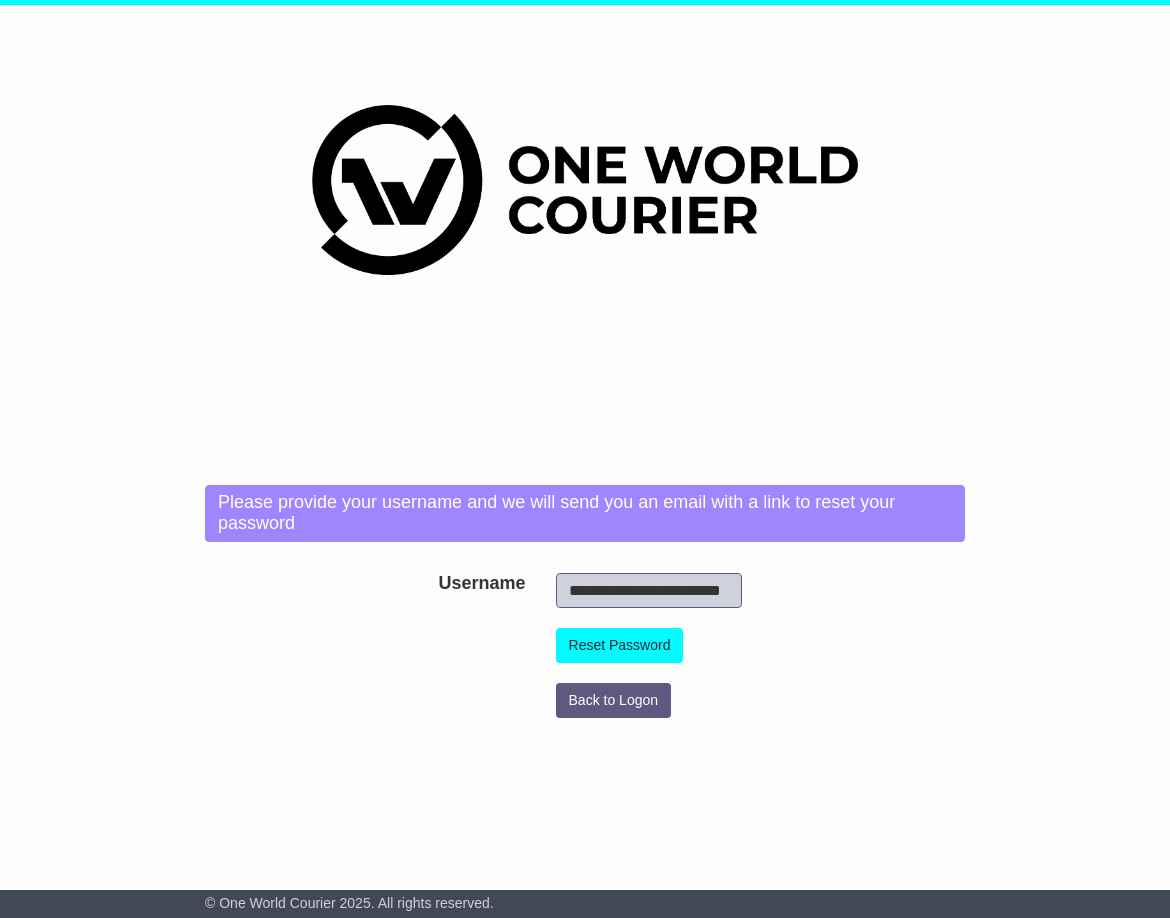 scroll, scrollTop: 0, scrollLeft: 12, axis: horizontal 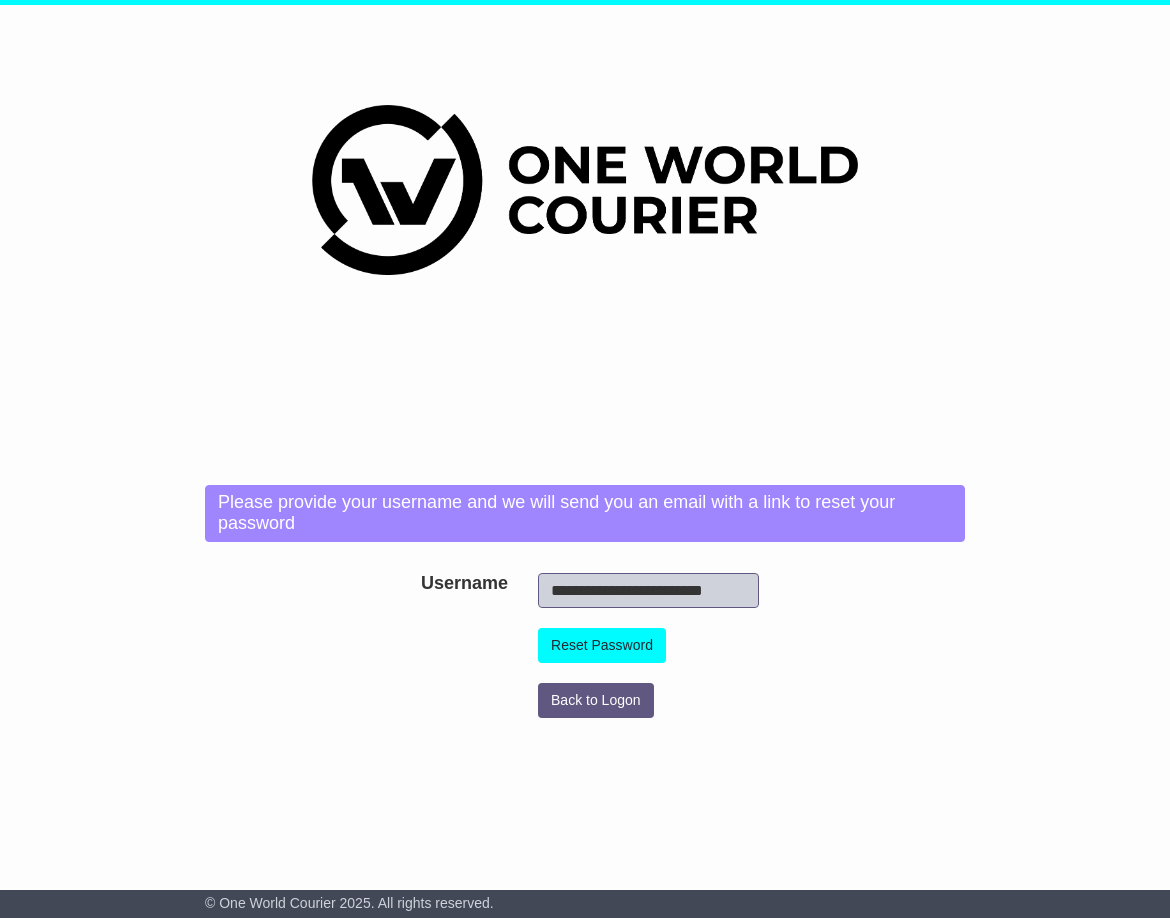 drag, startPoint x: 783, startPoint y: 688, endPoint x: 735, endPoint y: 698, distance: 49.0306 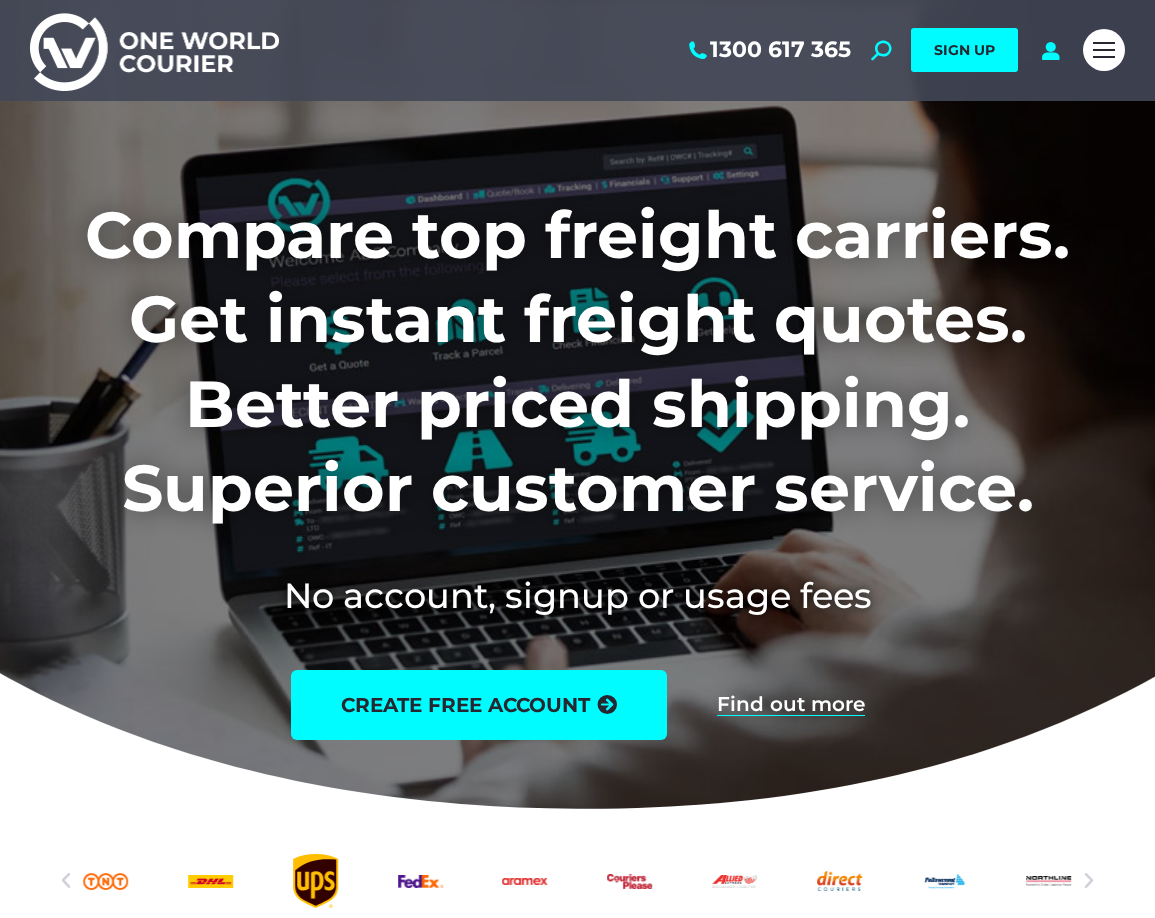 scroll, scrollTop: 0, scrollLeft: 0, axis: both 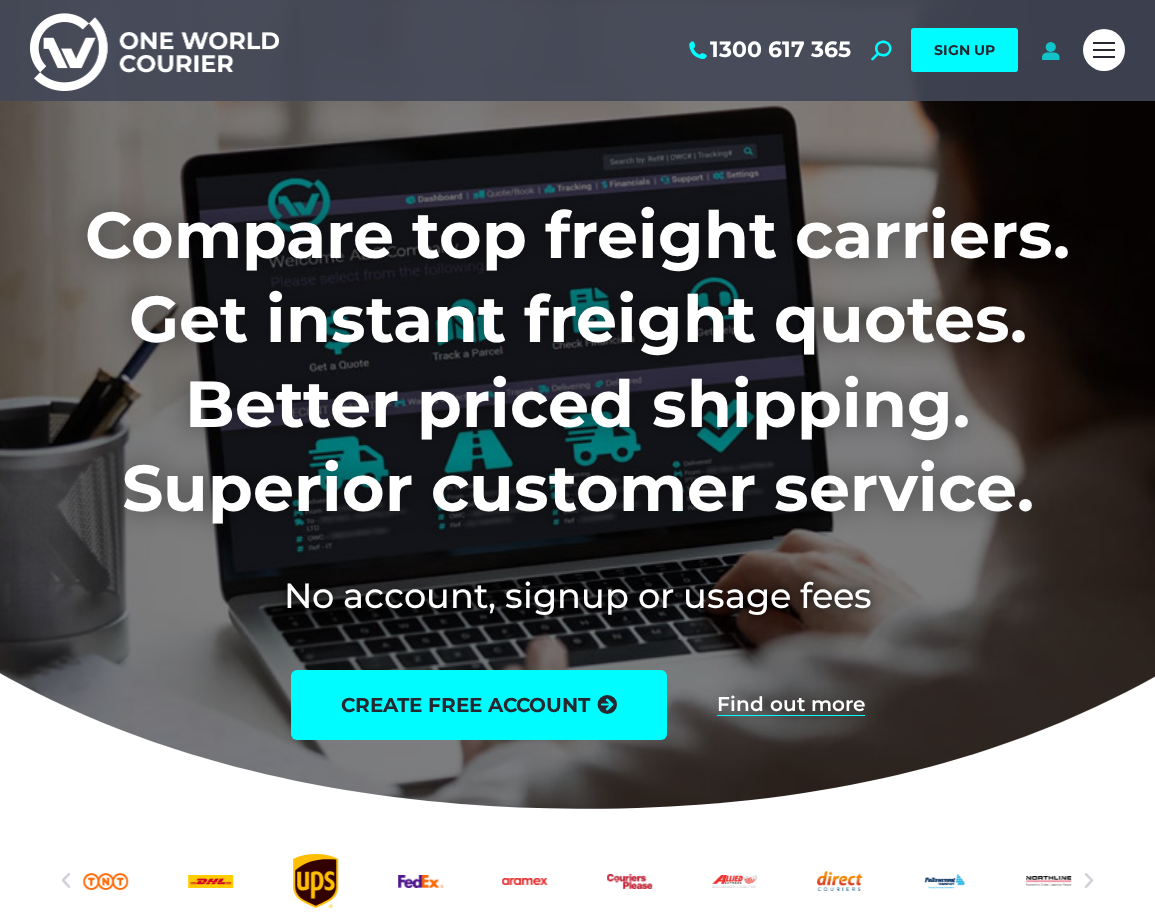 click at bounding box center [1050, 50] 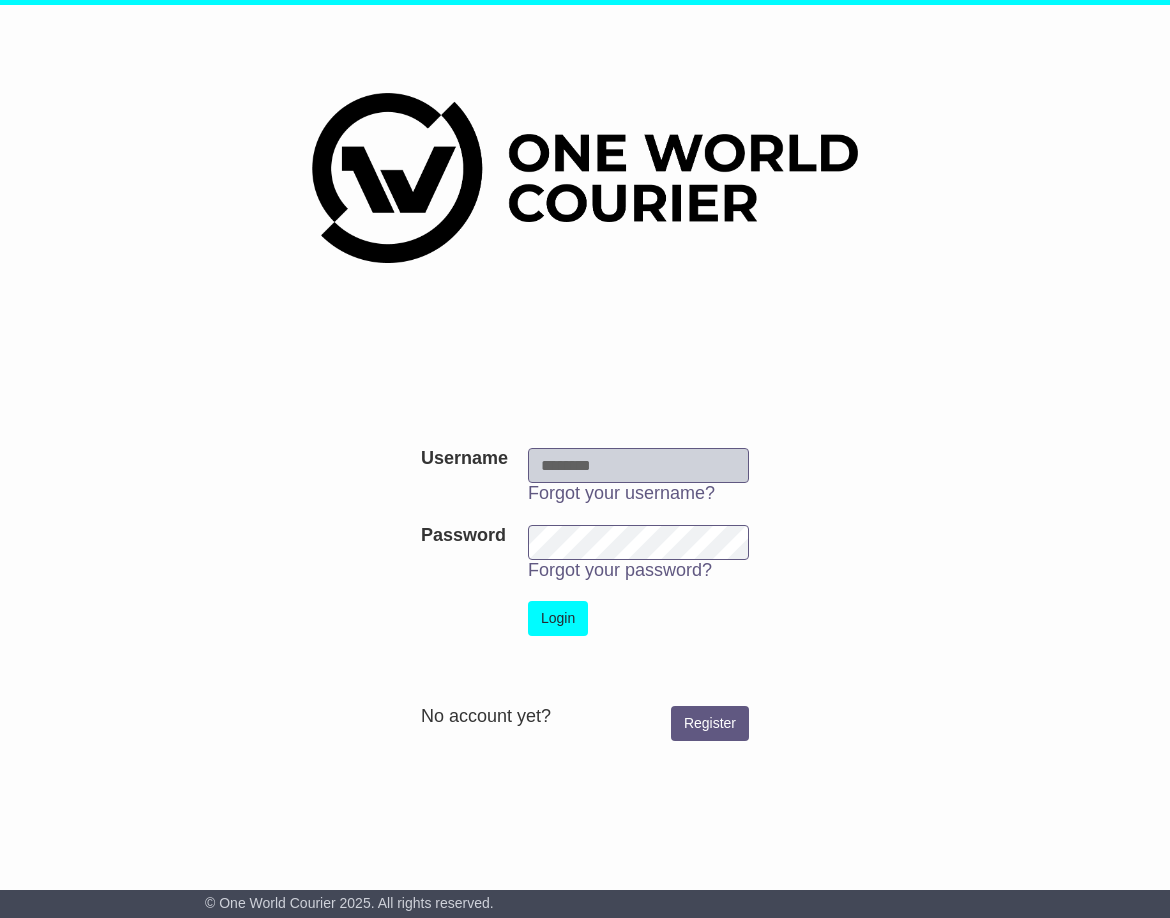 scroll, scrollTop: 0, scrollLeft: 0, axis: both 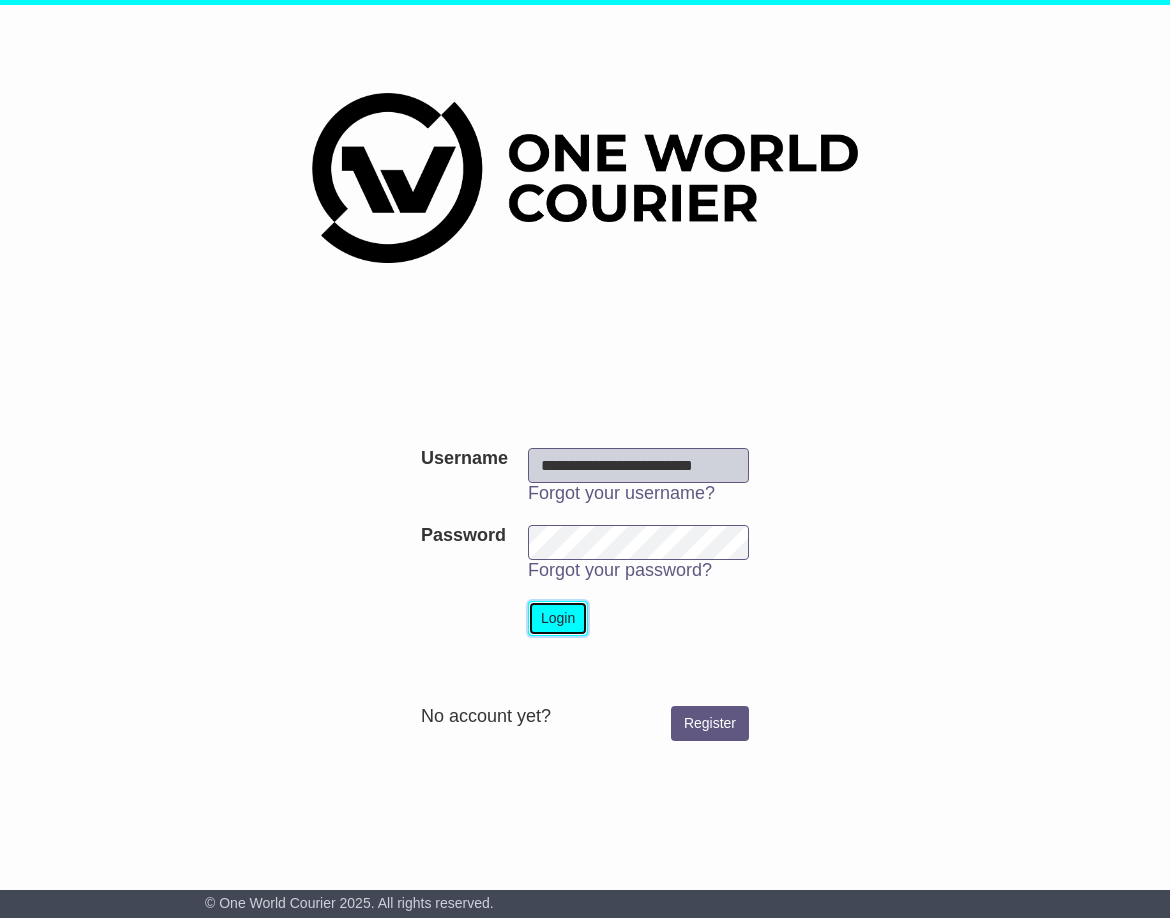 click on "Login" at bounding box center [558, 618] 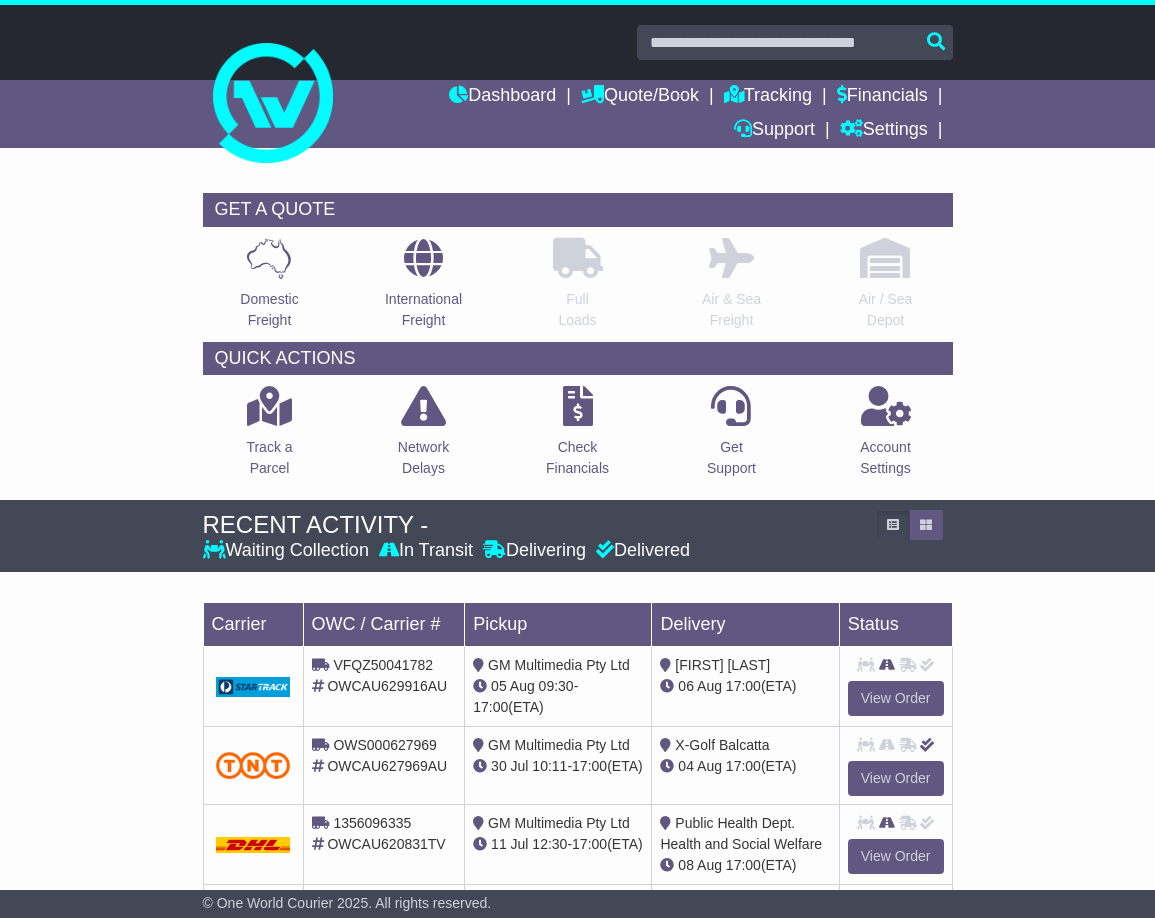 scroll, scrollTop: 0, scrollLeft: 0, axis: both 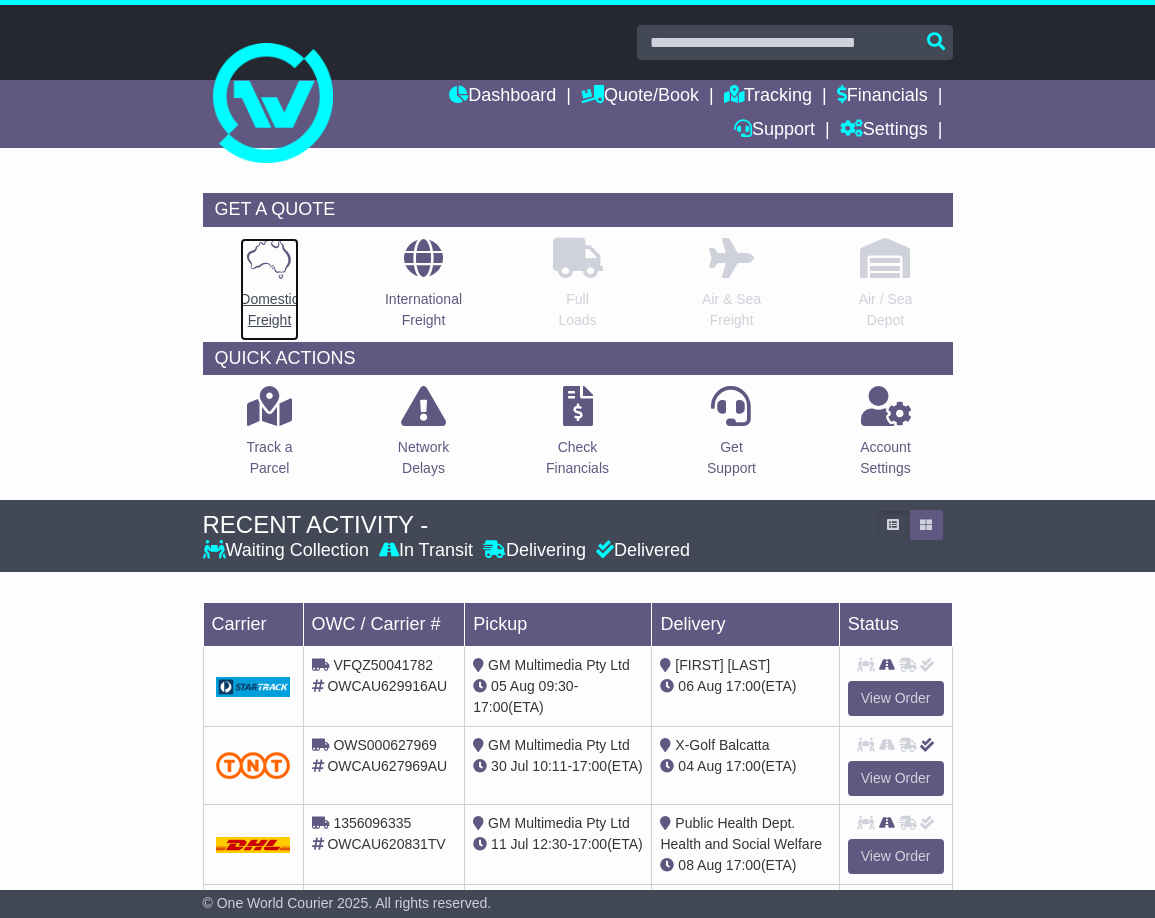 click at bounding box center [269, 258] 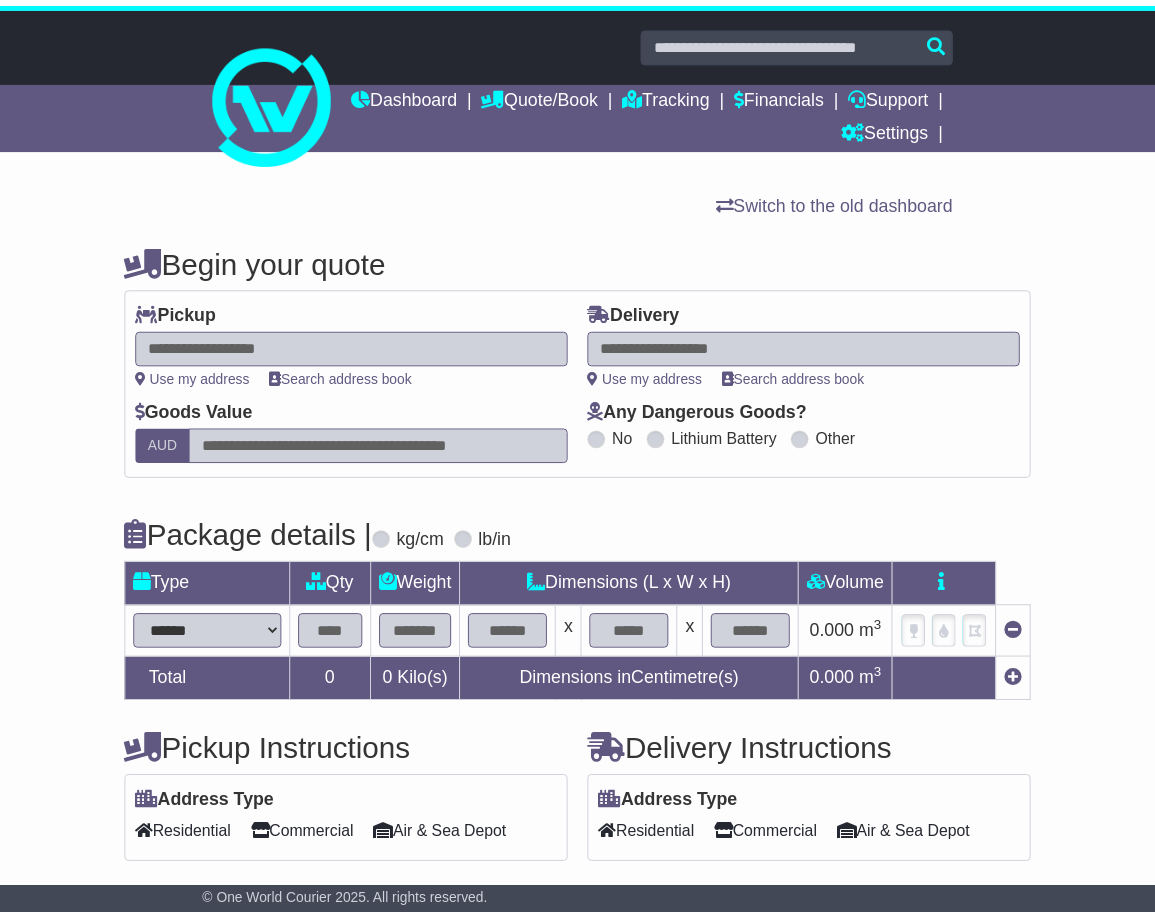 scroll, scrollTop: 0, scrollLeft: 0, axis: both 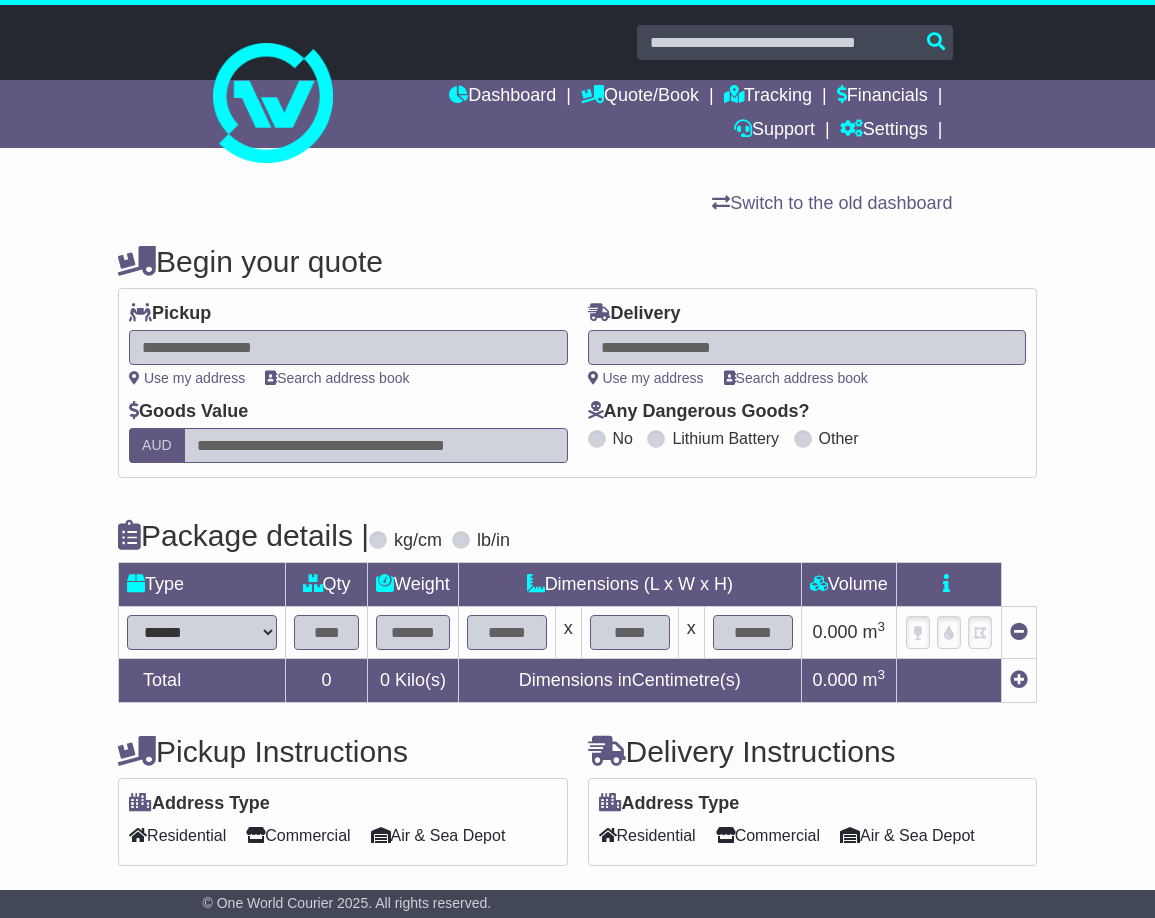 click at bounding box center [807, 347] 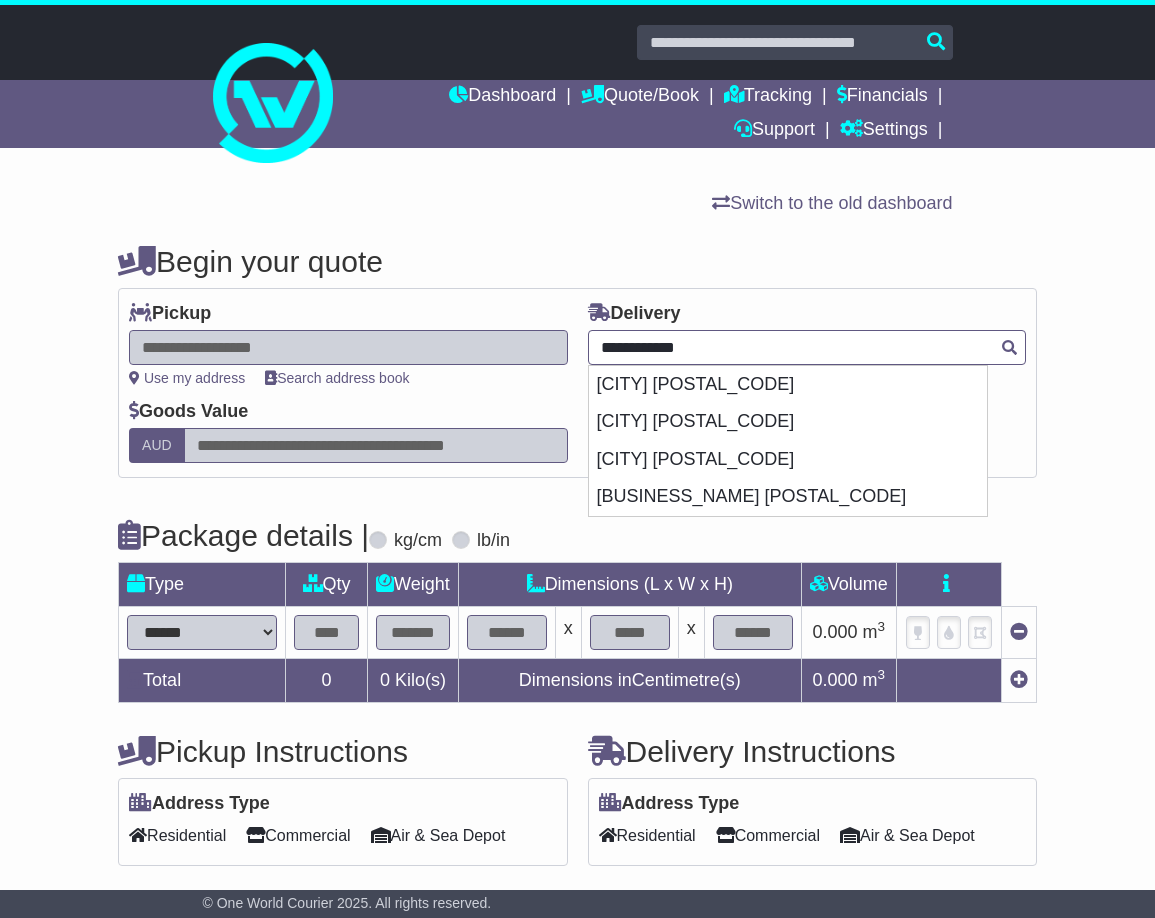click on "NORTH SYDNEY 2060" at bounding box center [788, 422] 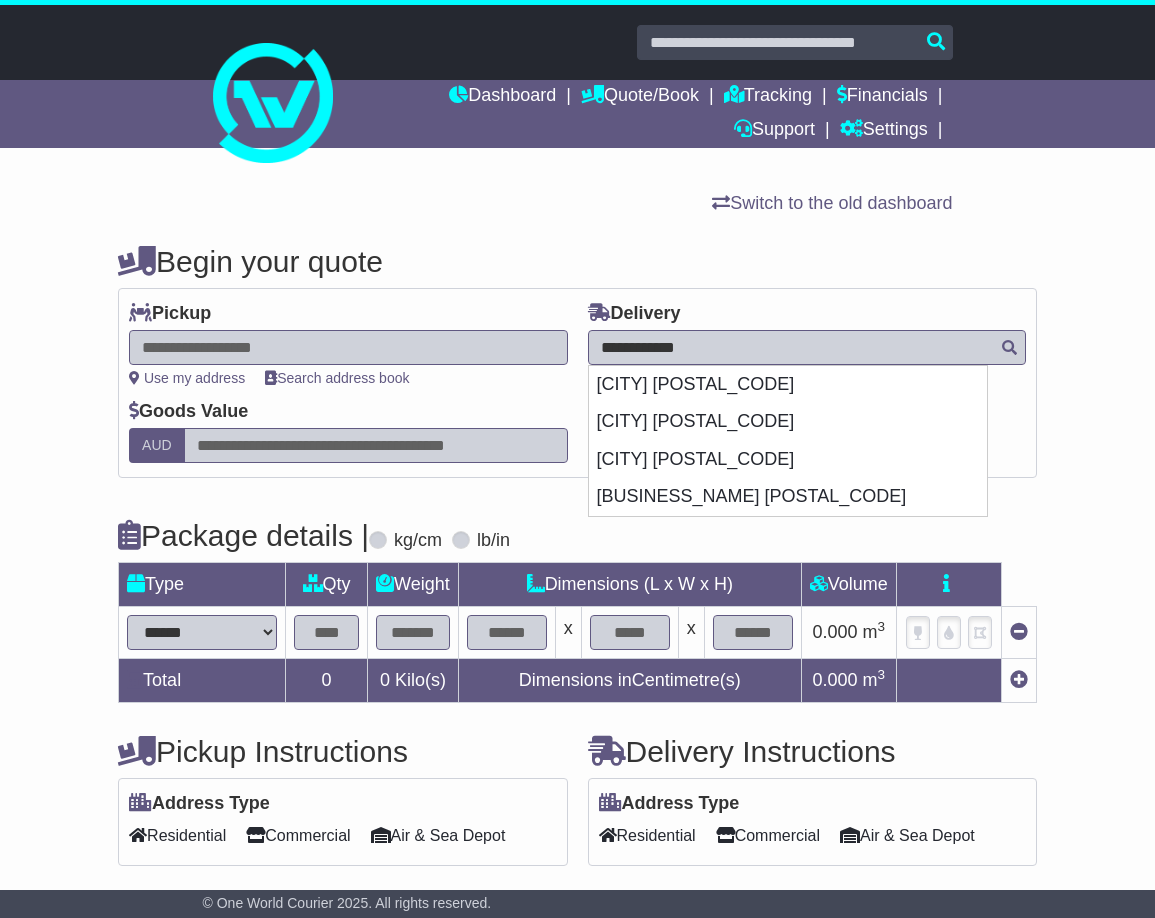 type on "**********" 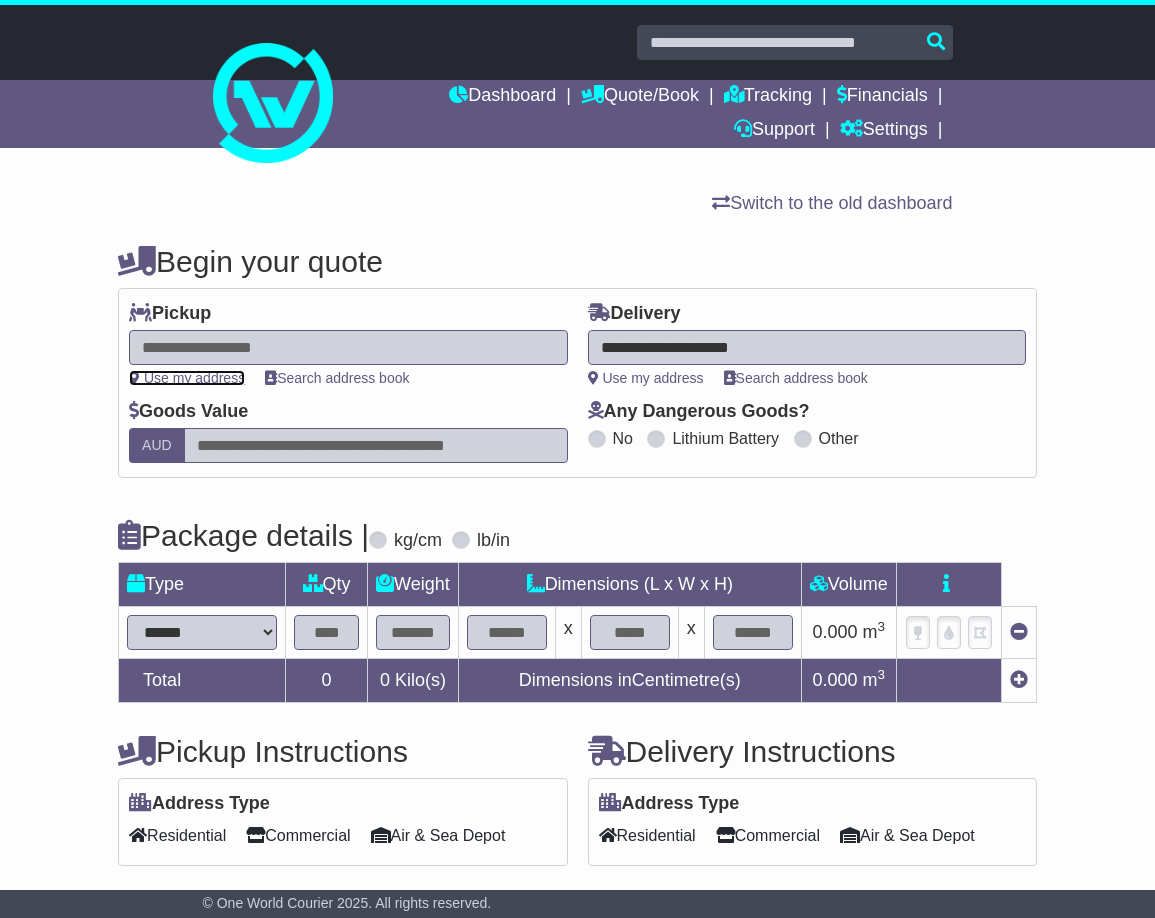 click on "Use my address" at bounding box center [187, 378] 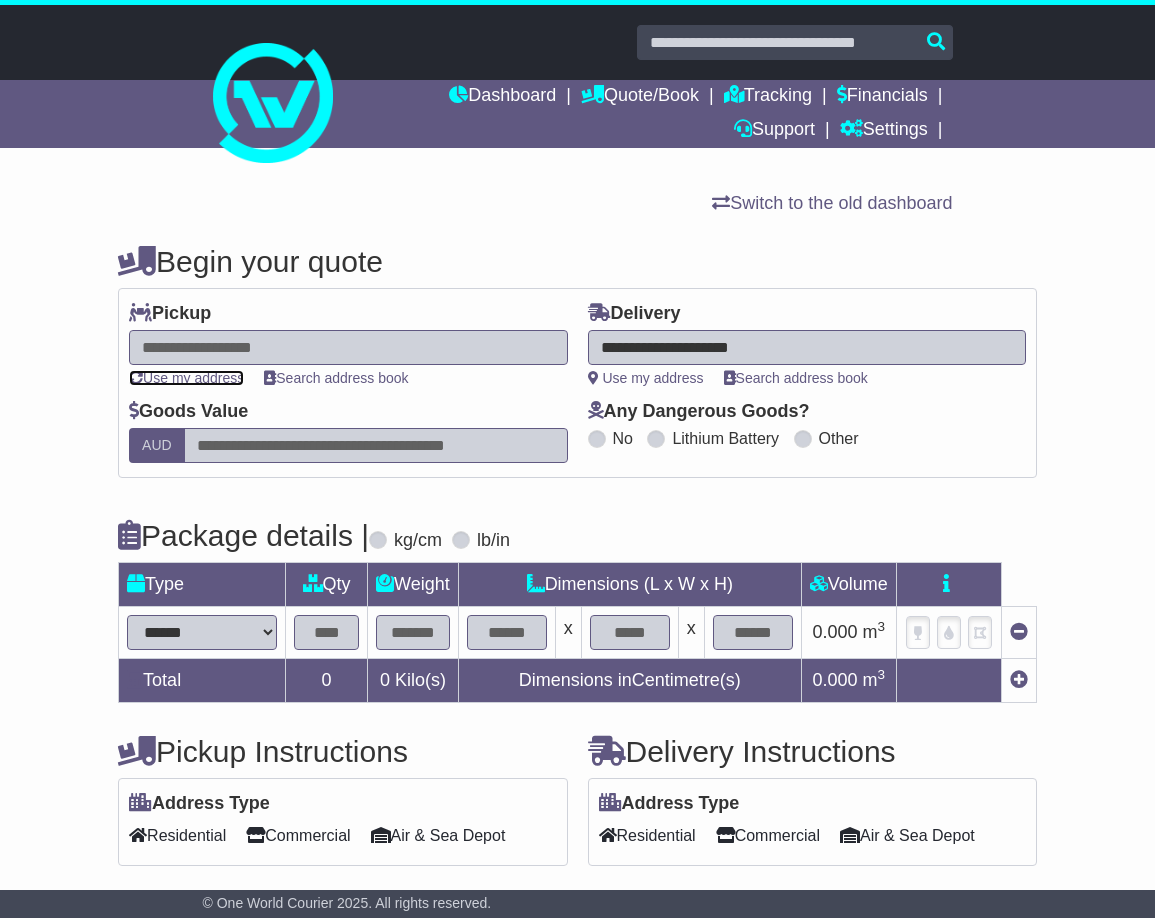 type on "**********" 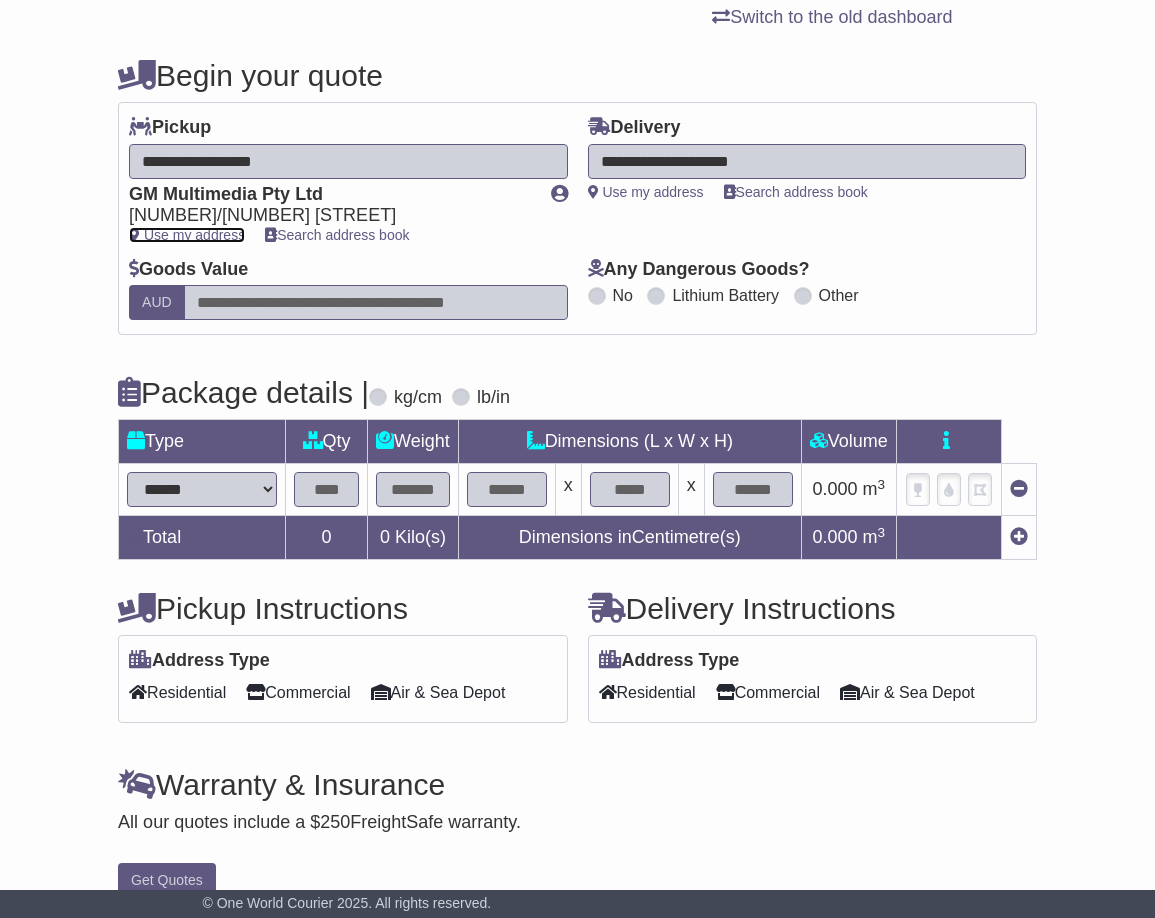 scroll, scrollTop: 216, scrollLeft: 0, axis: vertical 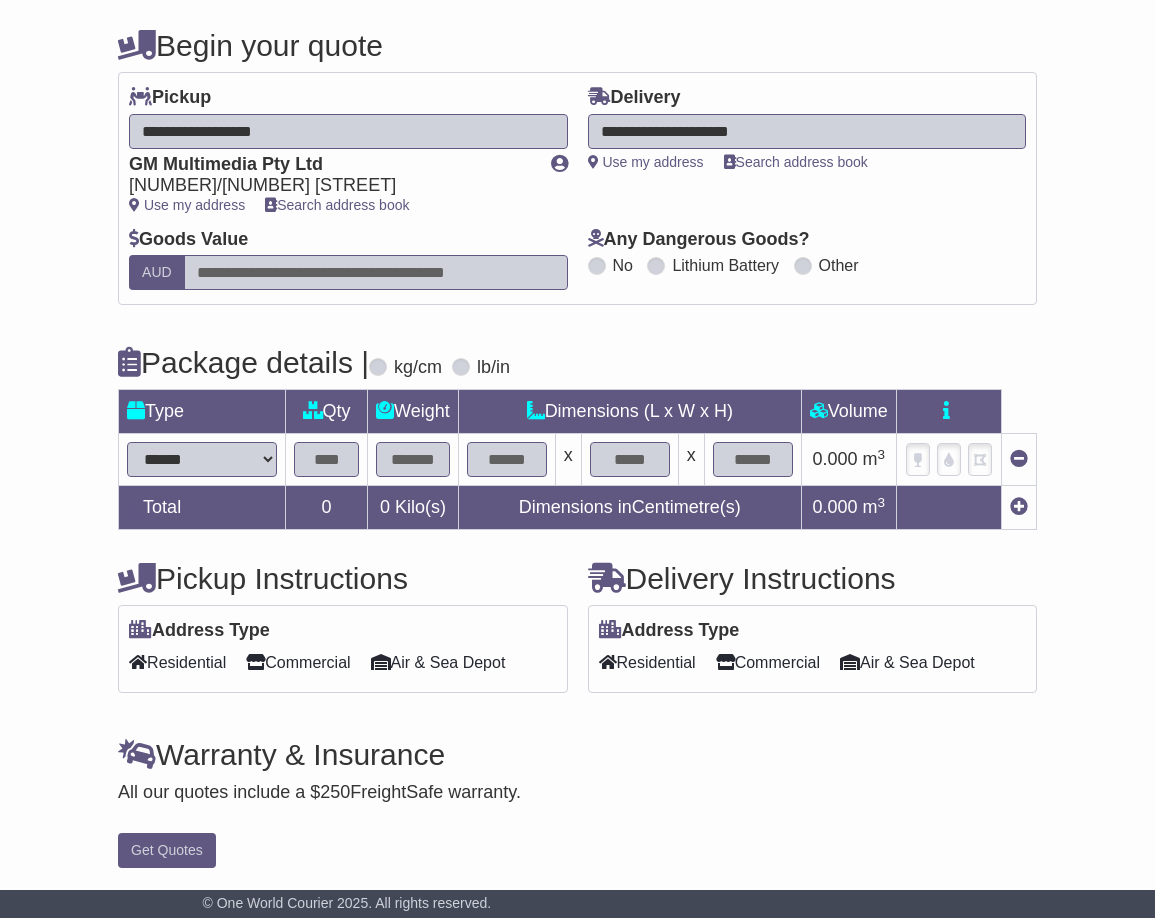 click on "****** ****** *** ******** ***** **** **** ****** *** *******" at bounding box center (202, 459) 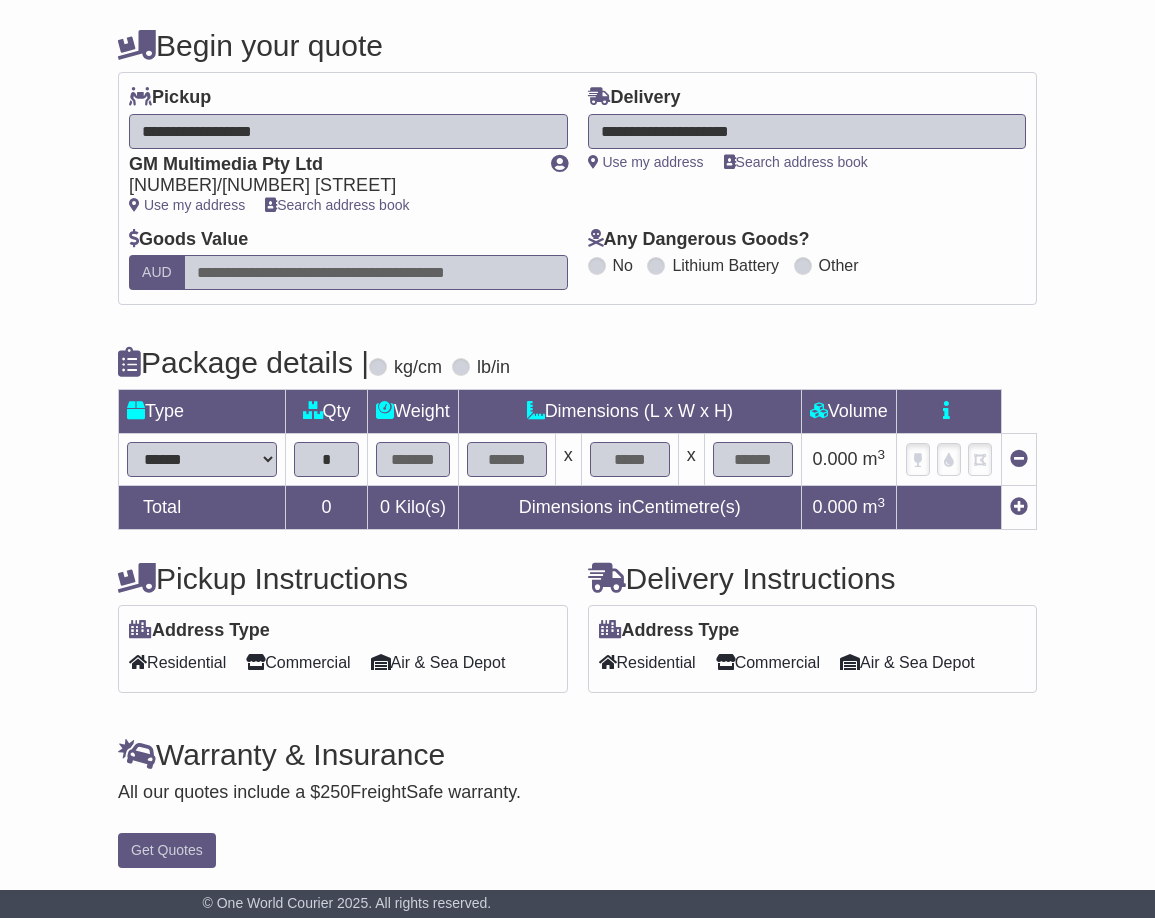 type on "*" 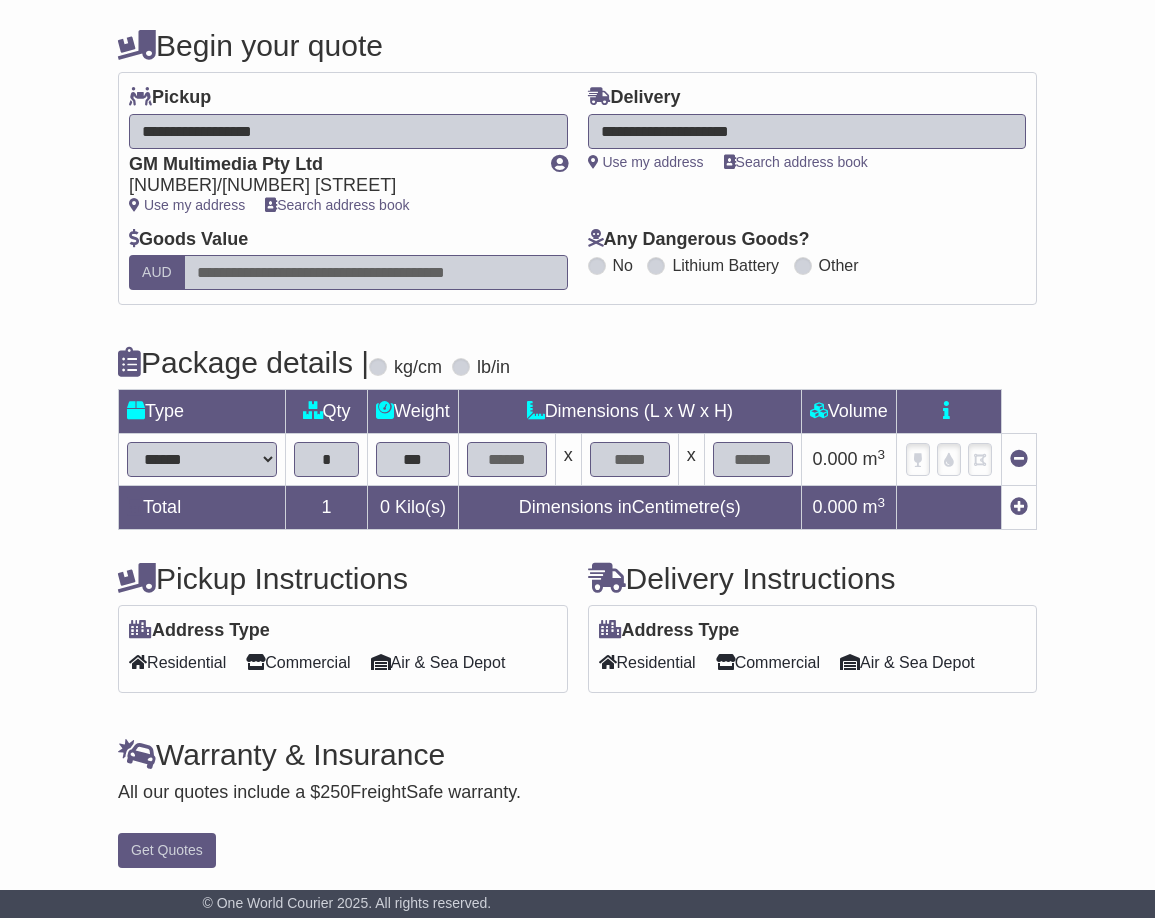 type on "***" 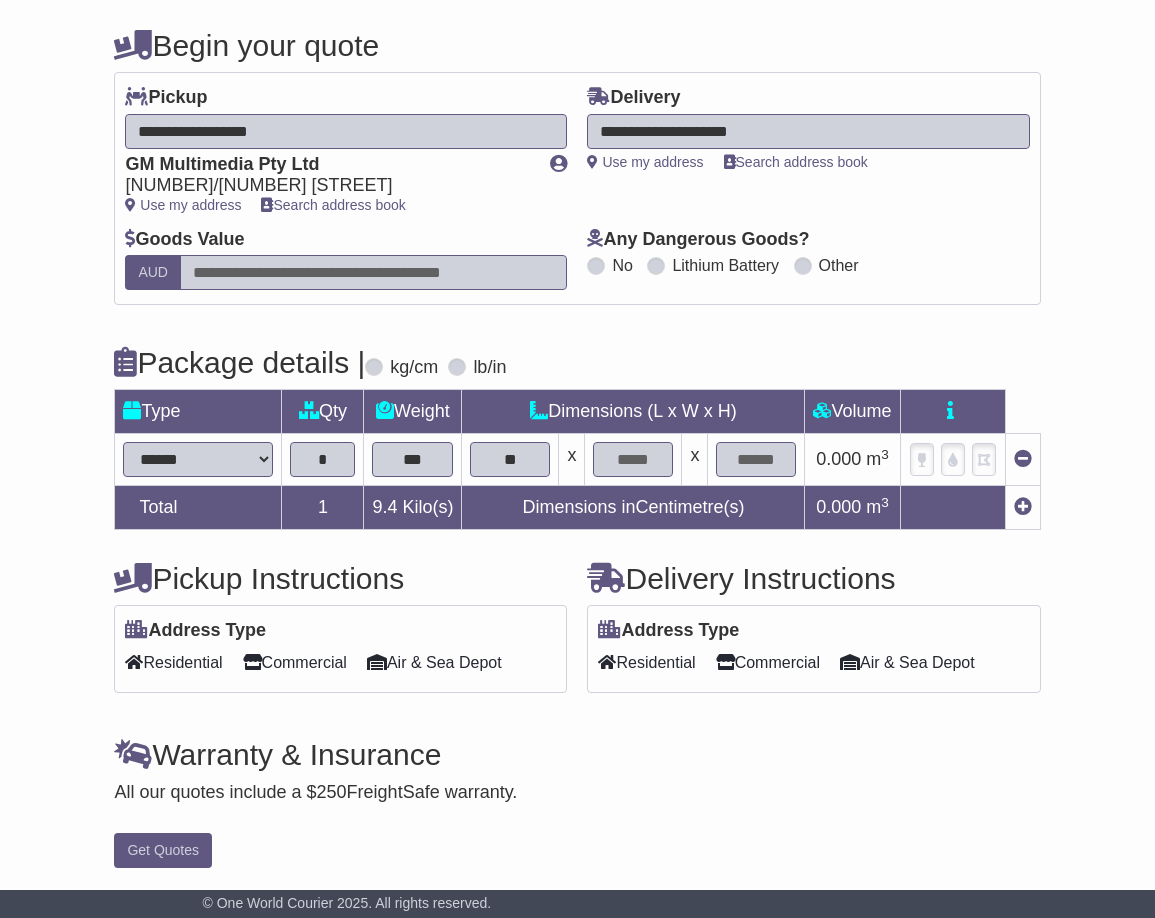 type on "**" 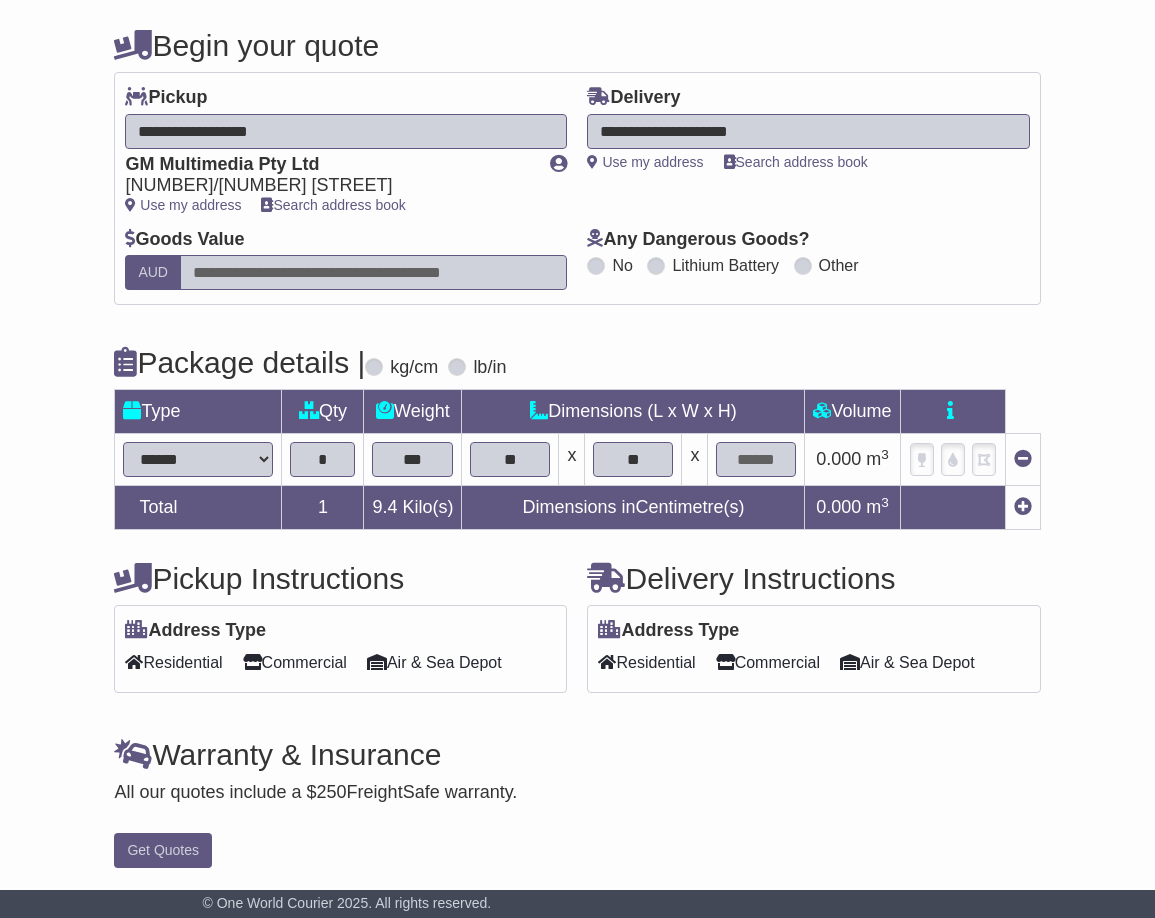 type on "**" 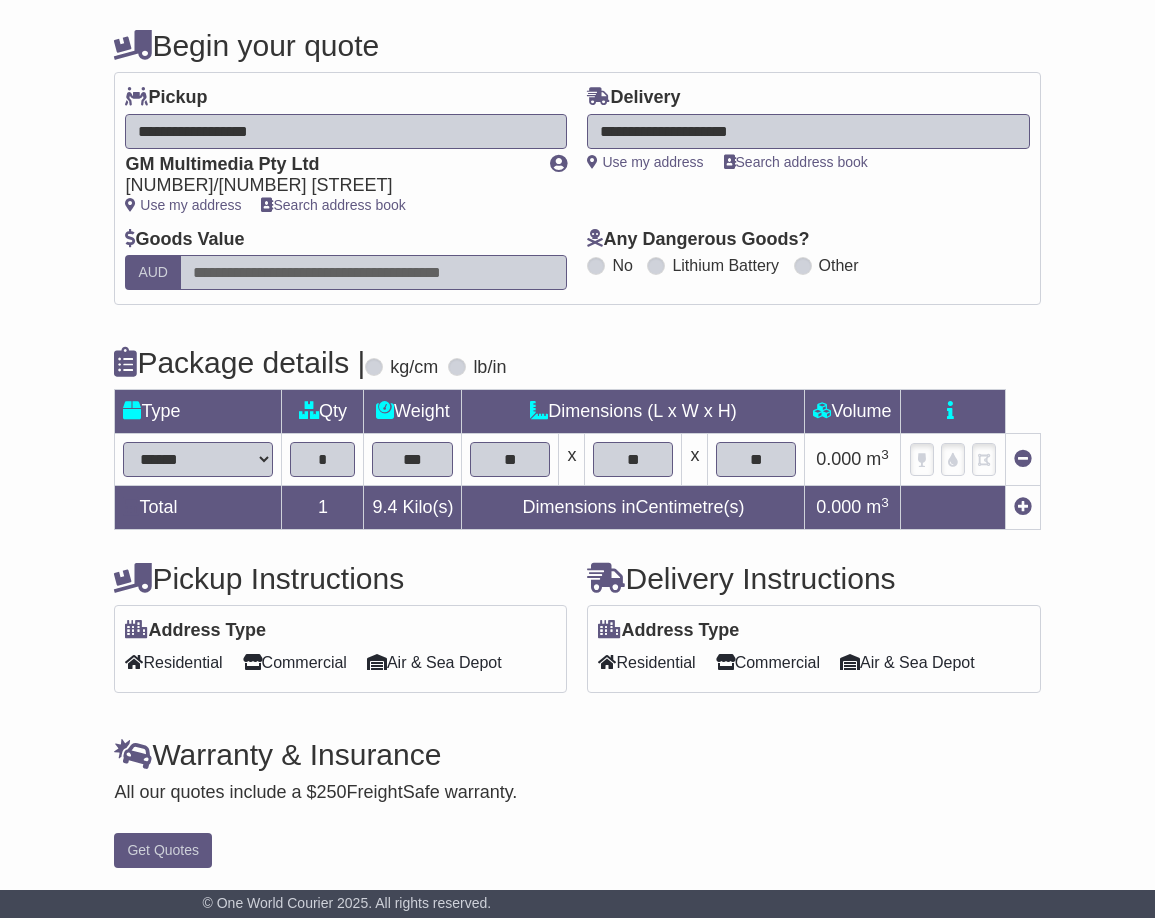 type on "**" 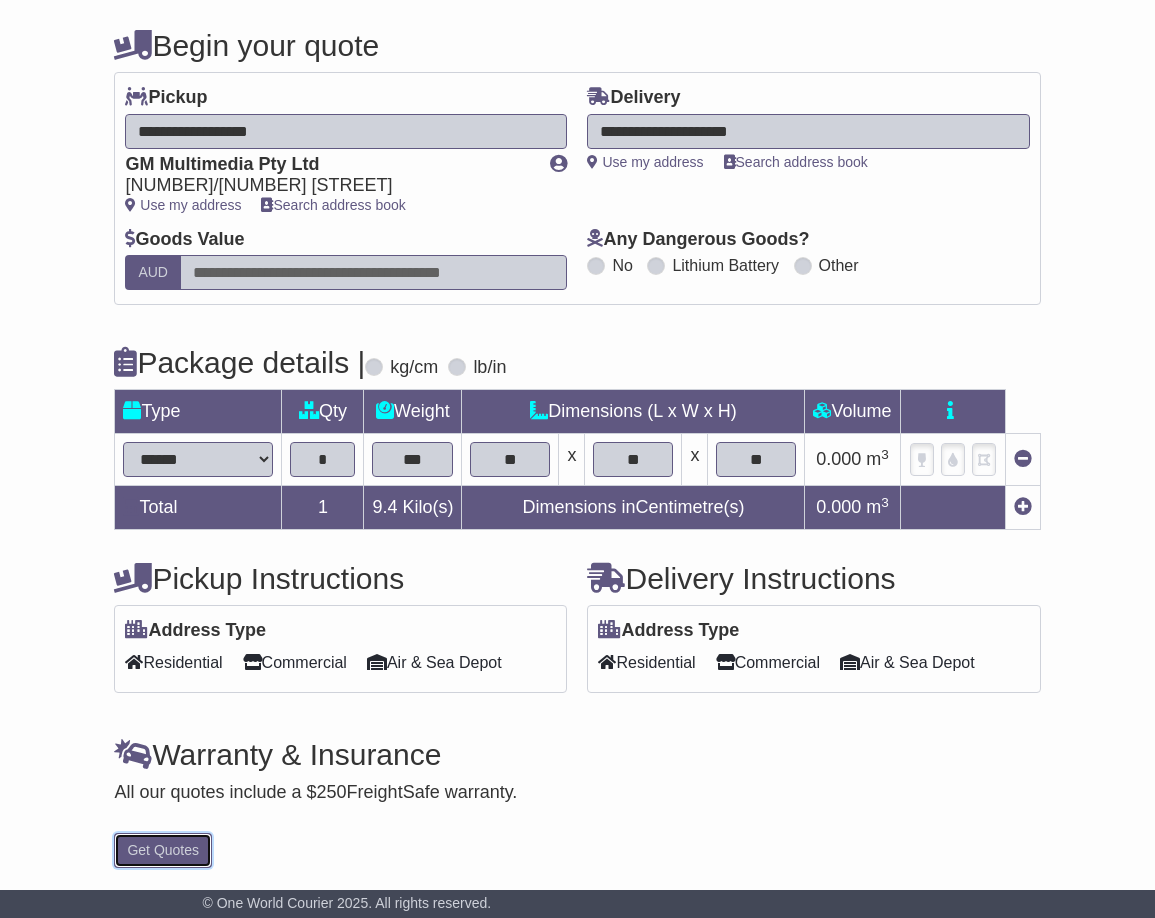 type 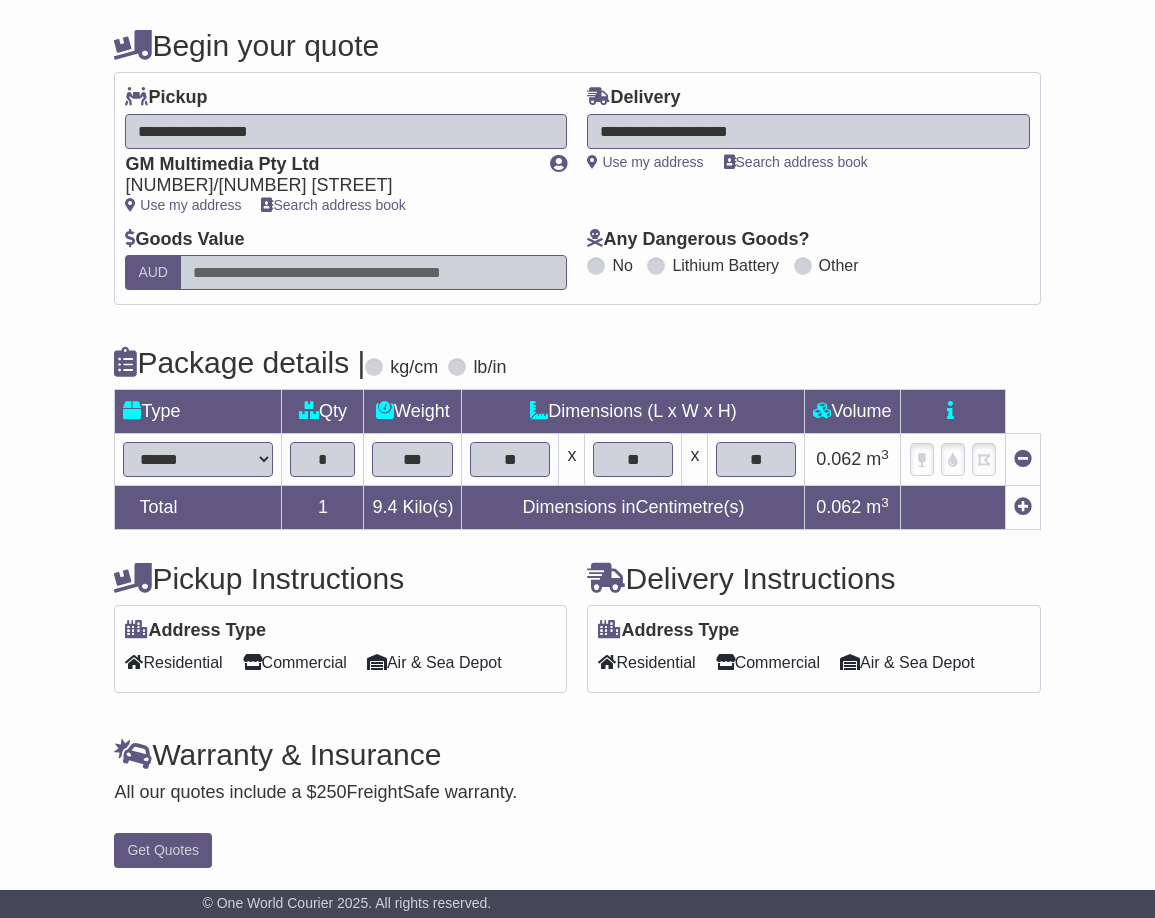 click on "Commercial" at bounding box center (768, 662) 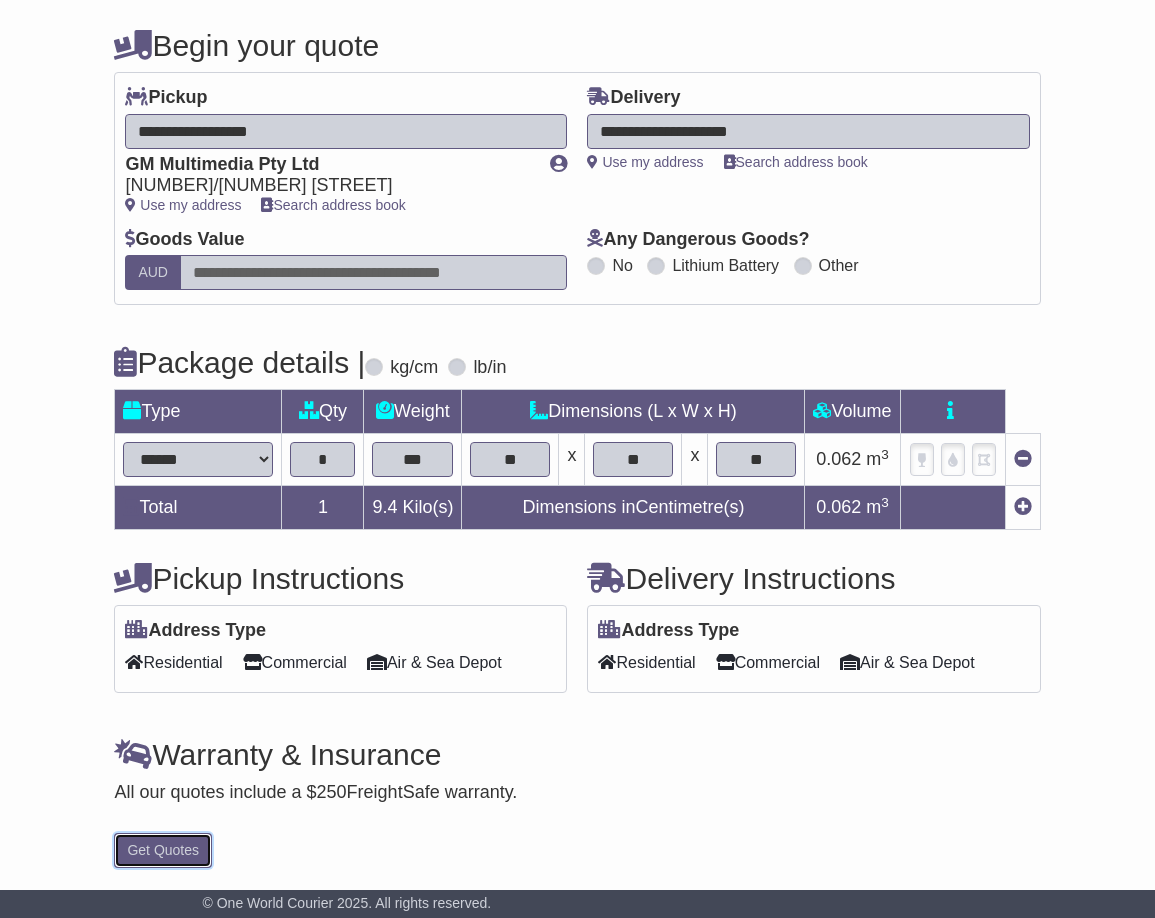click on "Get Quotes" at bounding box center [163, 850] 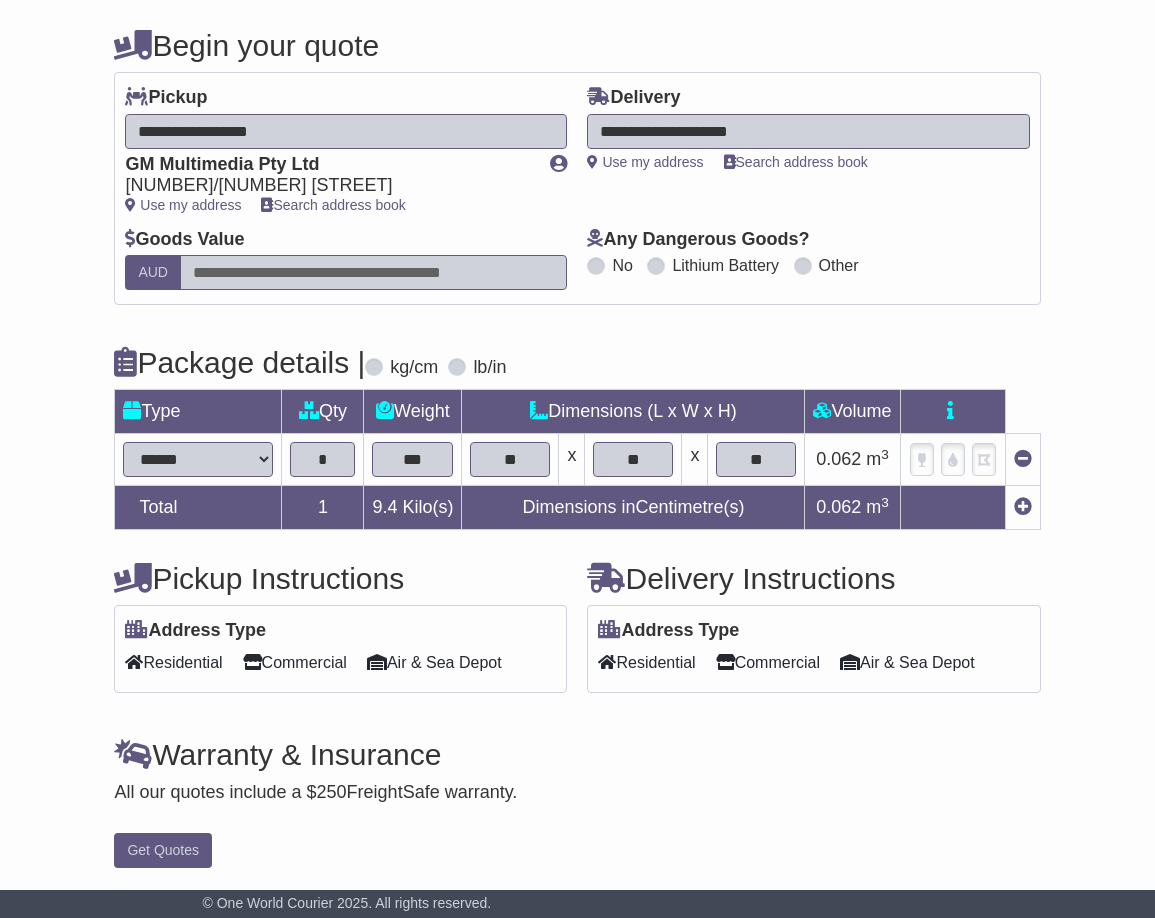 scroll, scrollTop: 0, scrollLeft: 0, axis: both 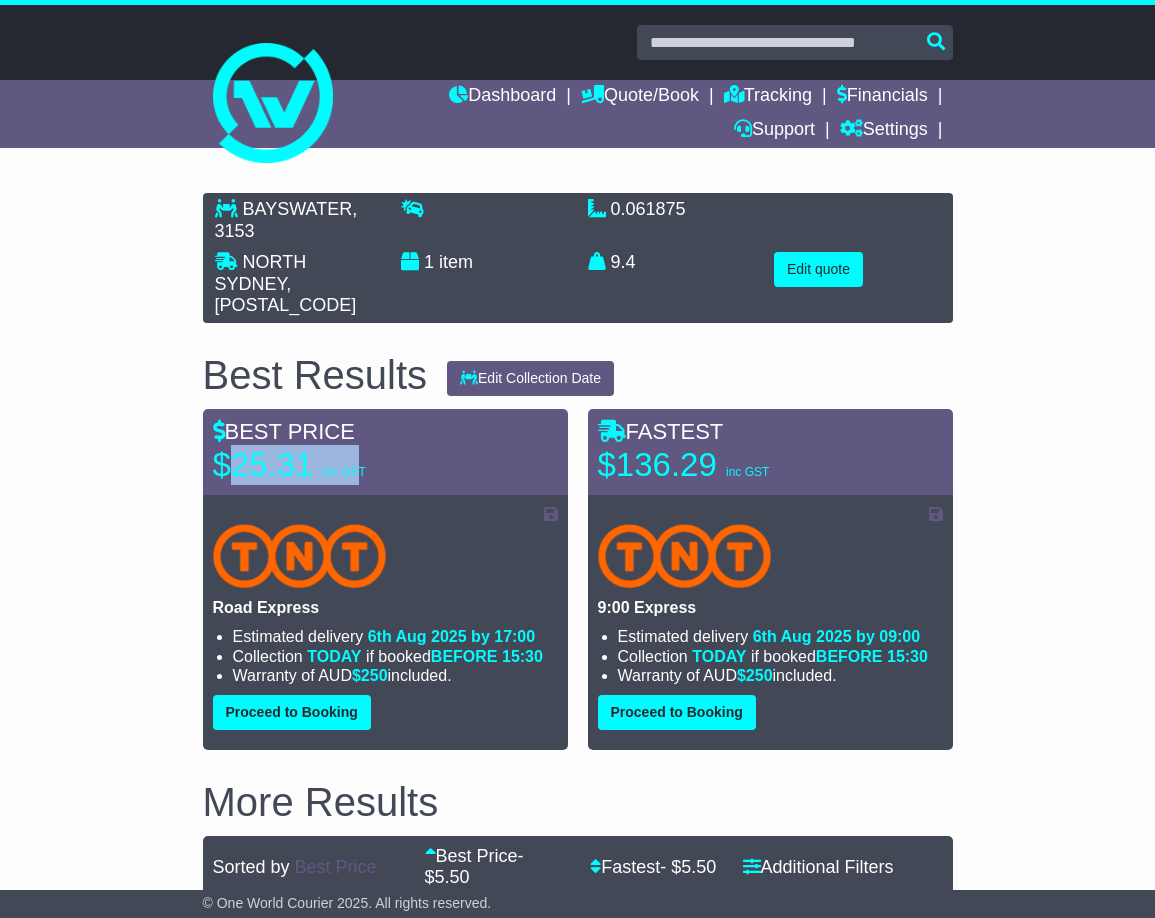 drag, startPoint x: 240, startPoint y: 433, endPoint x: 361, endPoint y: 433, distance: 121 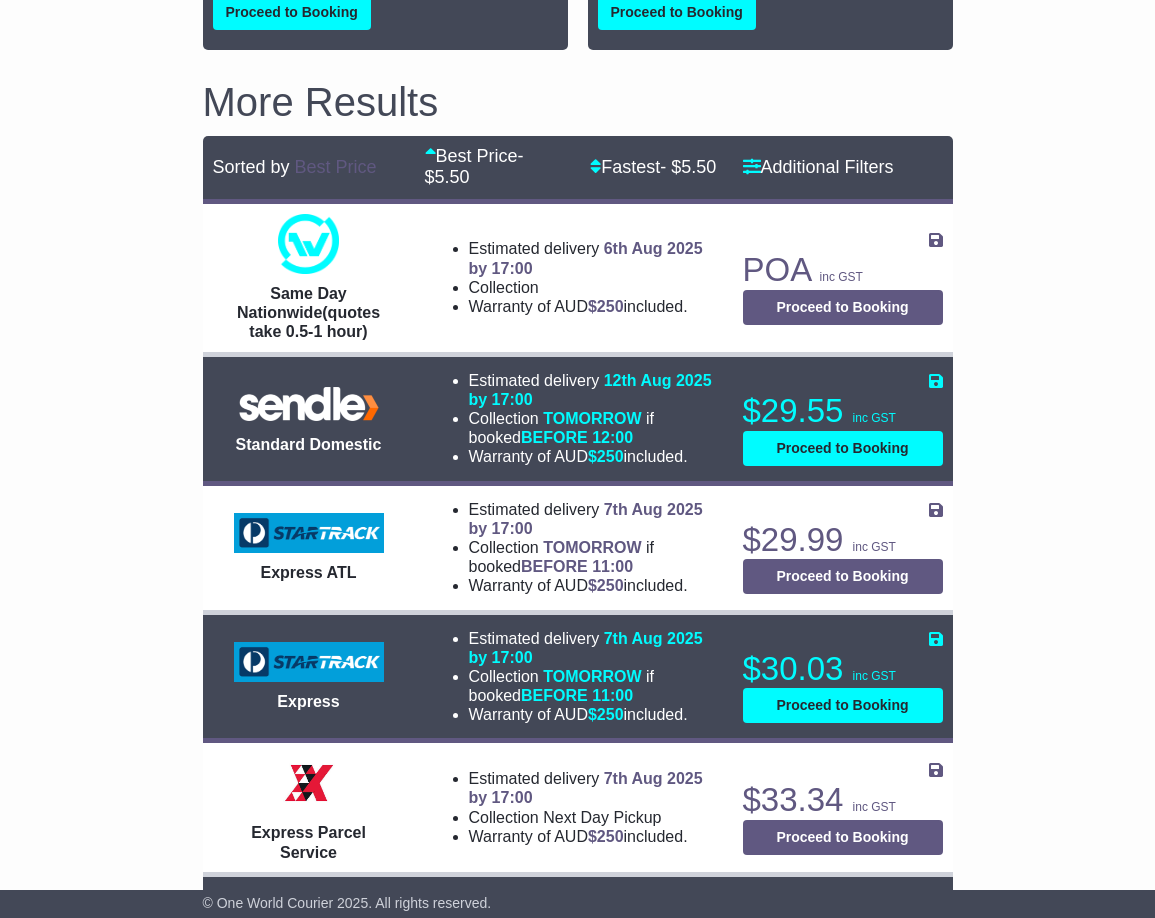 scroll, scrollTop: 300, scrollLeft: 0, axis: vertical 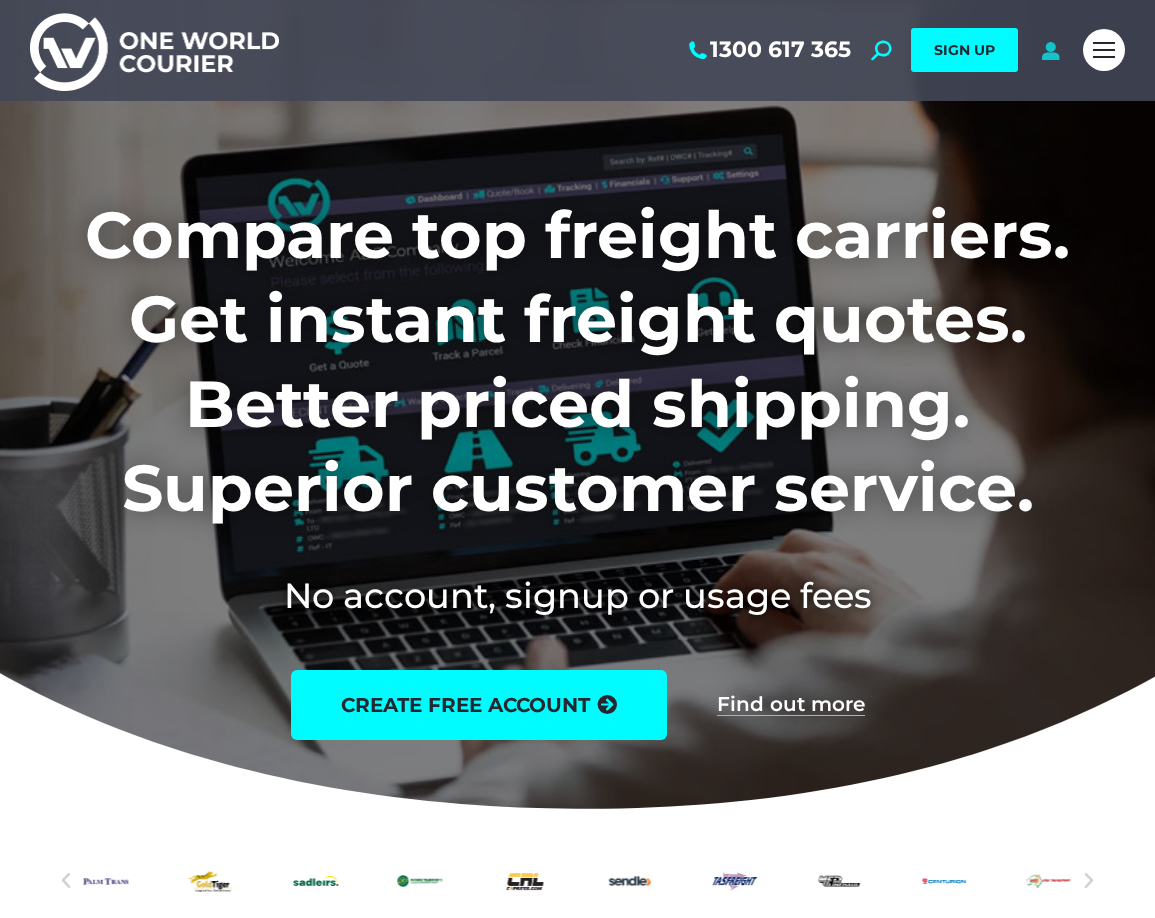 click at bounding box center (1050, 50) 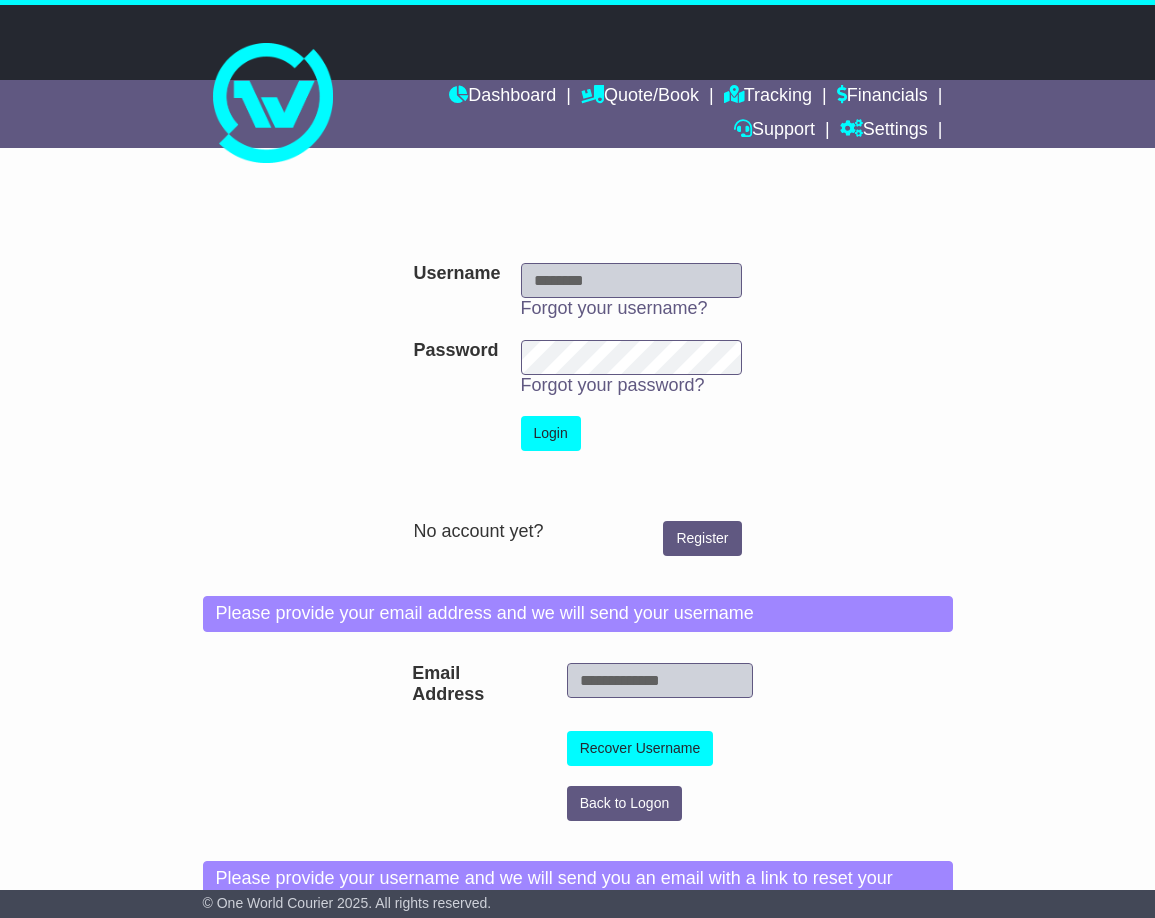 scroll, scrollTop: 0, scrollLeft: 0, axis: both 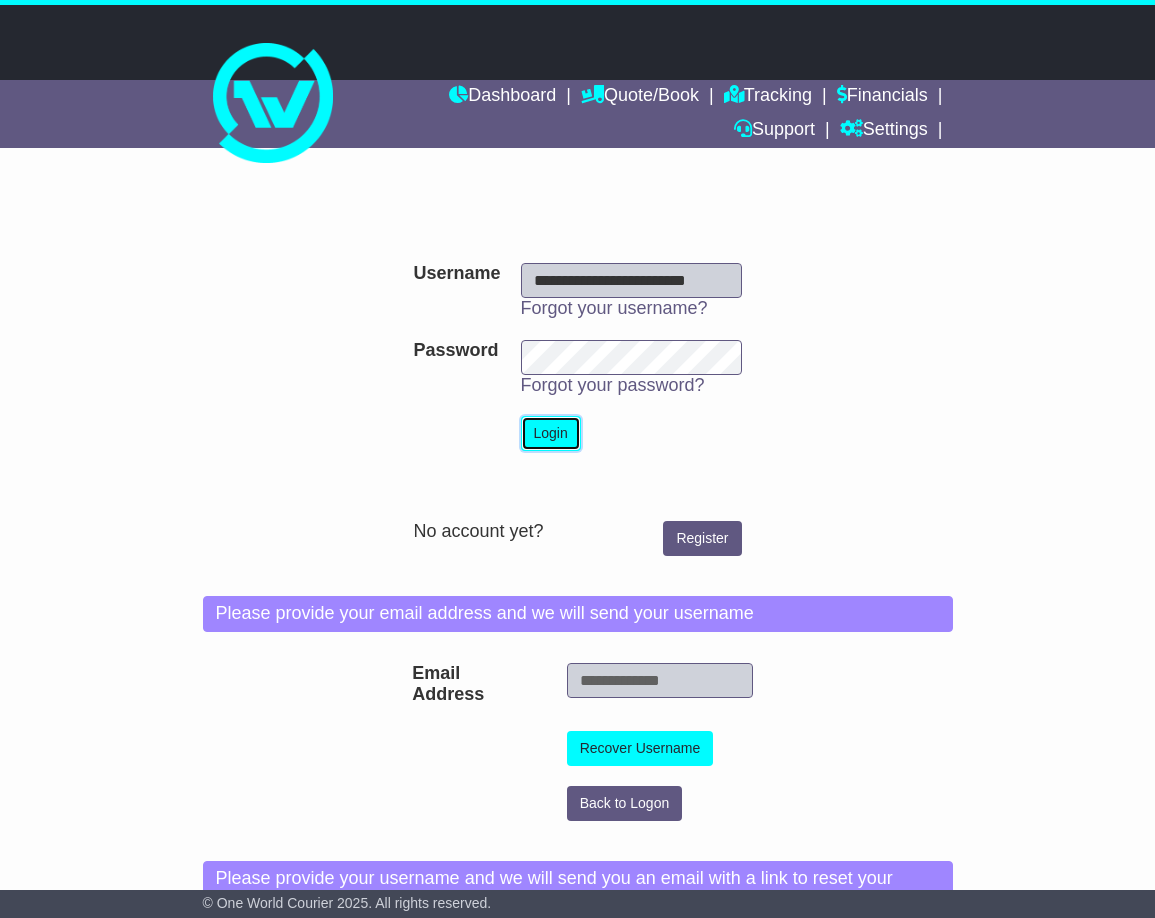 click on "Login" at bounding box center [551, 433] 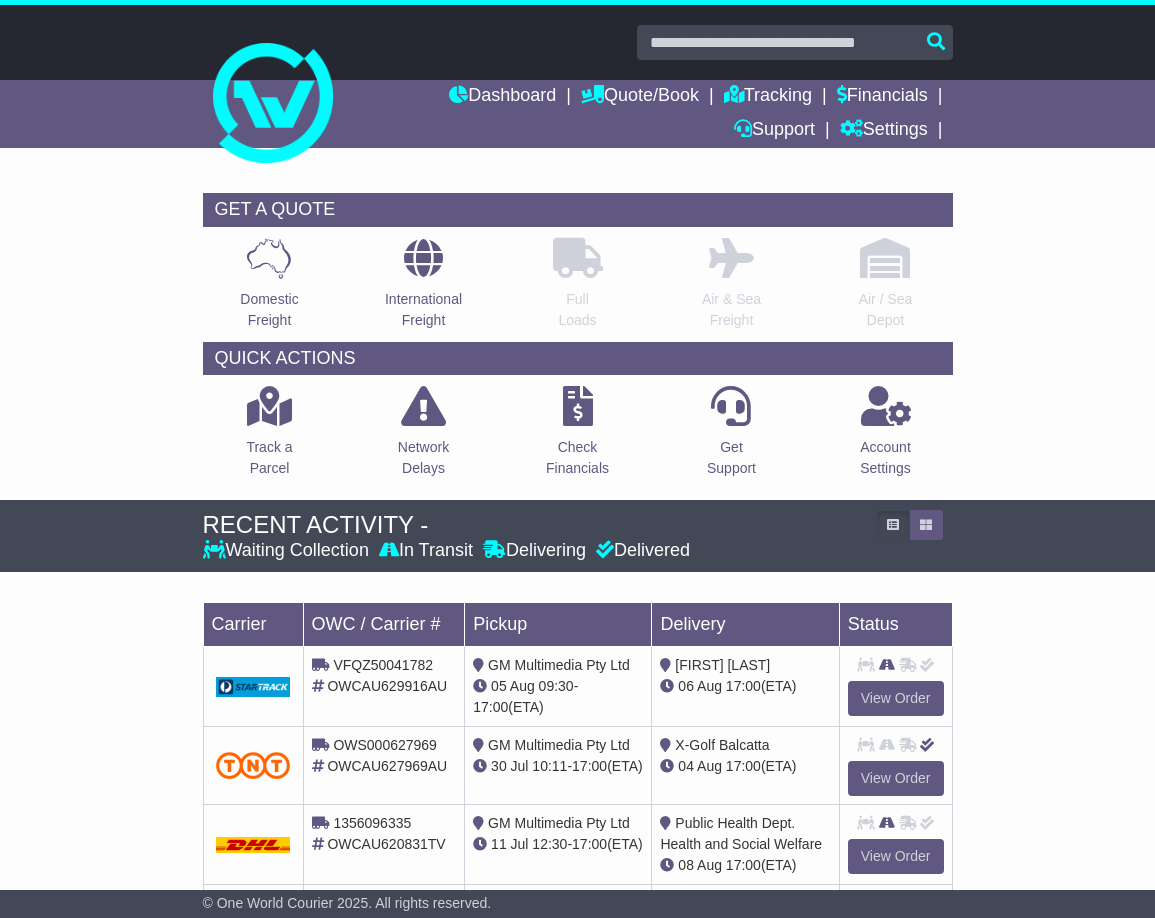 scroll, scrollTop: 0, scrollLeft: 0, axis: both 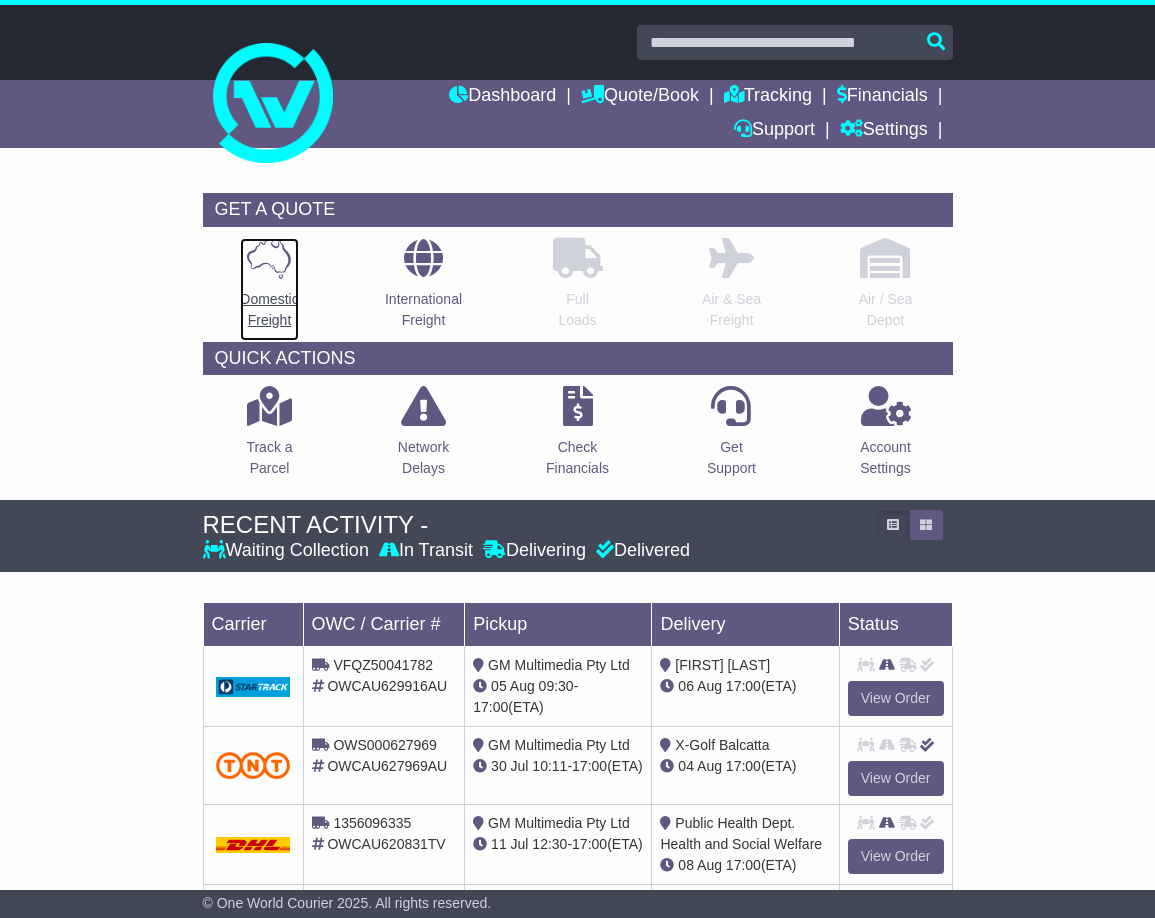 click at bounding box center [269, 258] 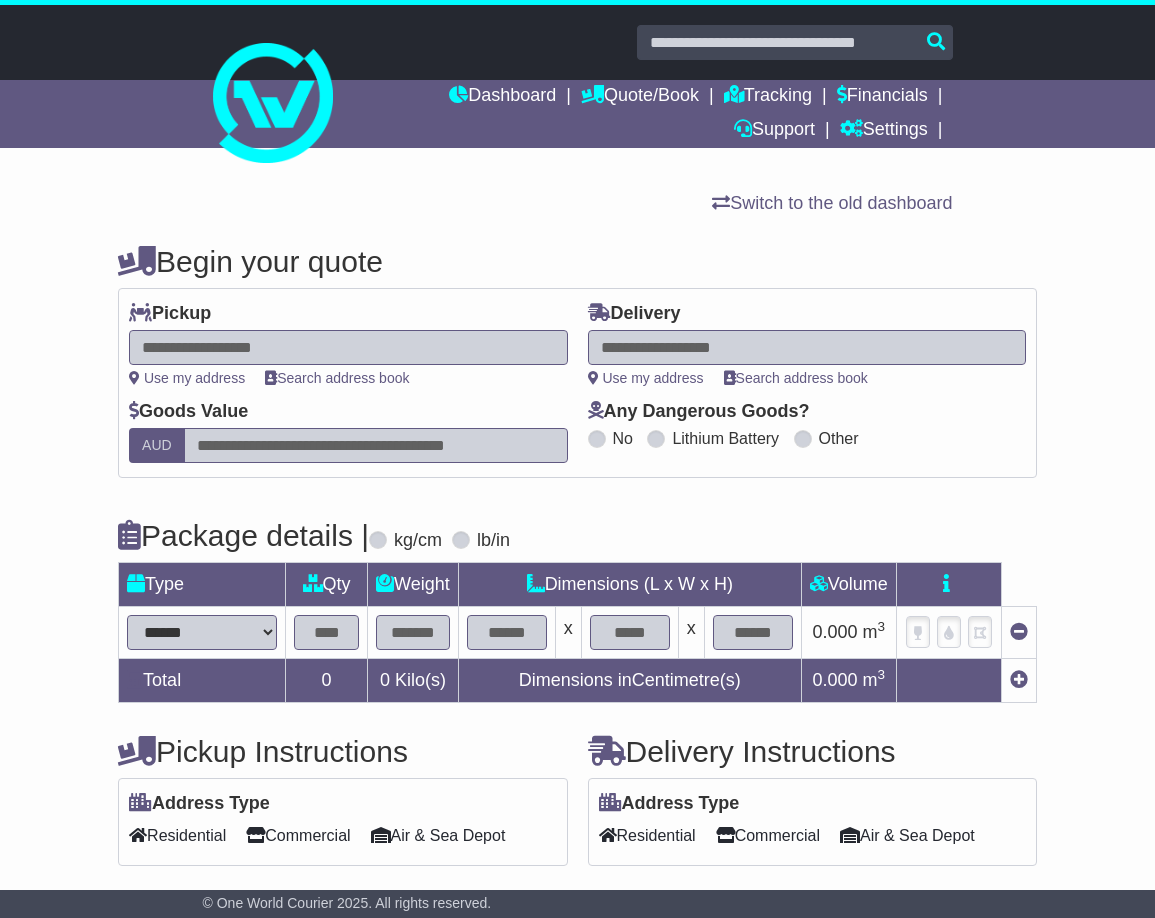 scroll, scrollTop: 0, scrollLeft: 0, axis: both 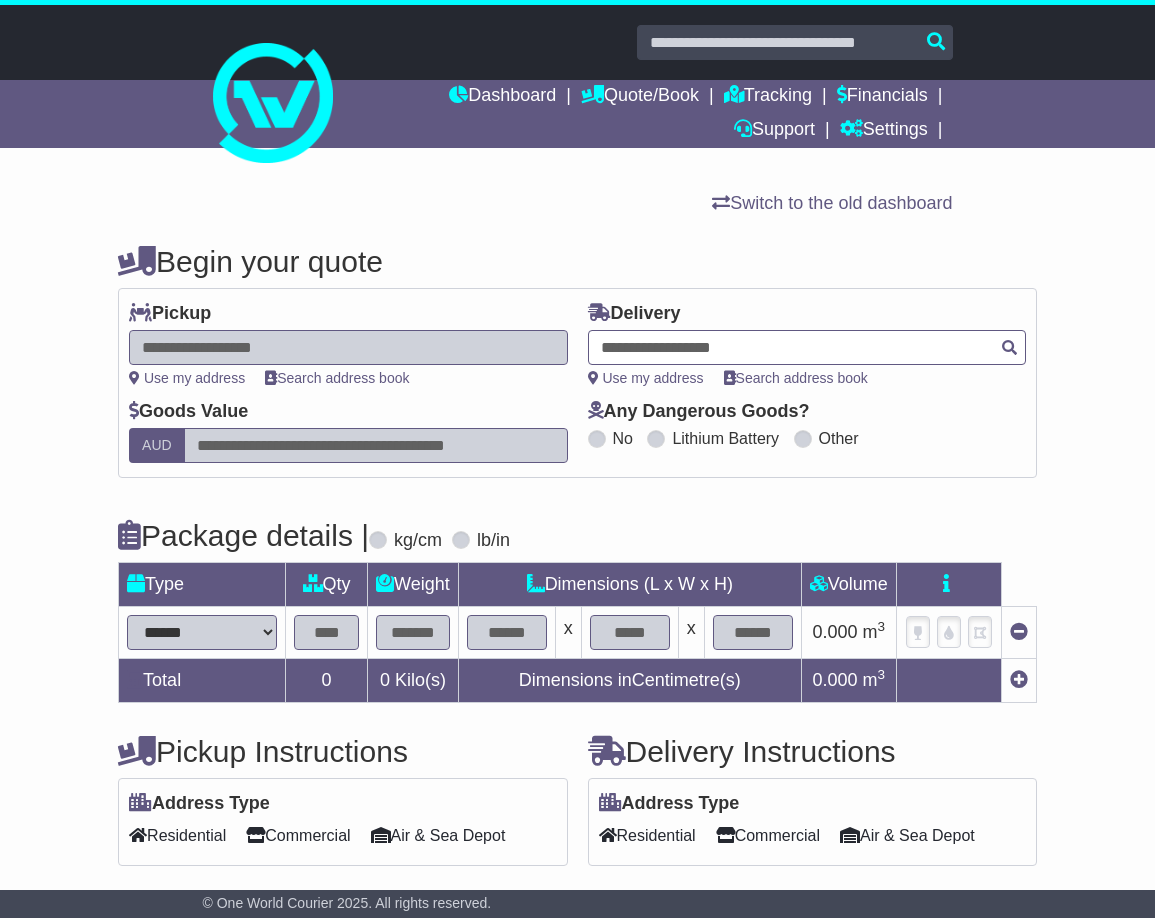 paste on "**********" 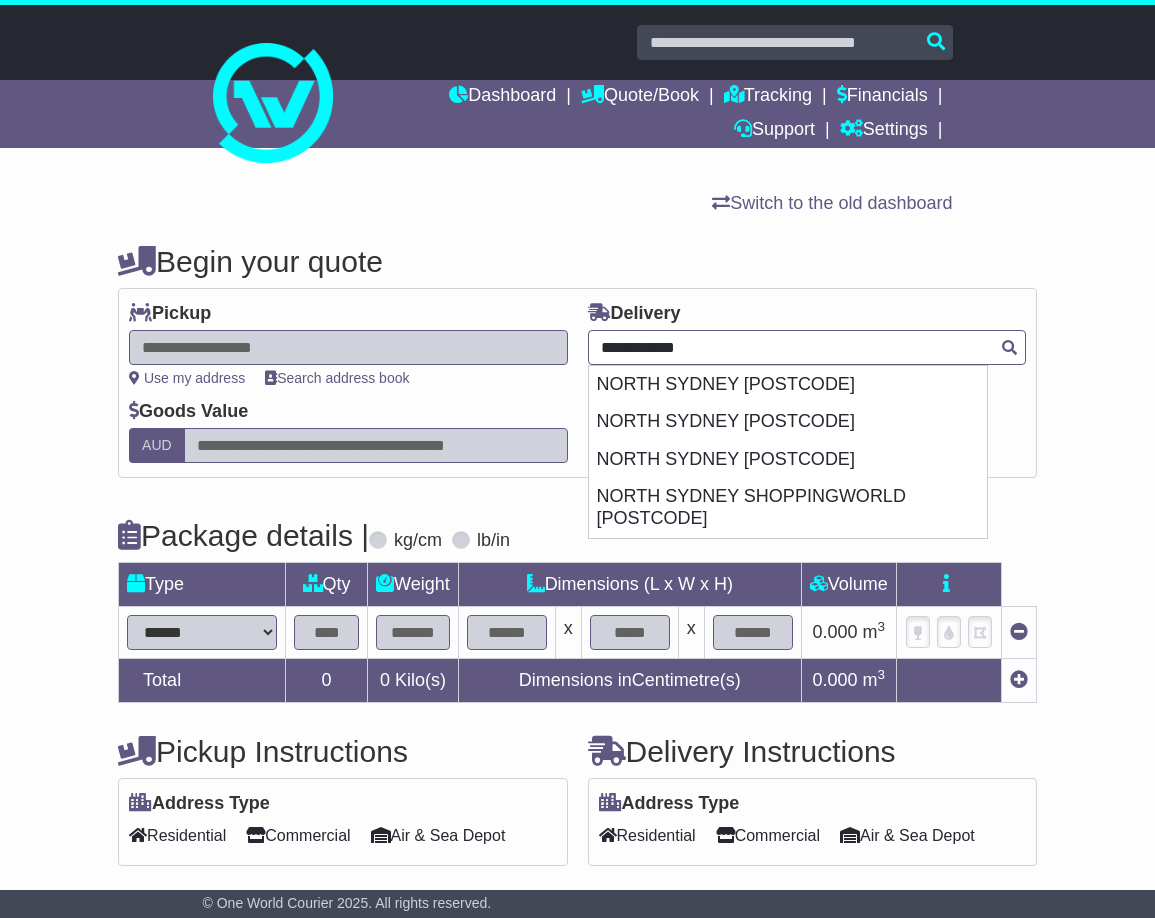 click on "NORTH SYDNEY 2060" at bounding box center [788, 422] 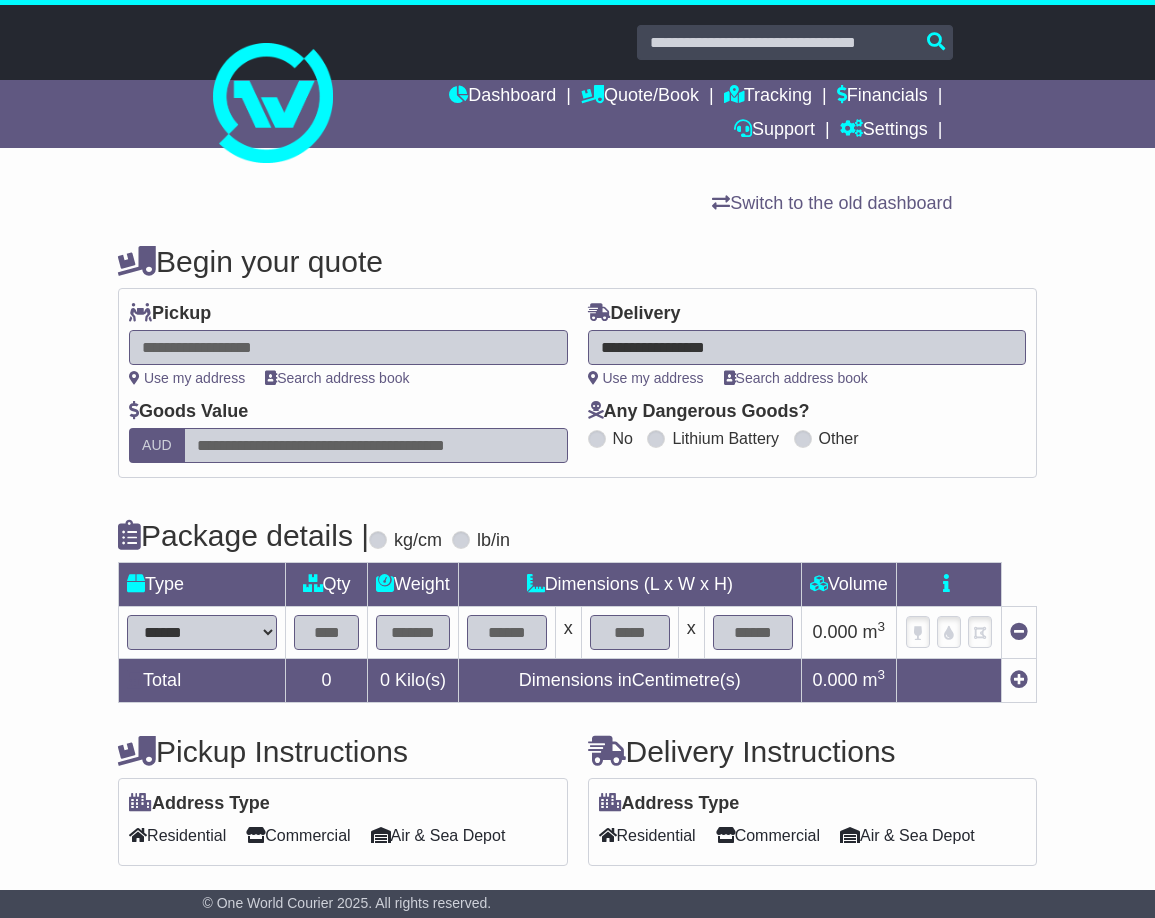 type on "**********" 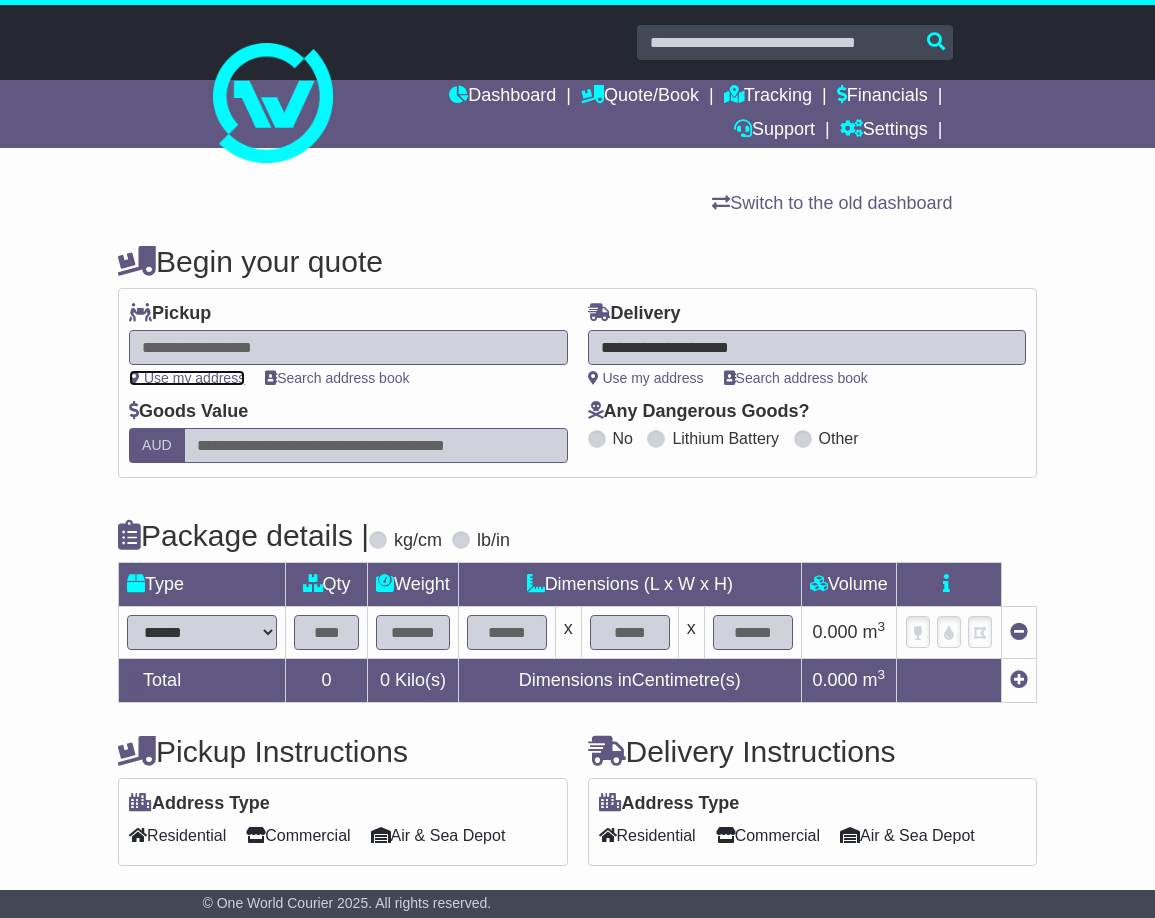 click on "Use my address" at bounding box center [187, 378] 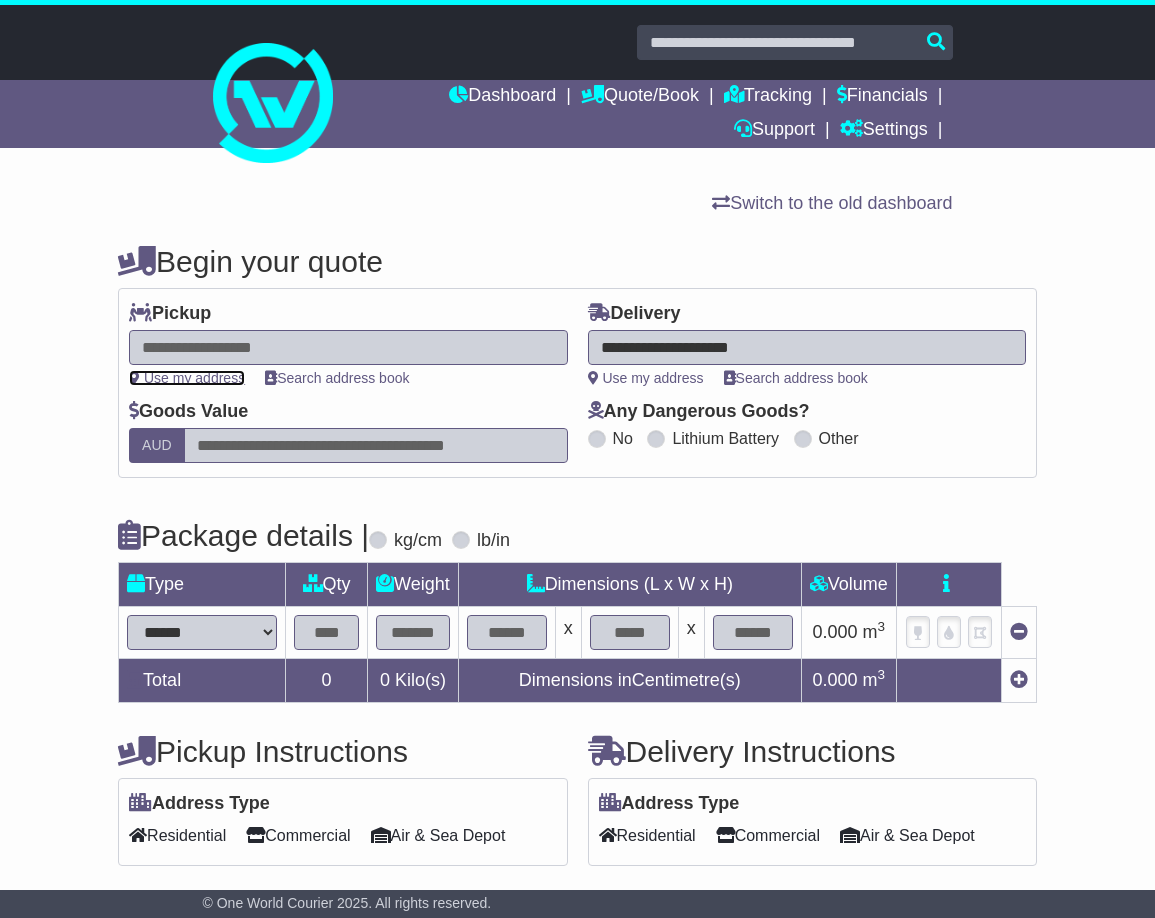type on "**********" 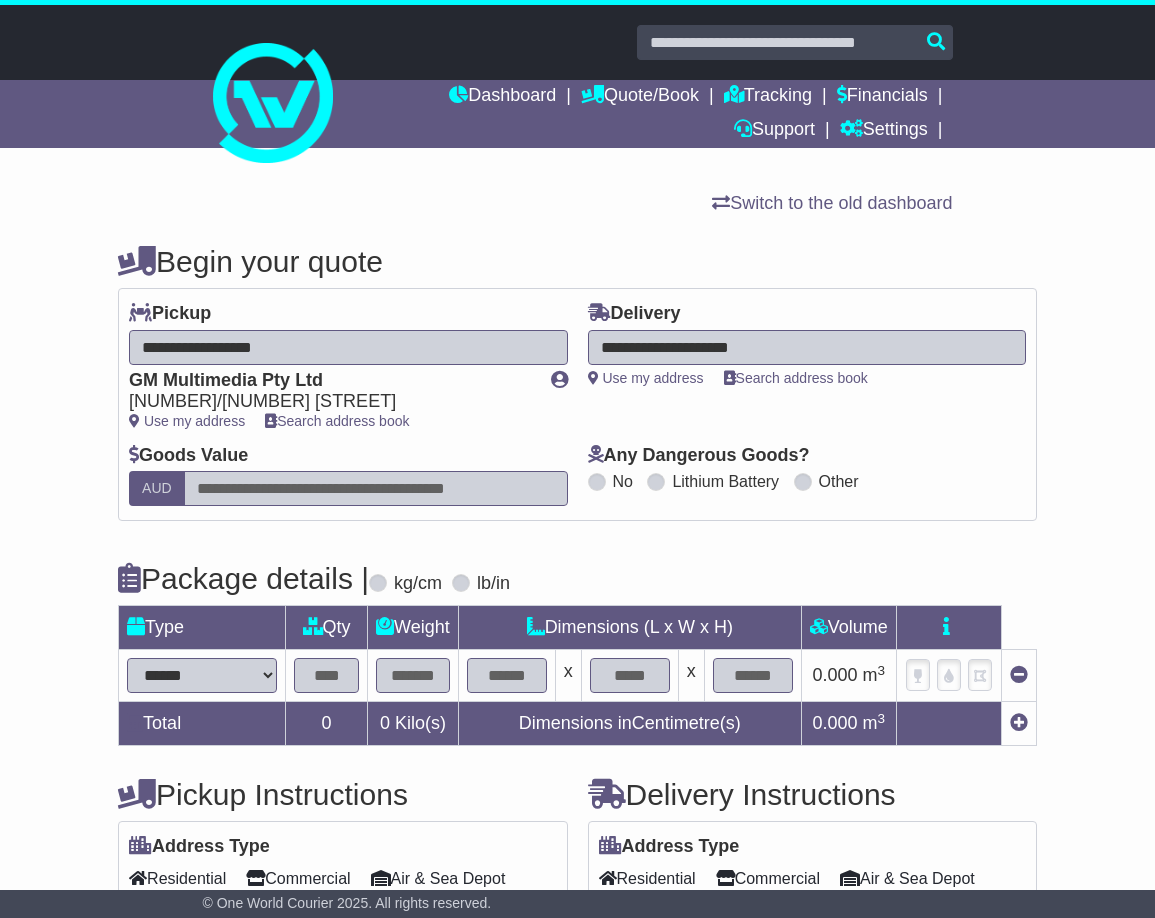 drag, startPoint x: 188, startPoint y: 680, endPoint x: 294, endPoint y: 680, distance: 106 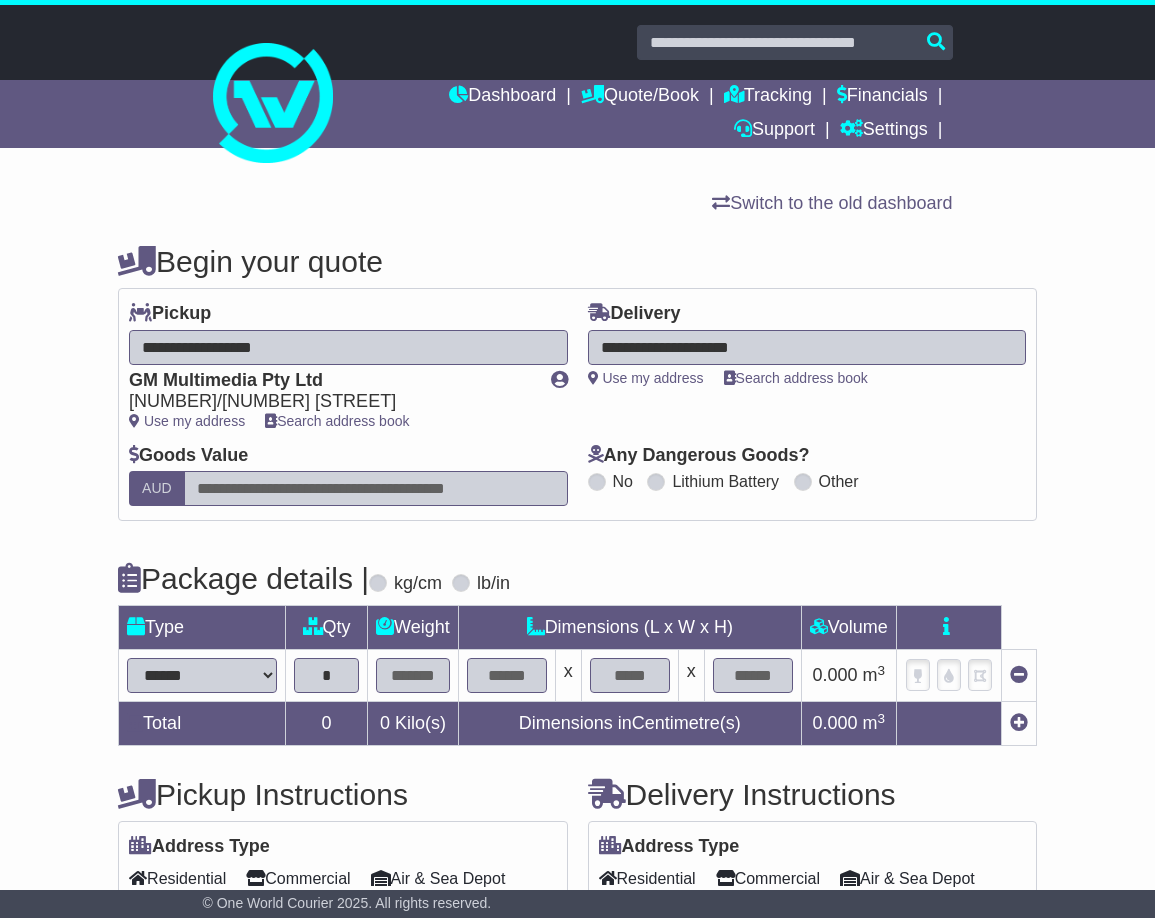type on "*" 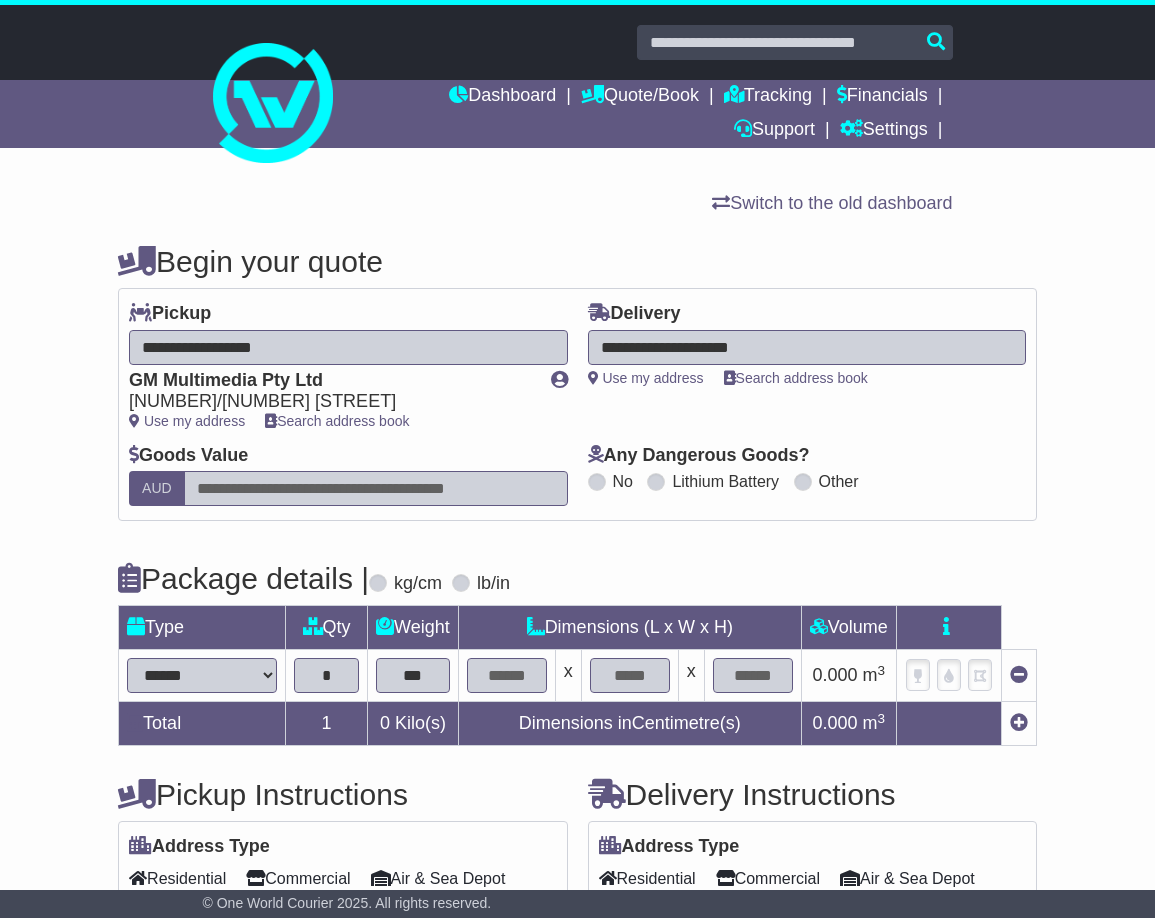 type on "***" 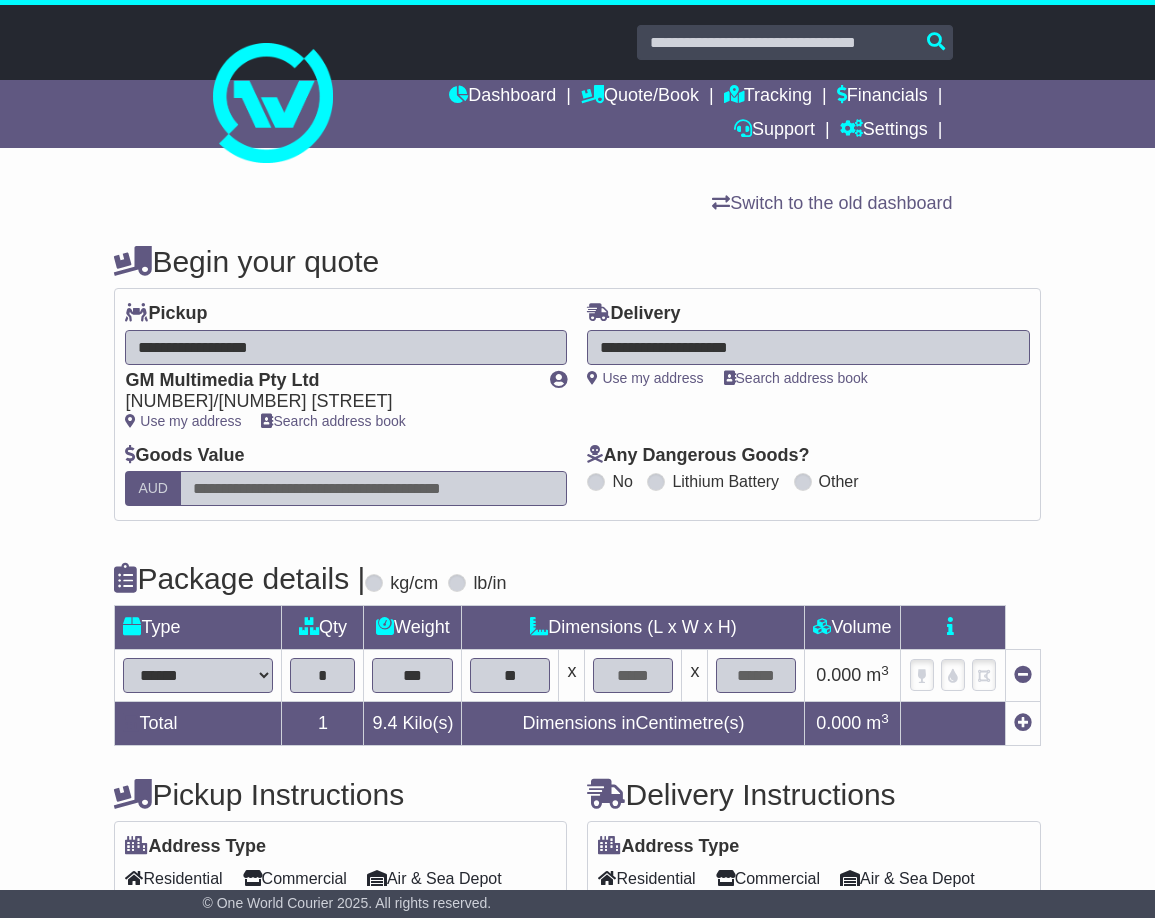 type on "**" 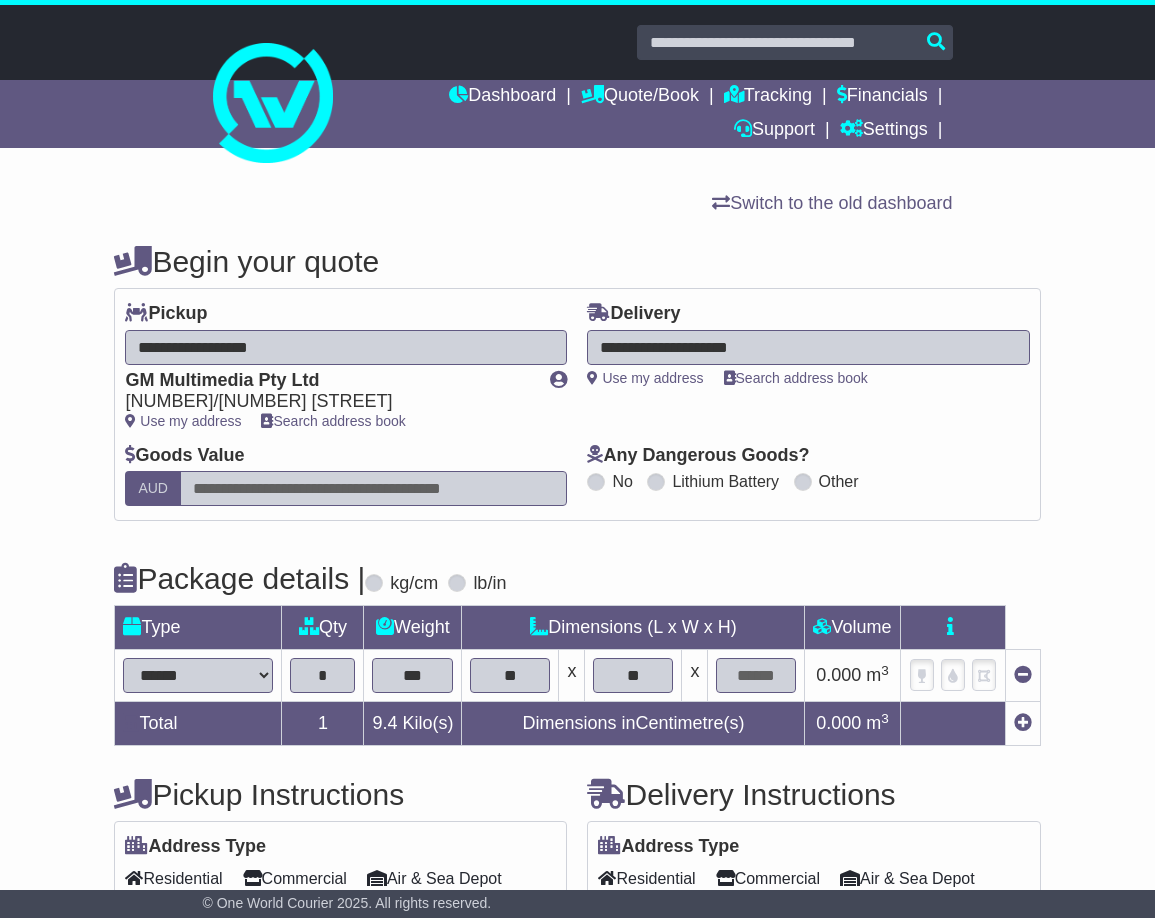 type on "**" 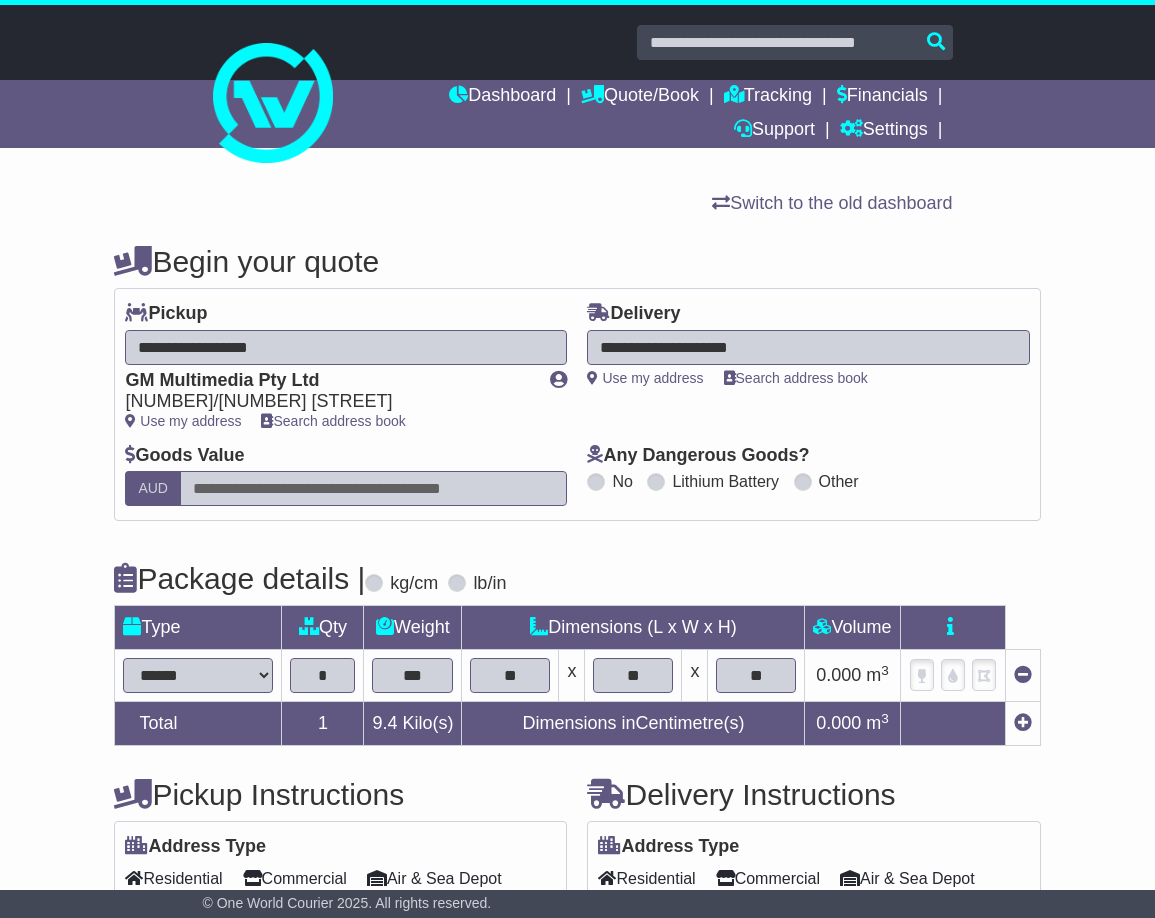 type on "**" 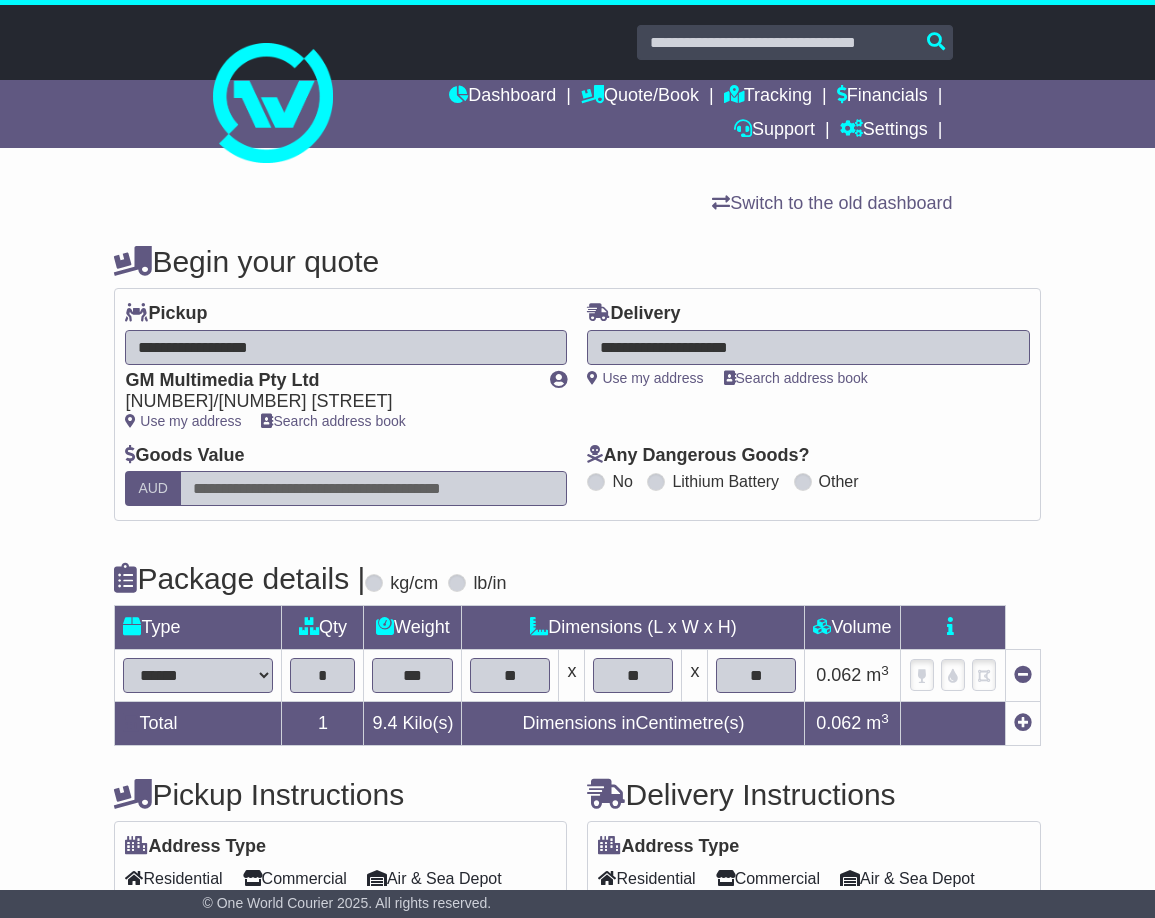 scroll, scrollTop: 216, scrollLeft: 0, axis: vertical 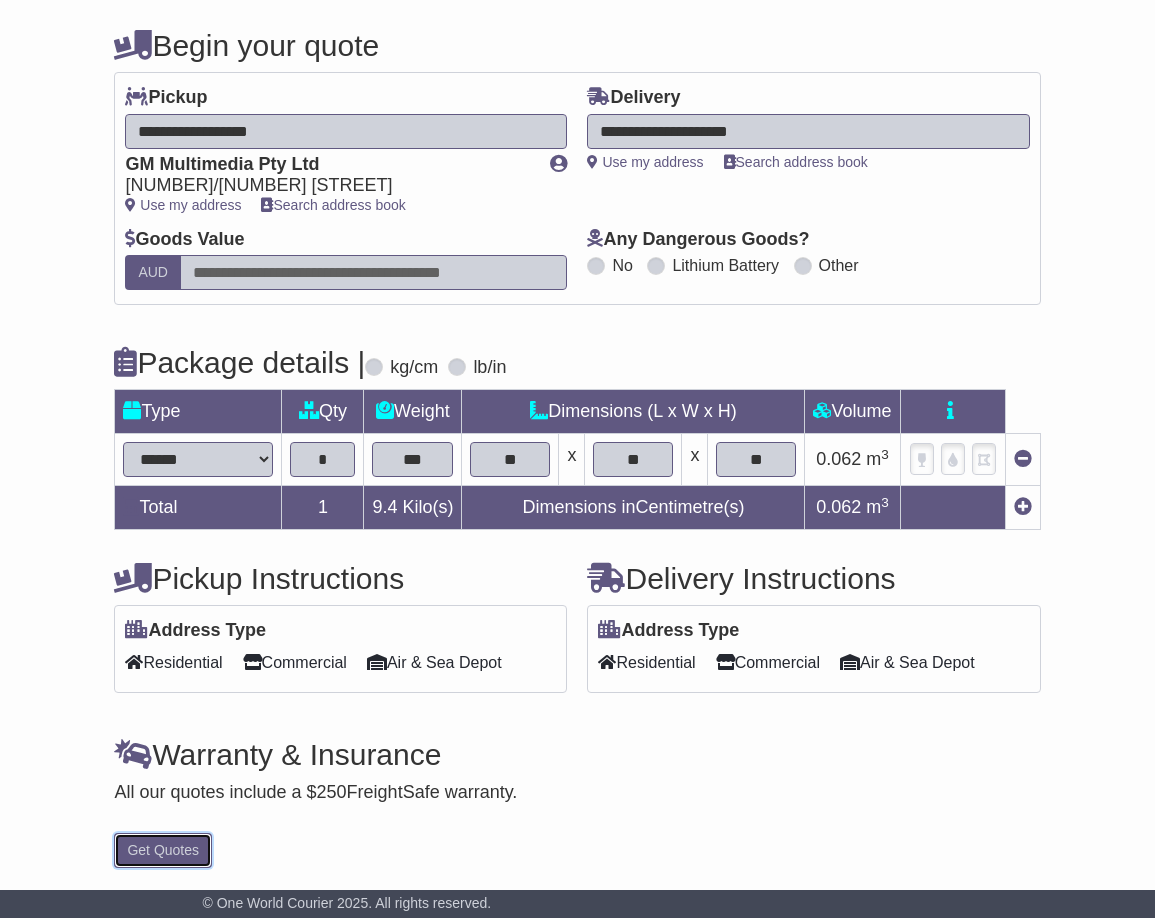 type 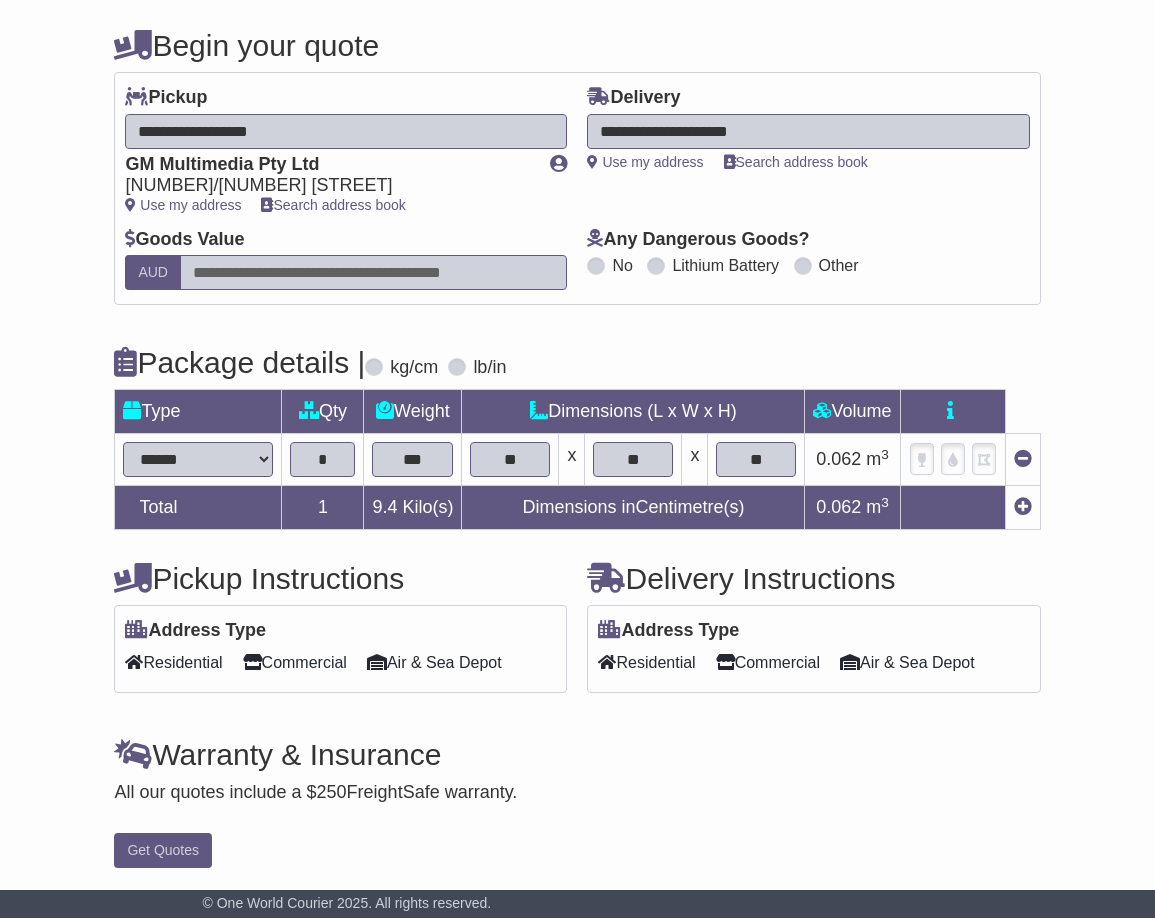 click on "Commercial" at bounding box center (768, 662) 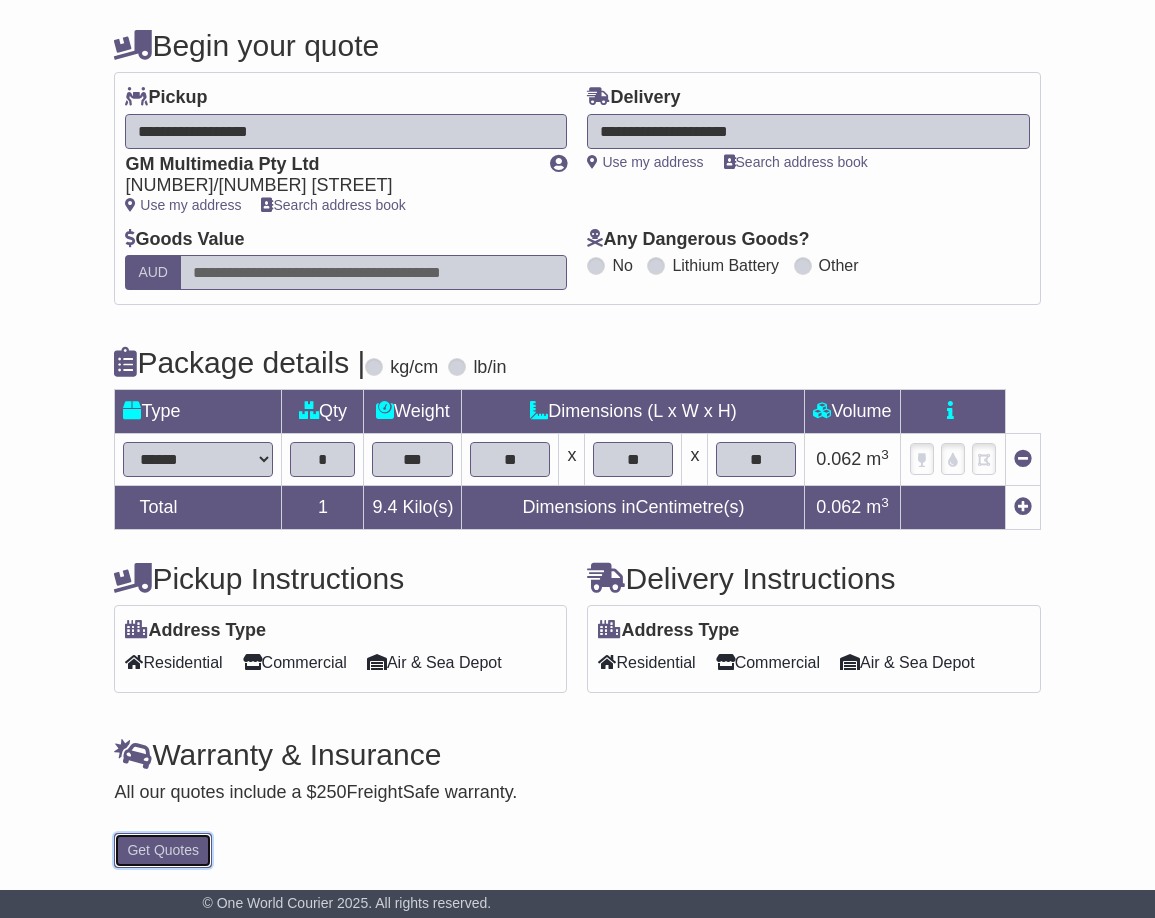 click on "Get Quotes" at bounding box center [163, 850] 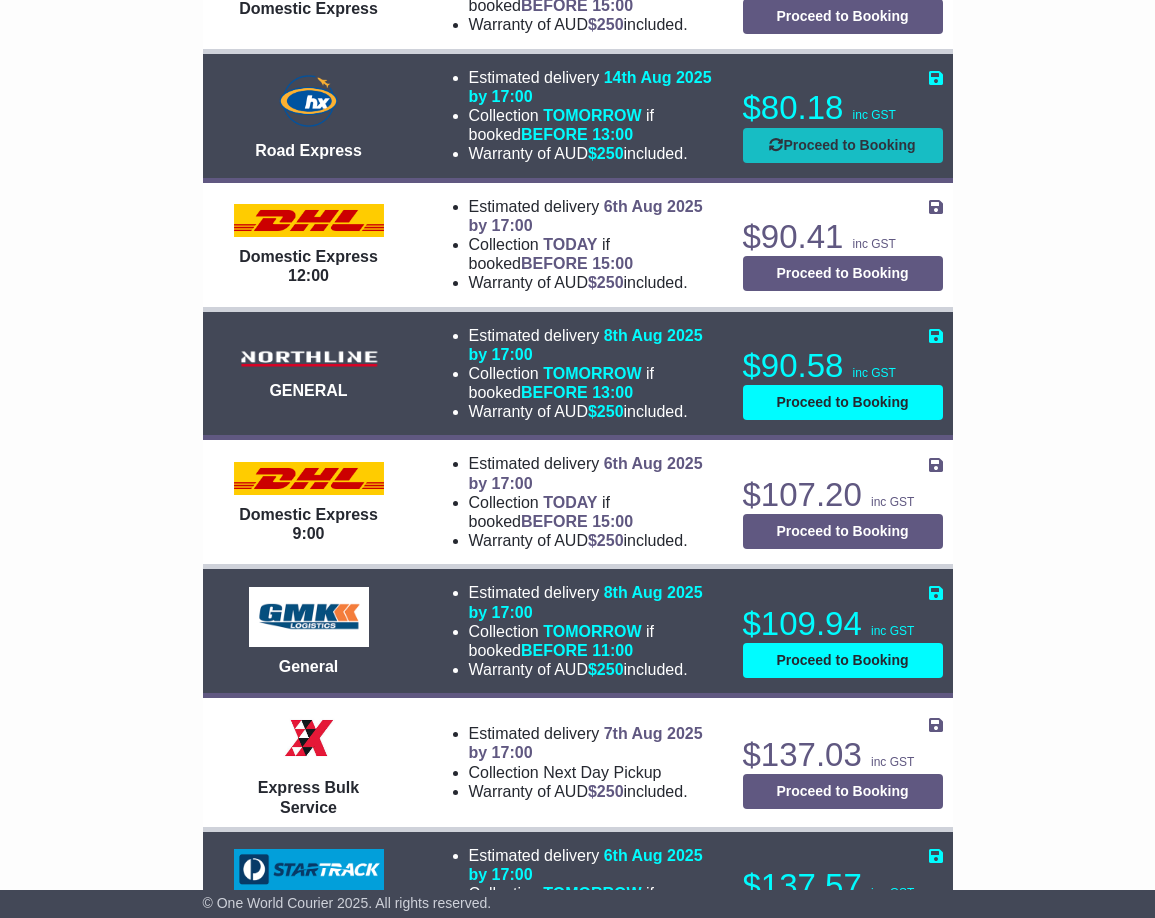 scroll, scrollTop: 2881, scrollLeft: 0, axis: vertical 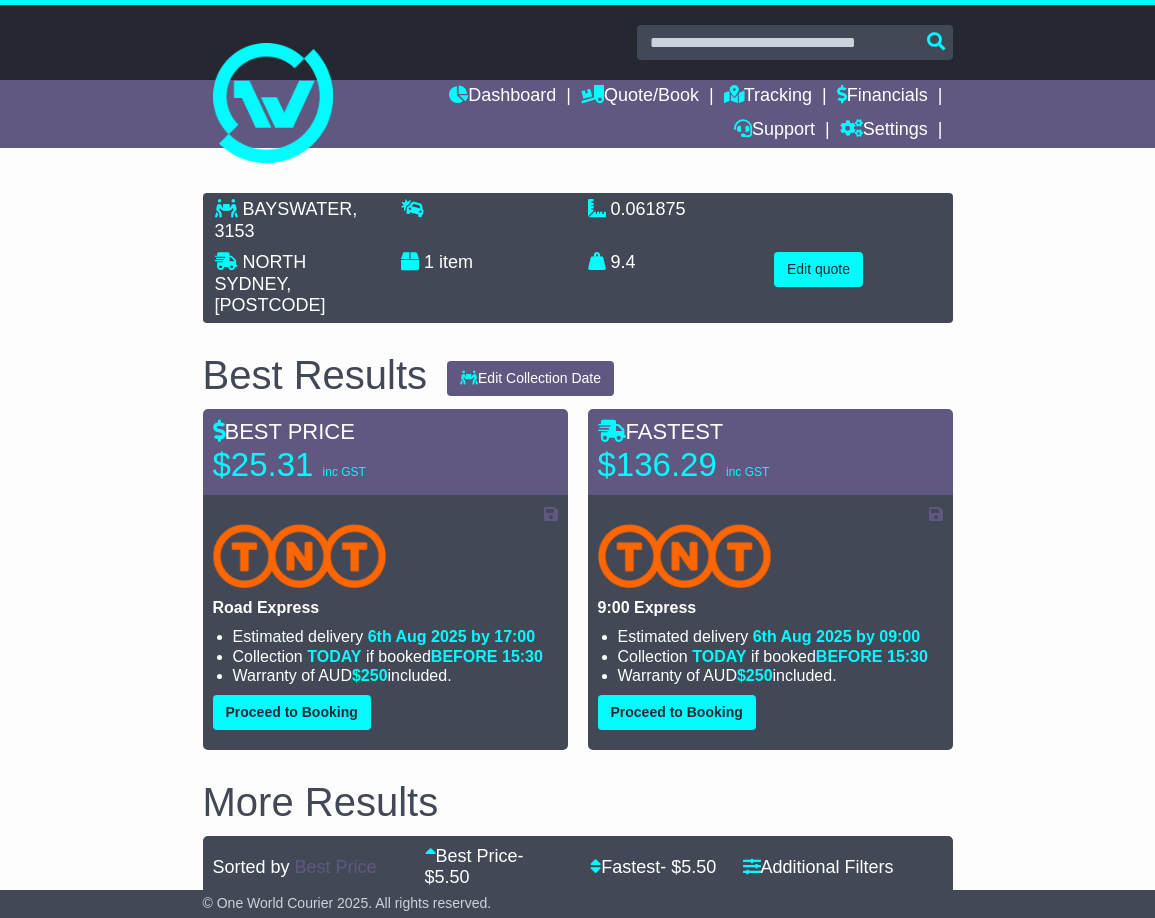 click on "BAYSWATER , 3153
NORTH SYDNEY , 2060
1   item
0.061875
m 3
in 3
9.4  kg(s)  lb(s)" at bounding box center (577, 2301) 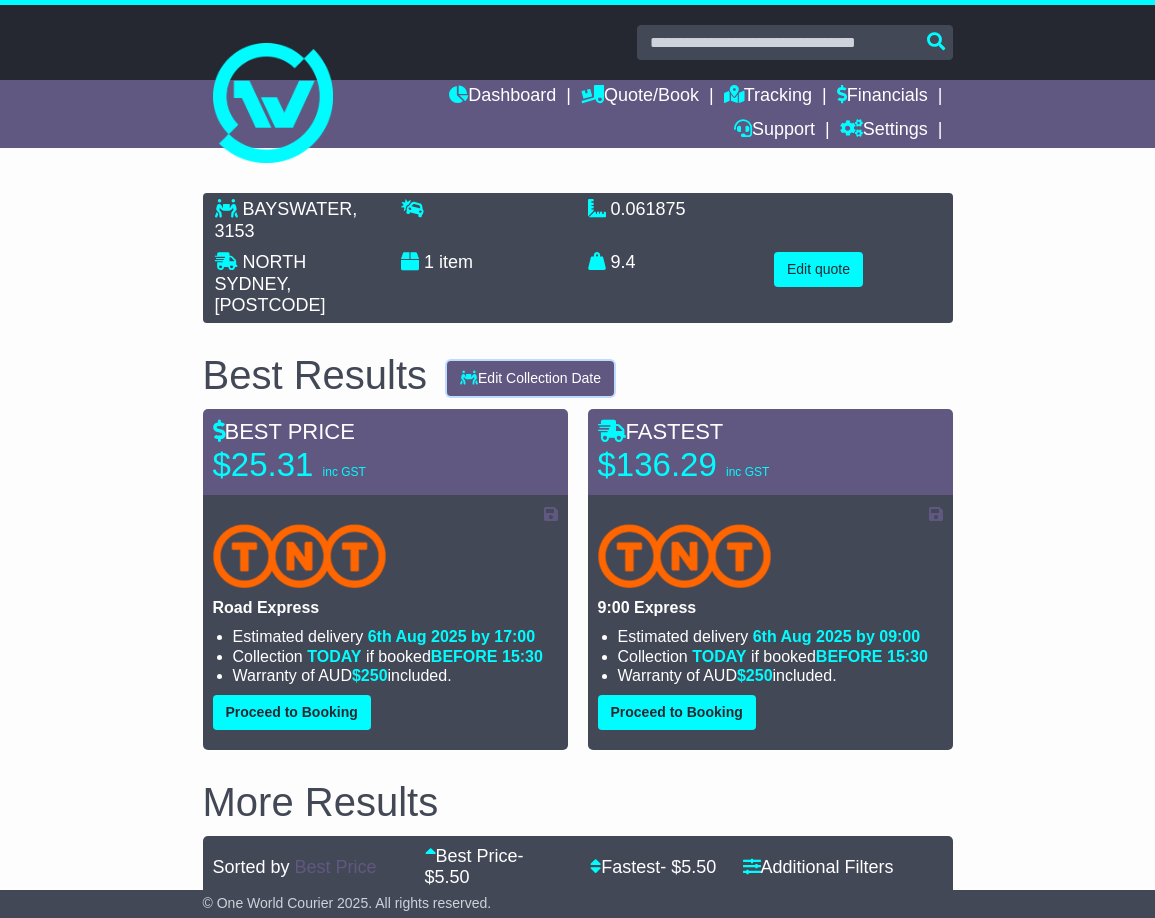 click on "Edit Collection Date" at bounding box center (530, 378) 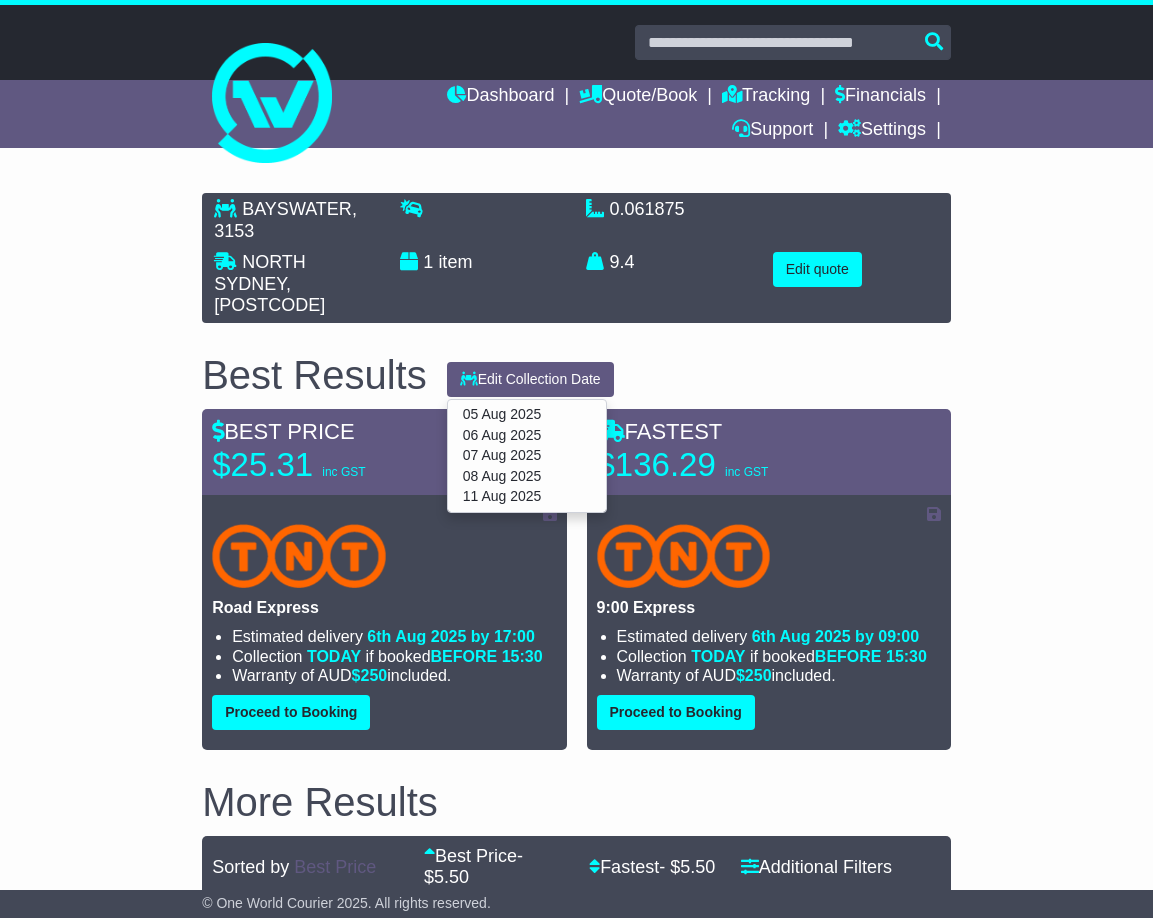 click on "BAYSWATER , 3153
NORTH SYDNEY , 2060
1   item
0.061875
m 3
in 3
9.4  kg(s)  lb(s)" at bounding box center [576, 2301] 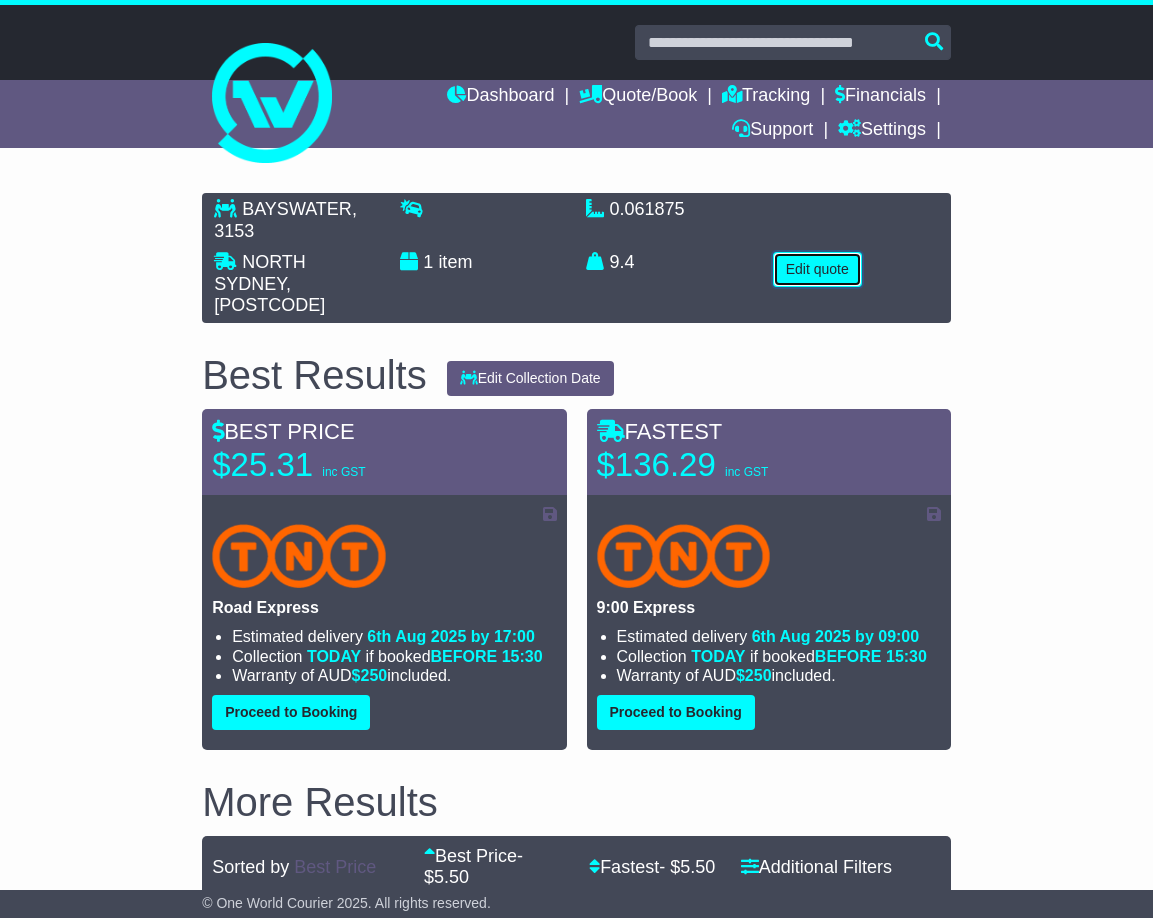 click on "Edit quote" at bounding box center [817, 269] 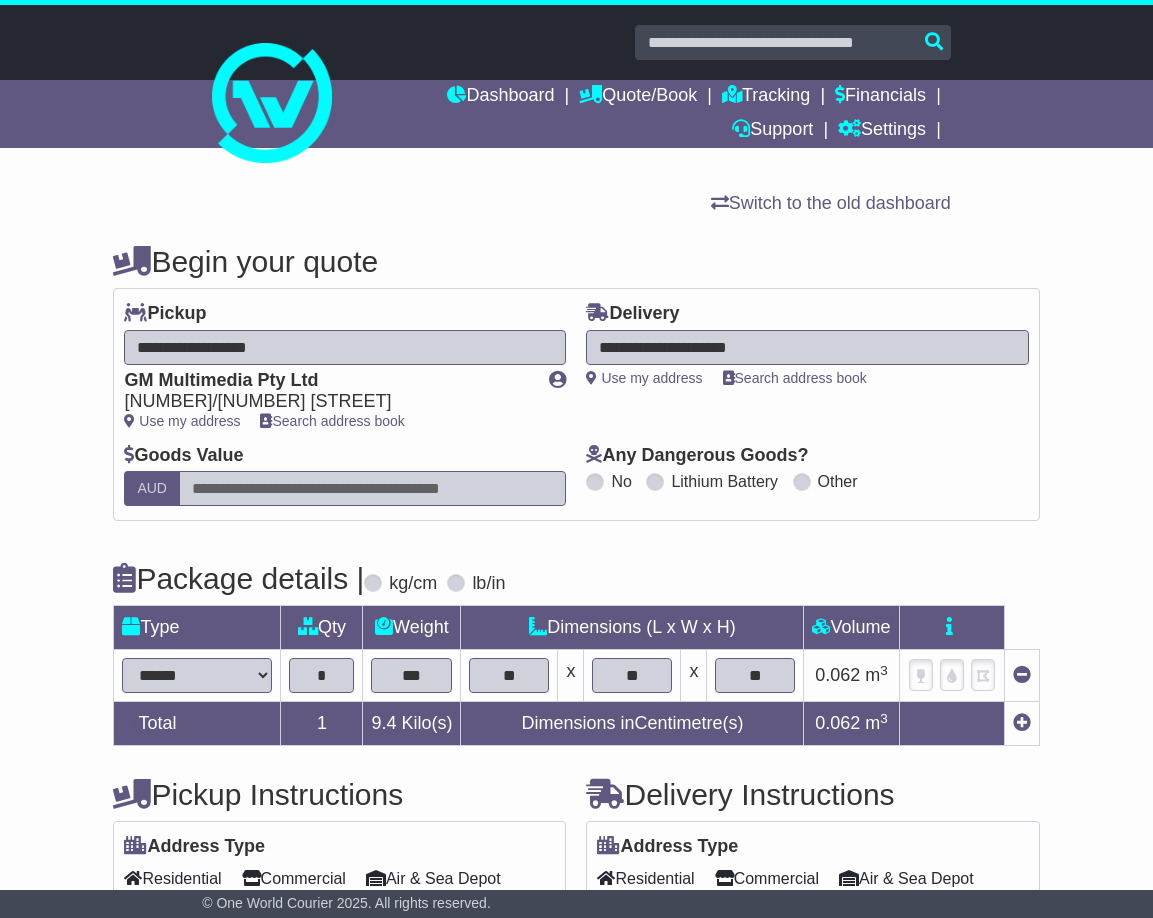 drag, startPoint x: 444, startPoint y: 674, endPoint x: 219, endPoint y: 631, distance: 229.07204 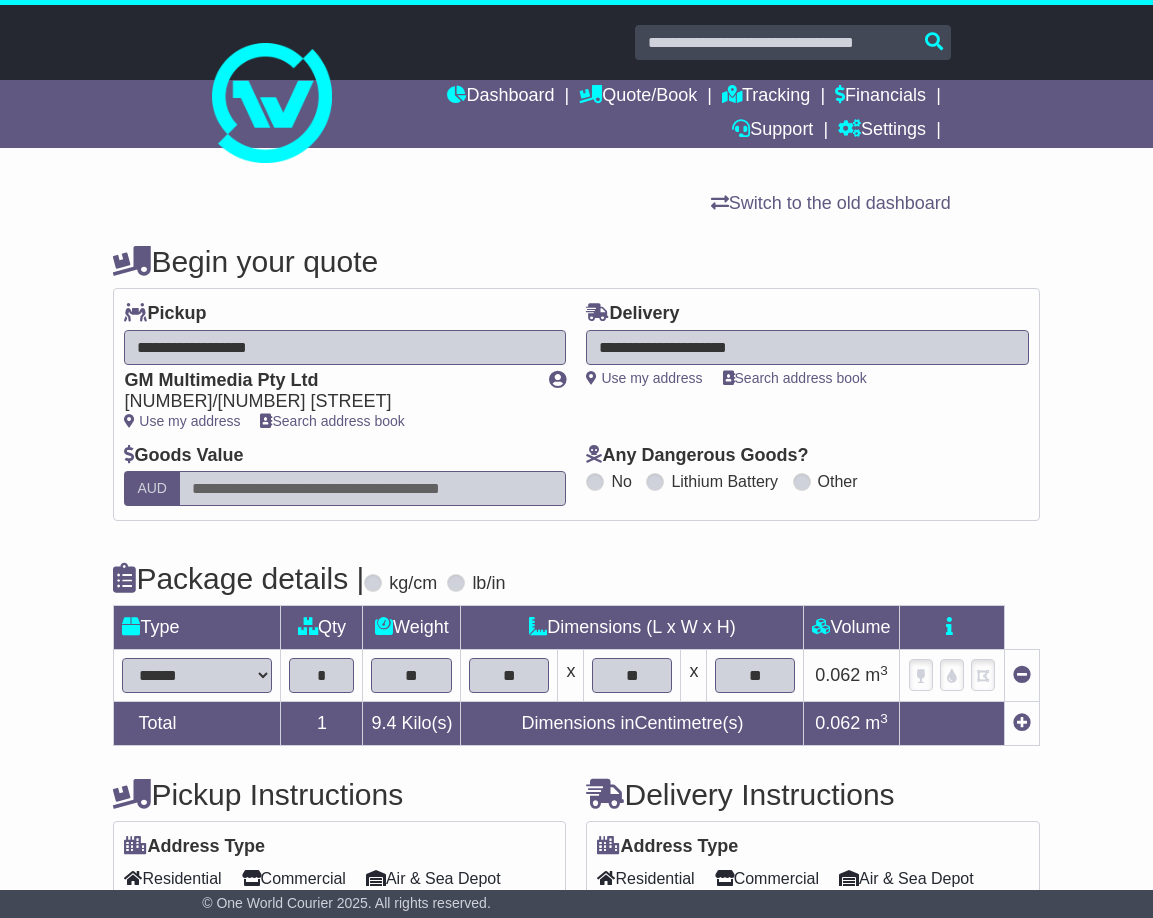 type on "**" 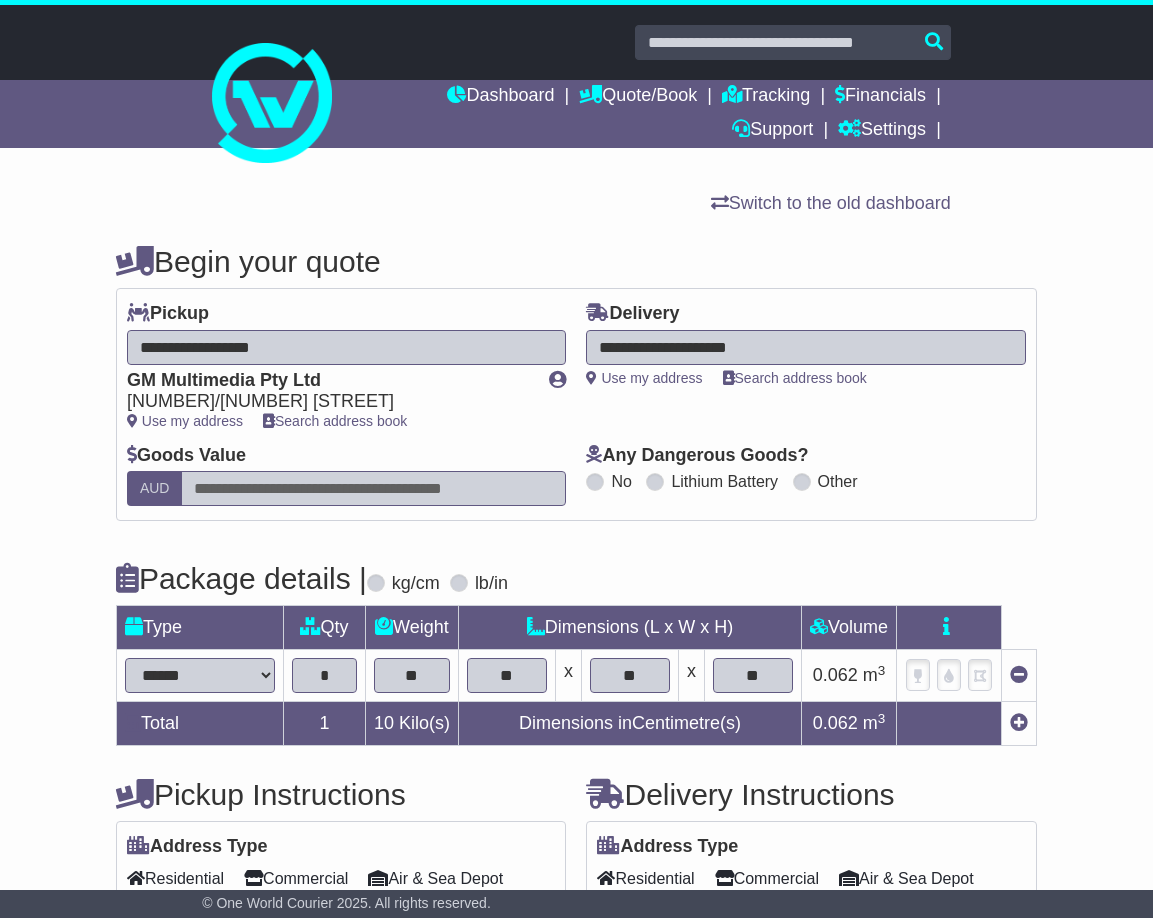 type on "**" 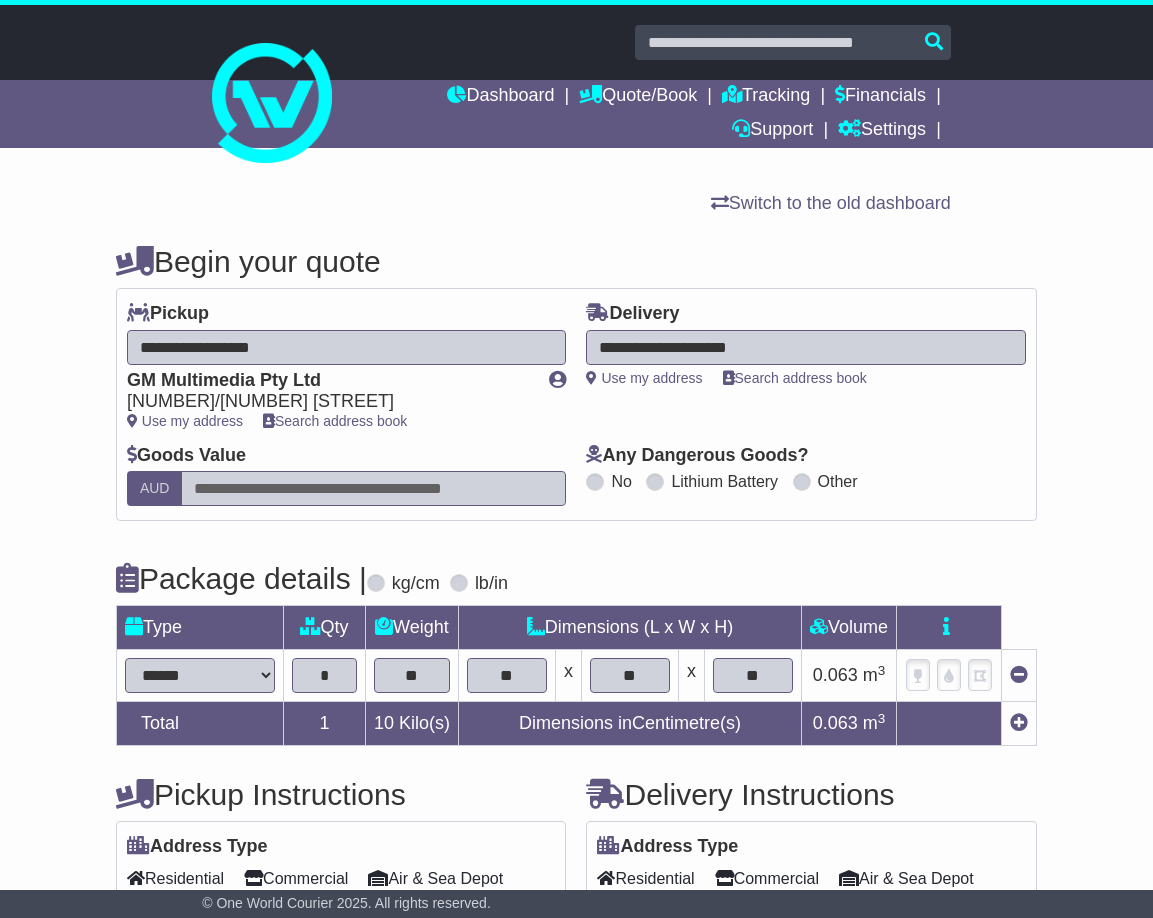 type on "**" 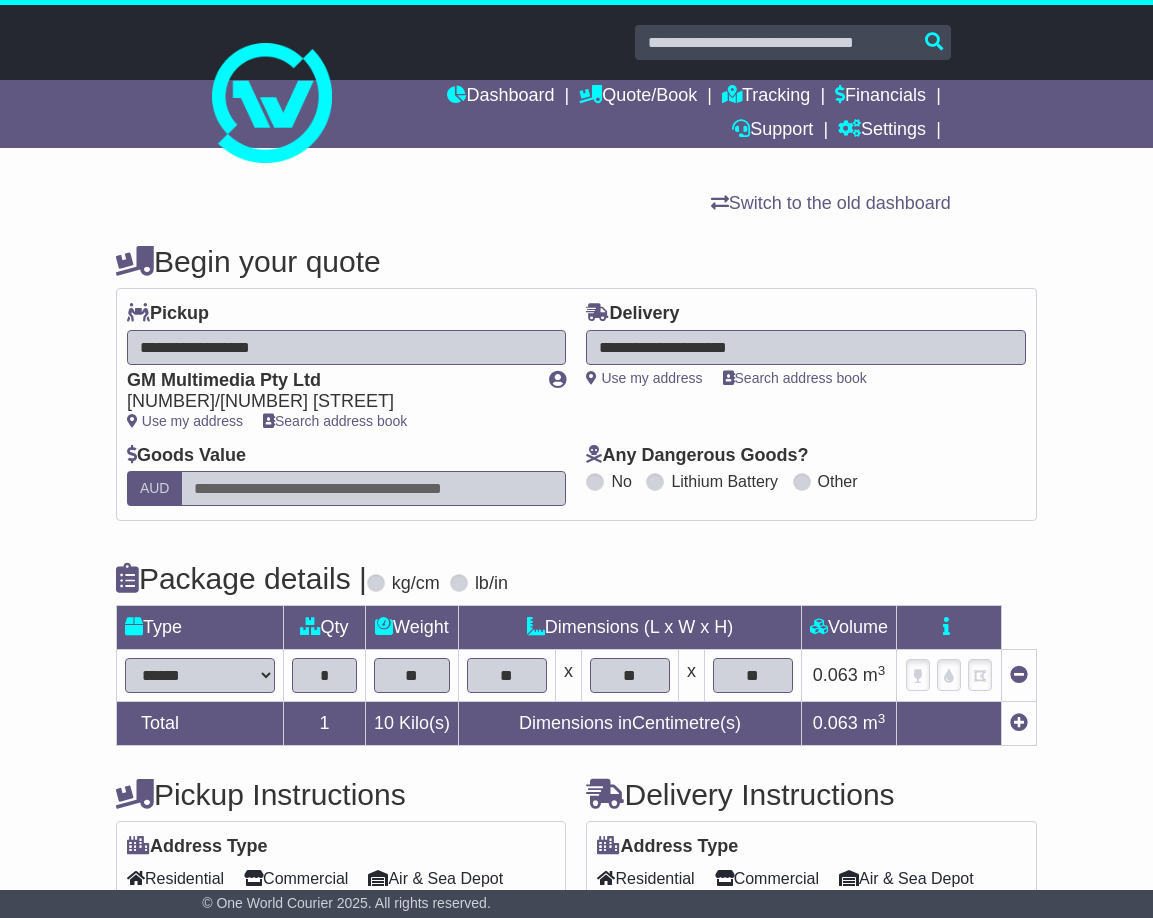 scroll, scrollTop: 218, scrollLeft: 0, axis: vertical 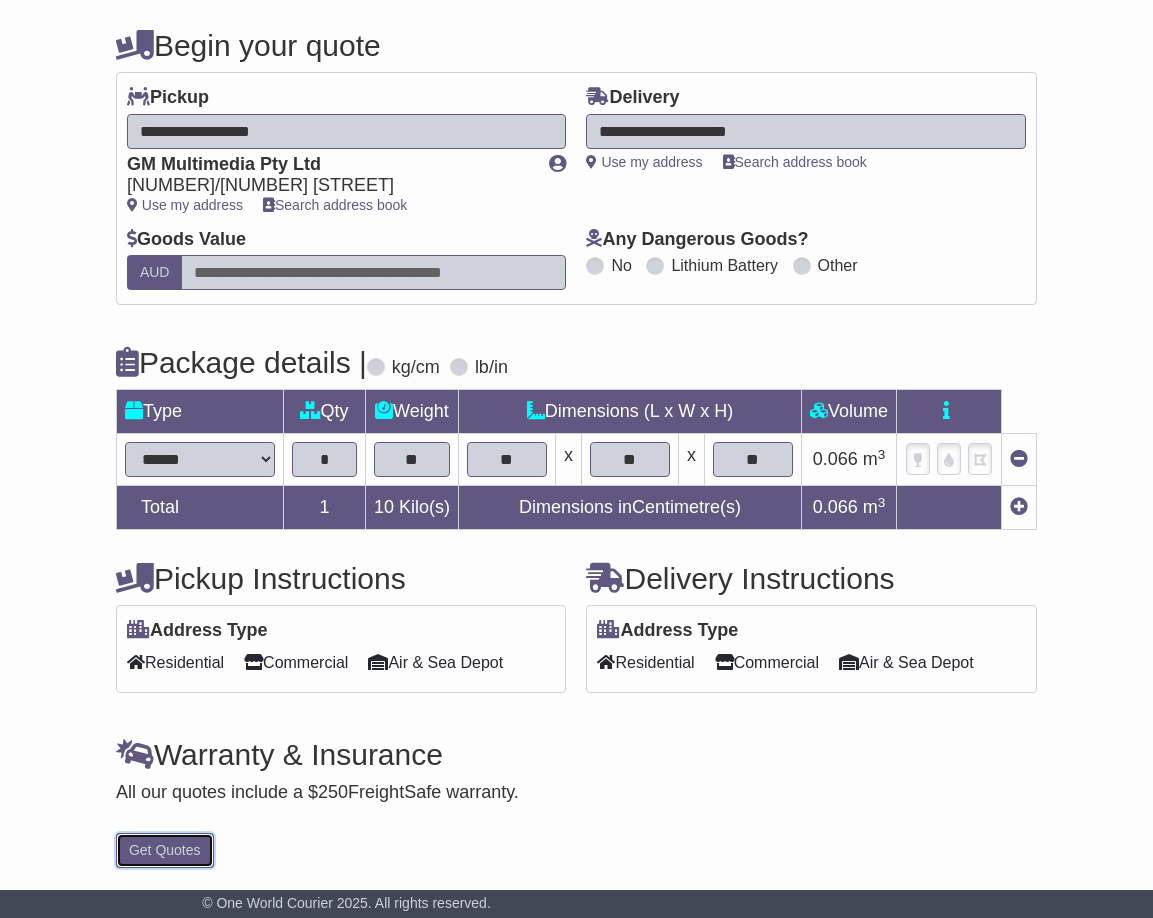 click on "Get Quotes" at bounding box center [165, 850] 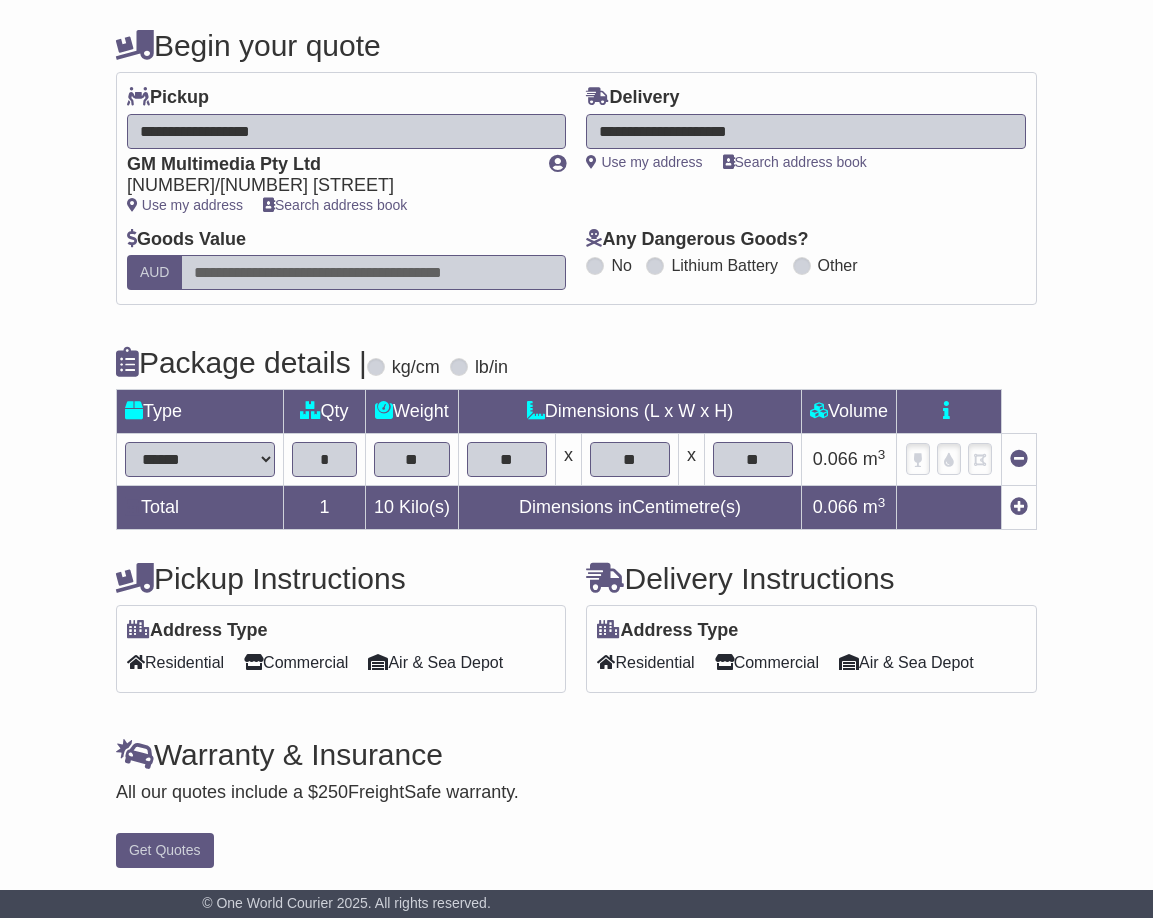 scroll, scrollTop: 0, scrollLeft: 0, axis: both 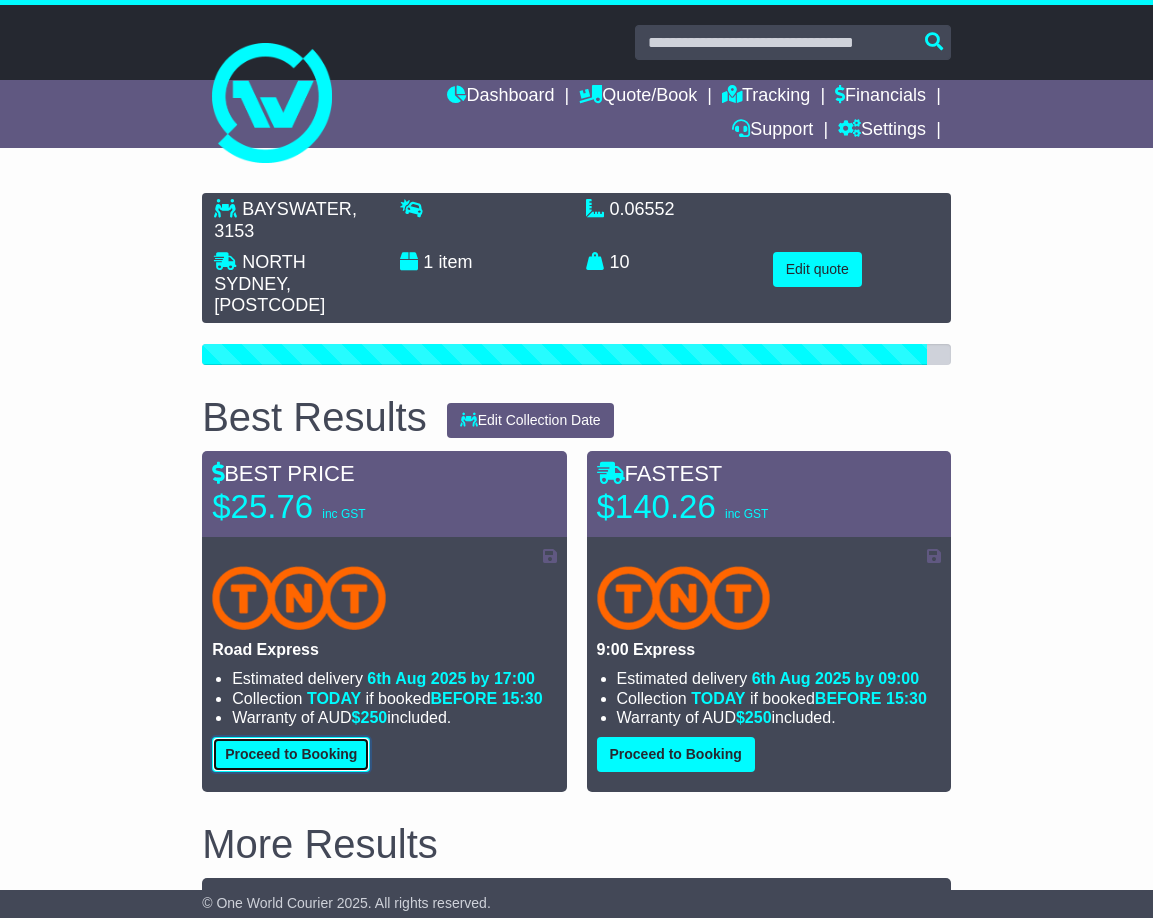 click on "Proceed to Booking" at bounding box center (291, 754) 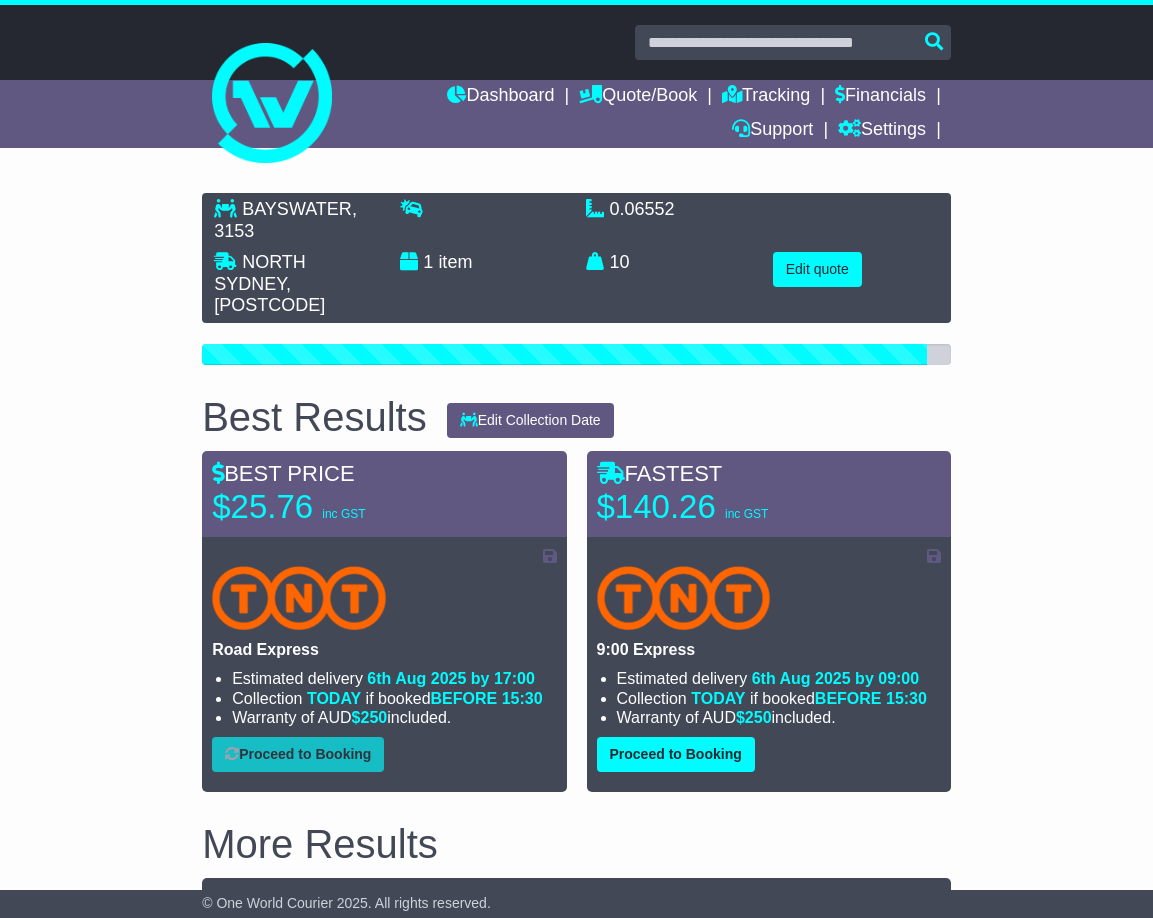 select on "*****" 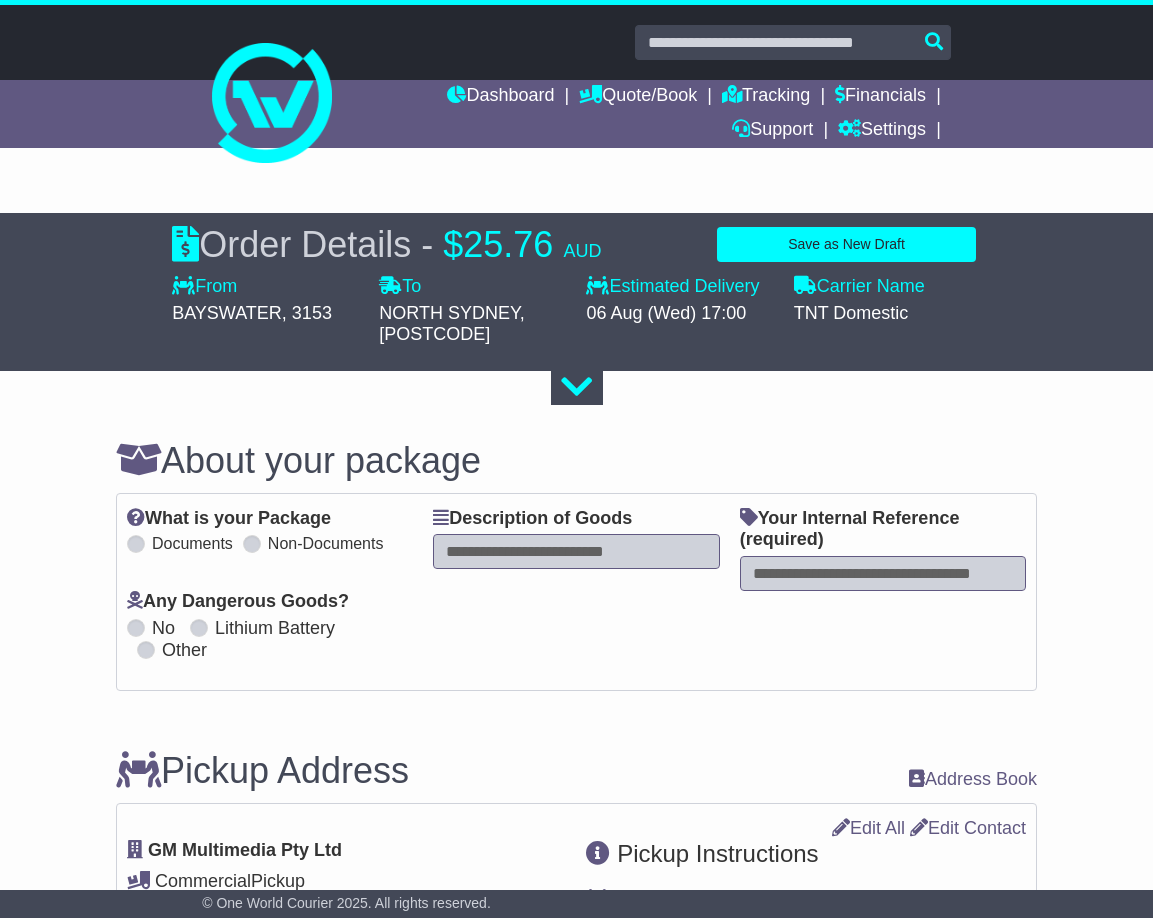 click at bounding box center [576, 551] 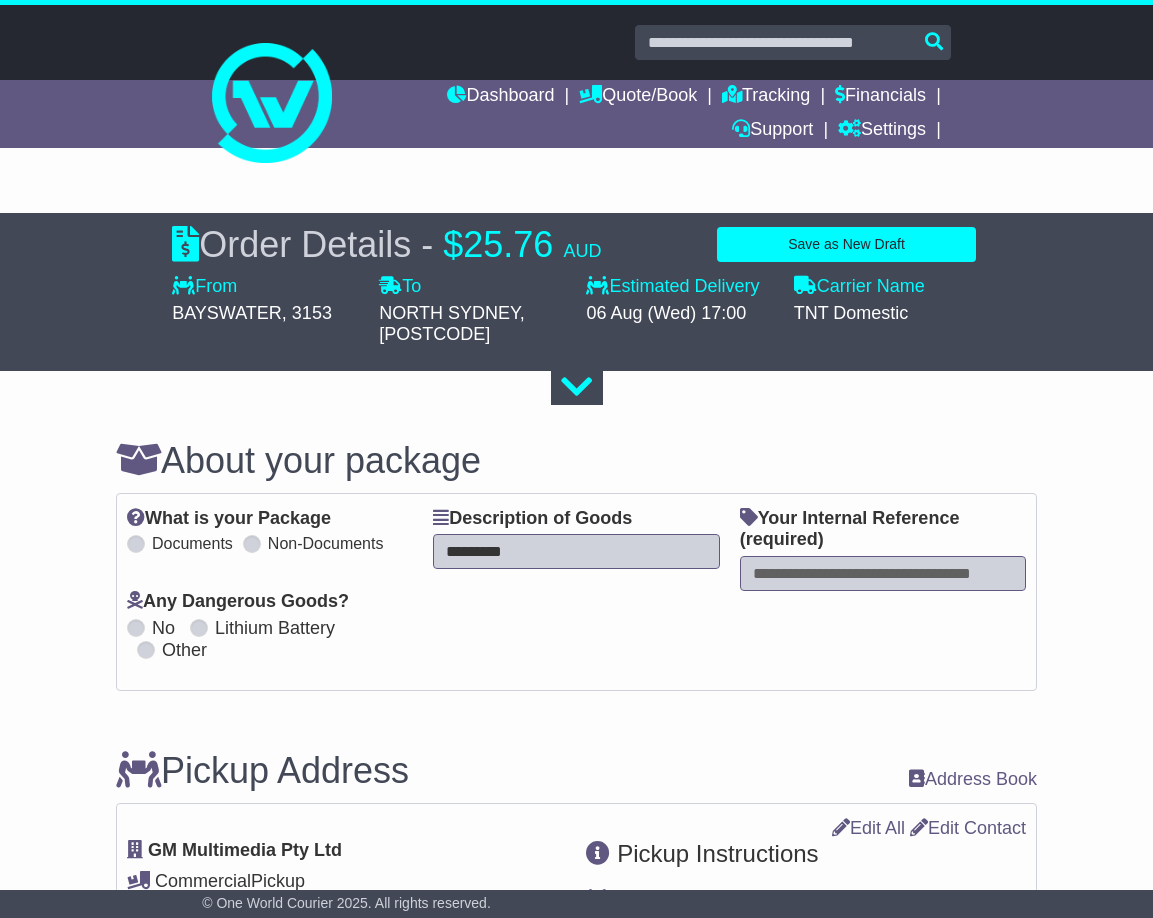 type on "*********" 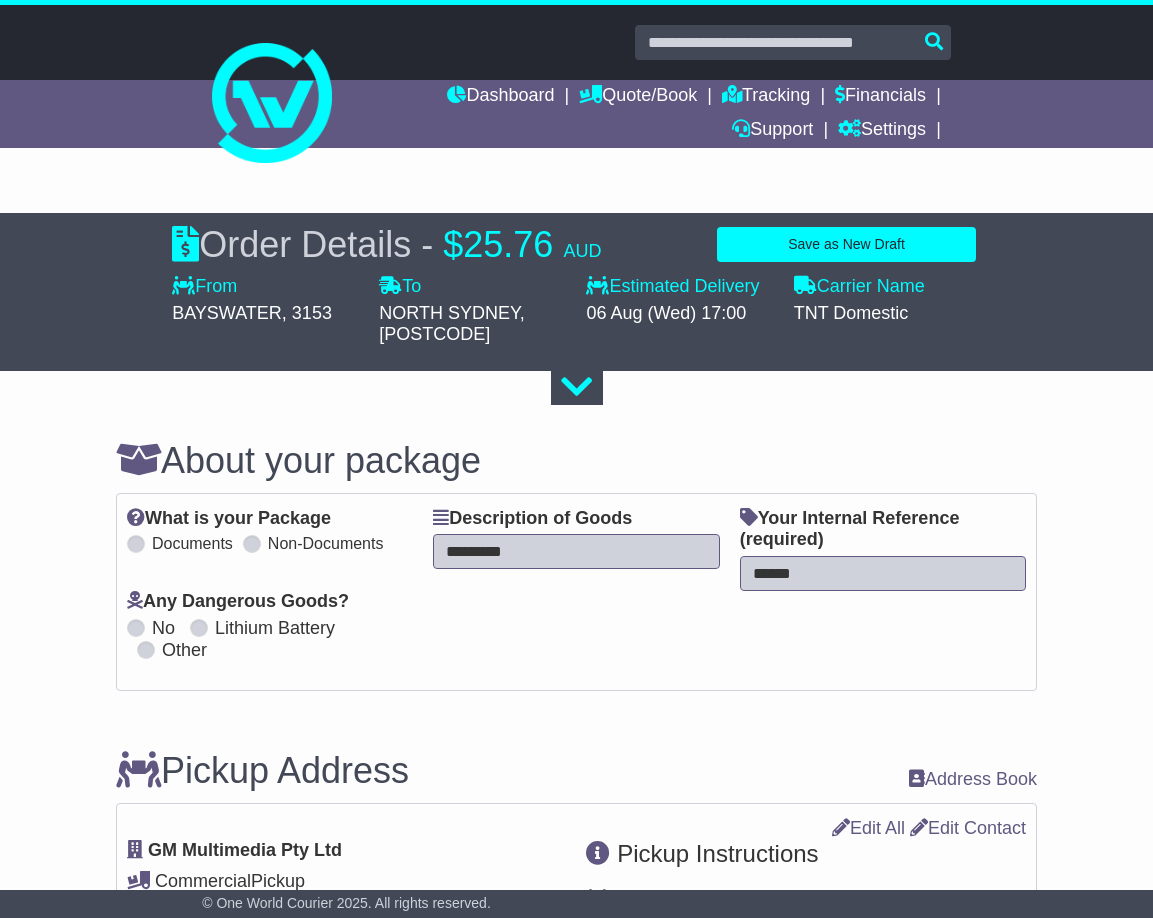 type on "******" 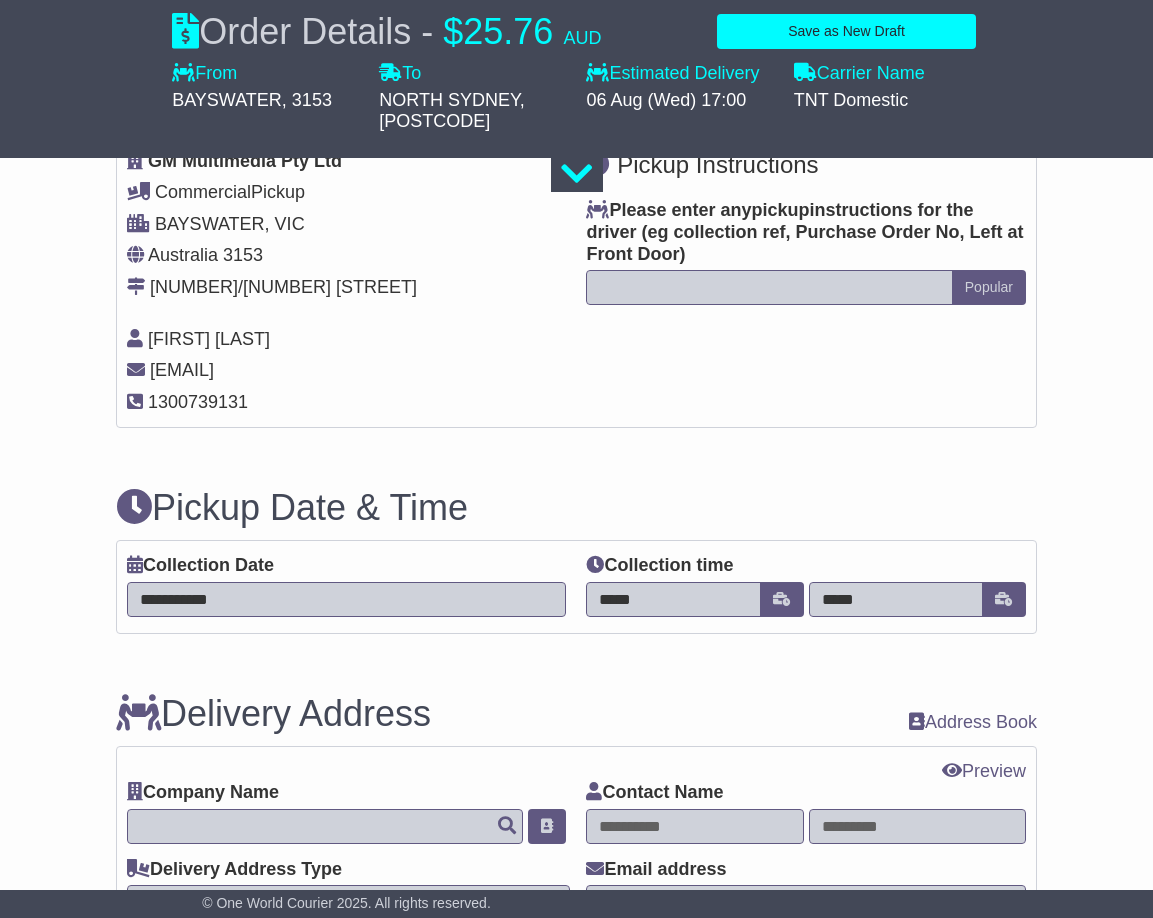 scroll, scrollTop: 600, scrollLeft: 0, axis: vertical 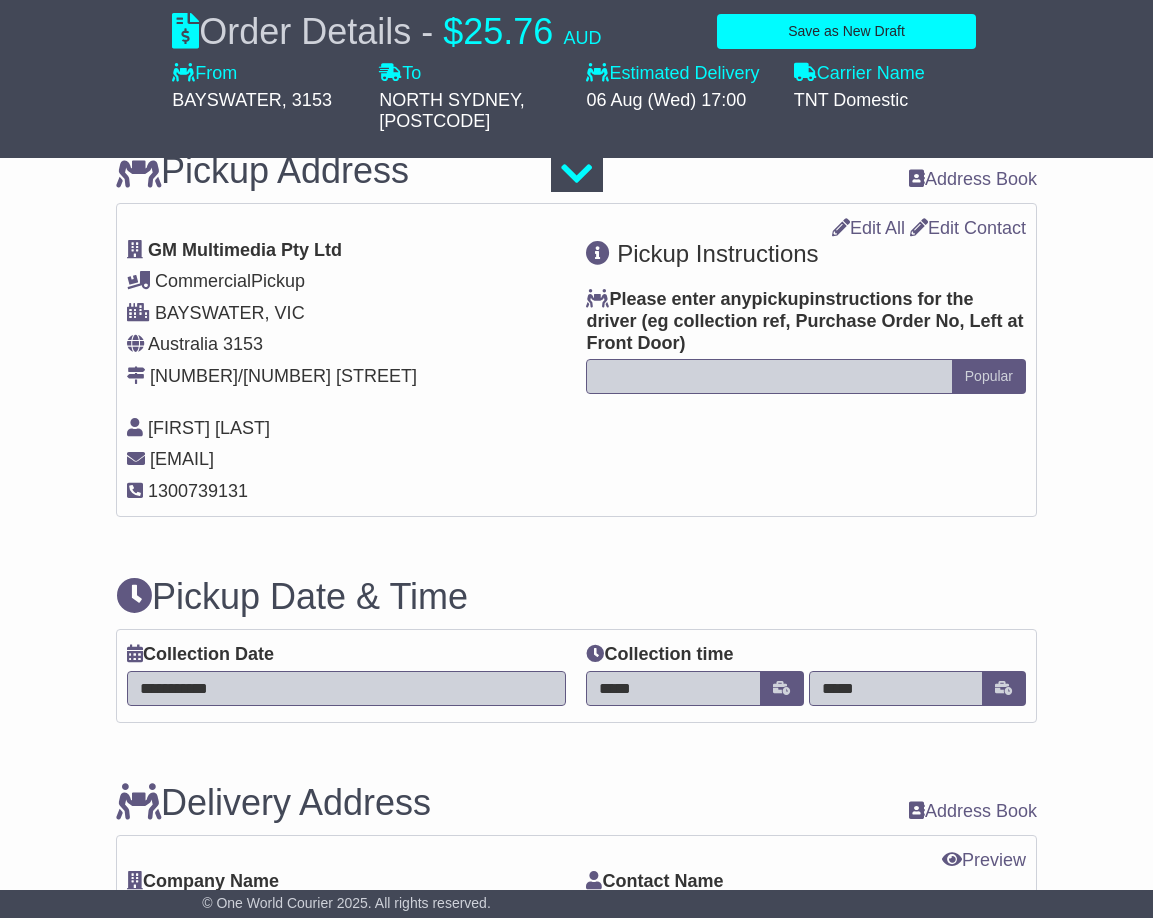 click at bounding box center (769, 376) 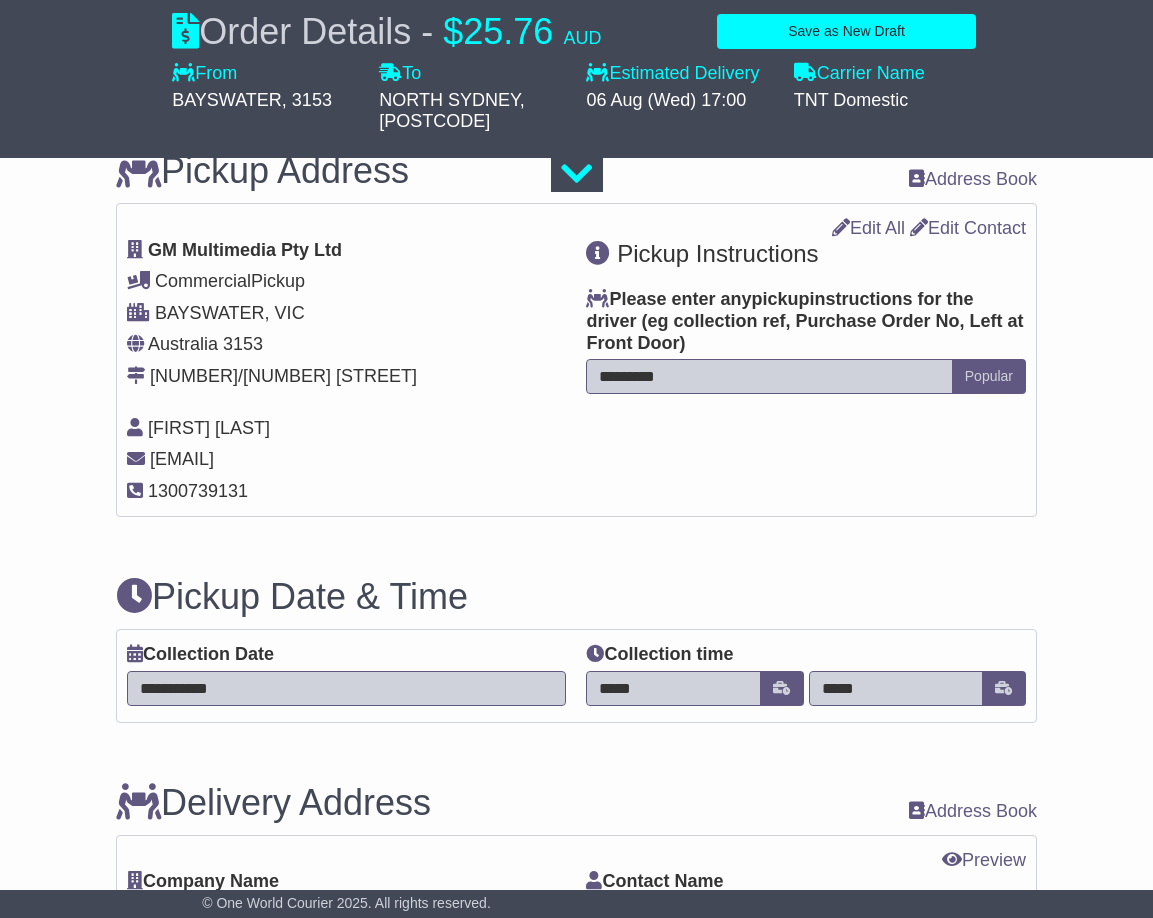 type on "*********" 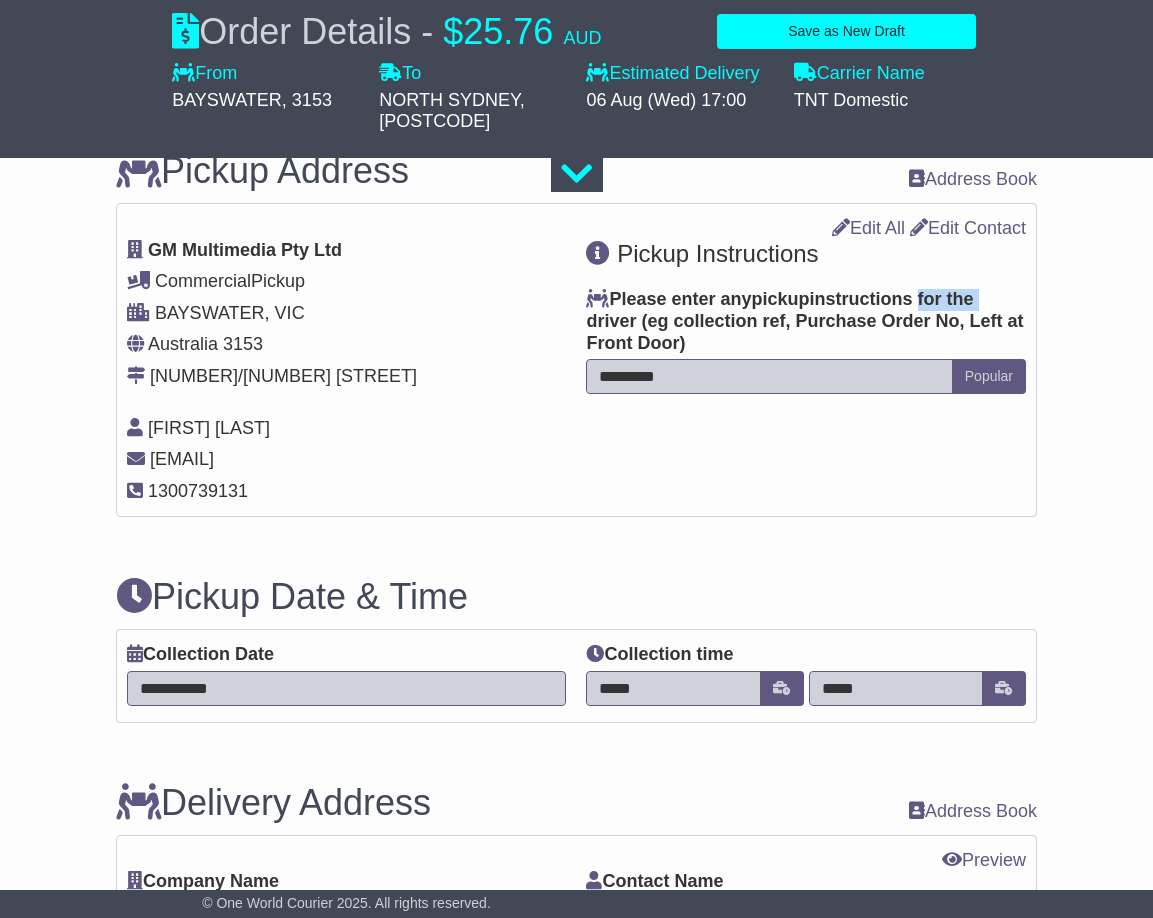 drag, startPoint x: 983, startPoint y: 299, endPoint x: 861, endPoint y: 296, distance: 122.03688 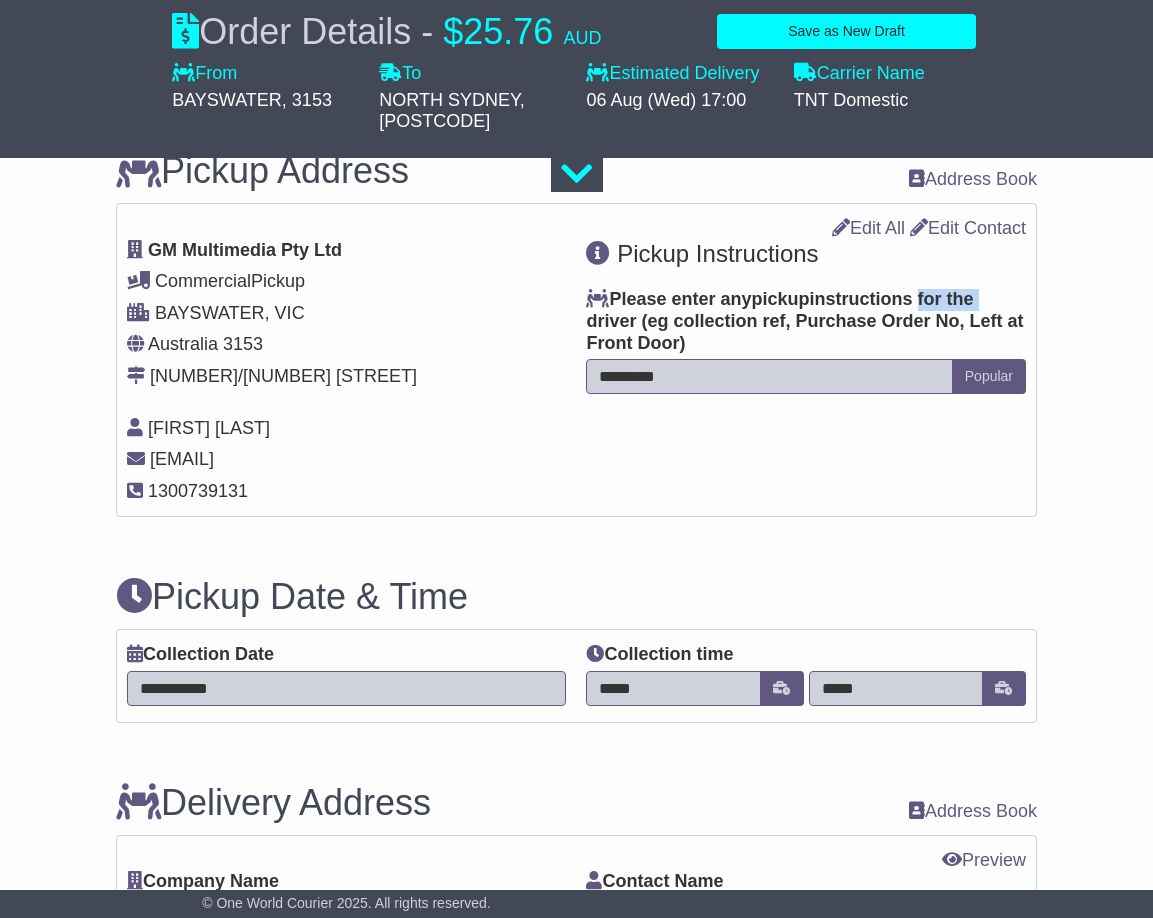 click on "Please enter any  pickup  instructions for the driver ( eg collection ref, Purchase Order No, Left at Front Door )" at bounding box center (806, 321) 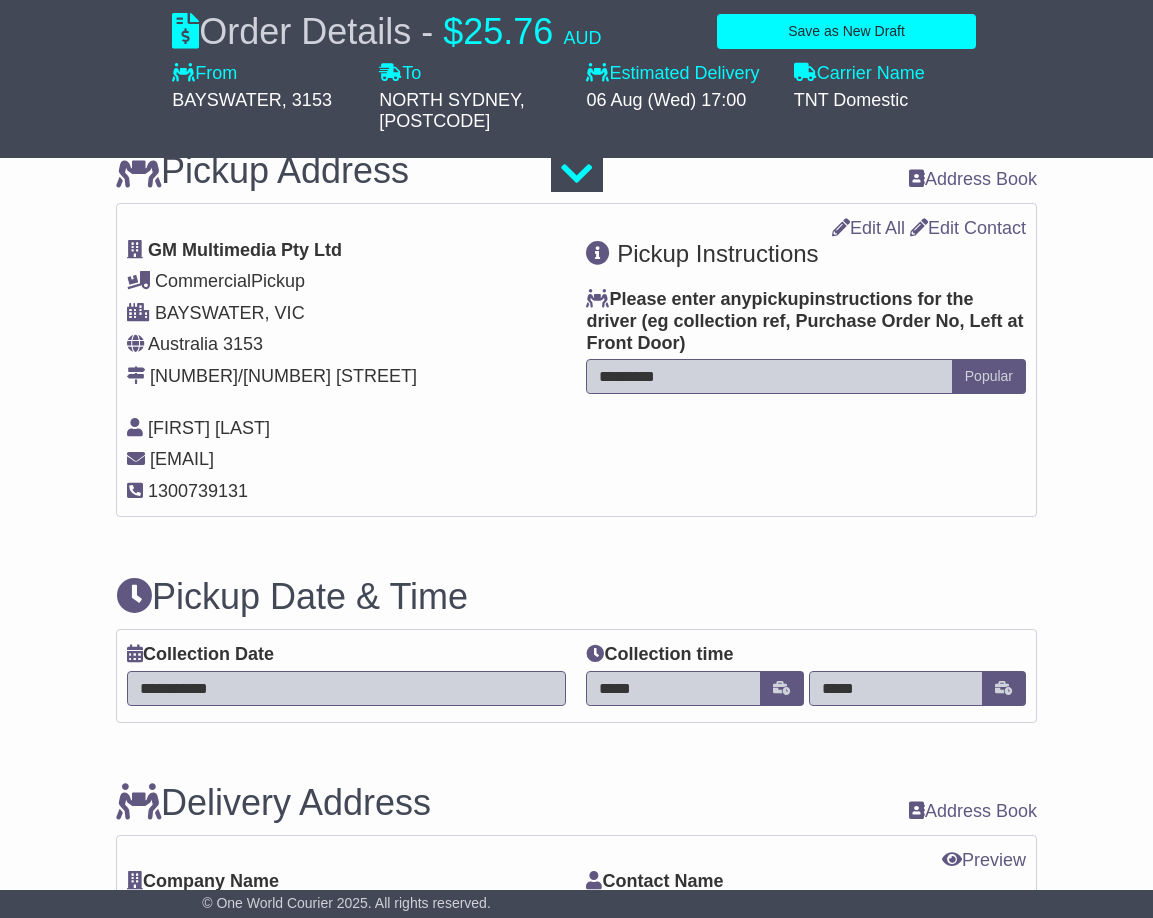click on "Please enter any  pickup  instructions for the driver ( eg collection ref, Purchase Order No, Left at Front Door )" at bounding box center (806, 321) 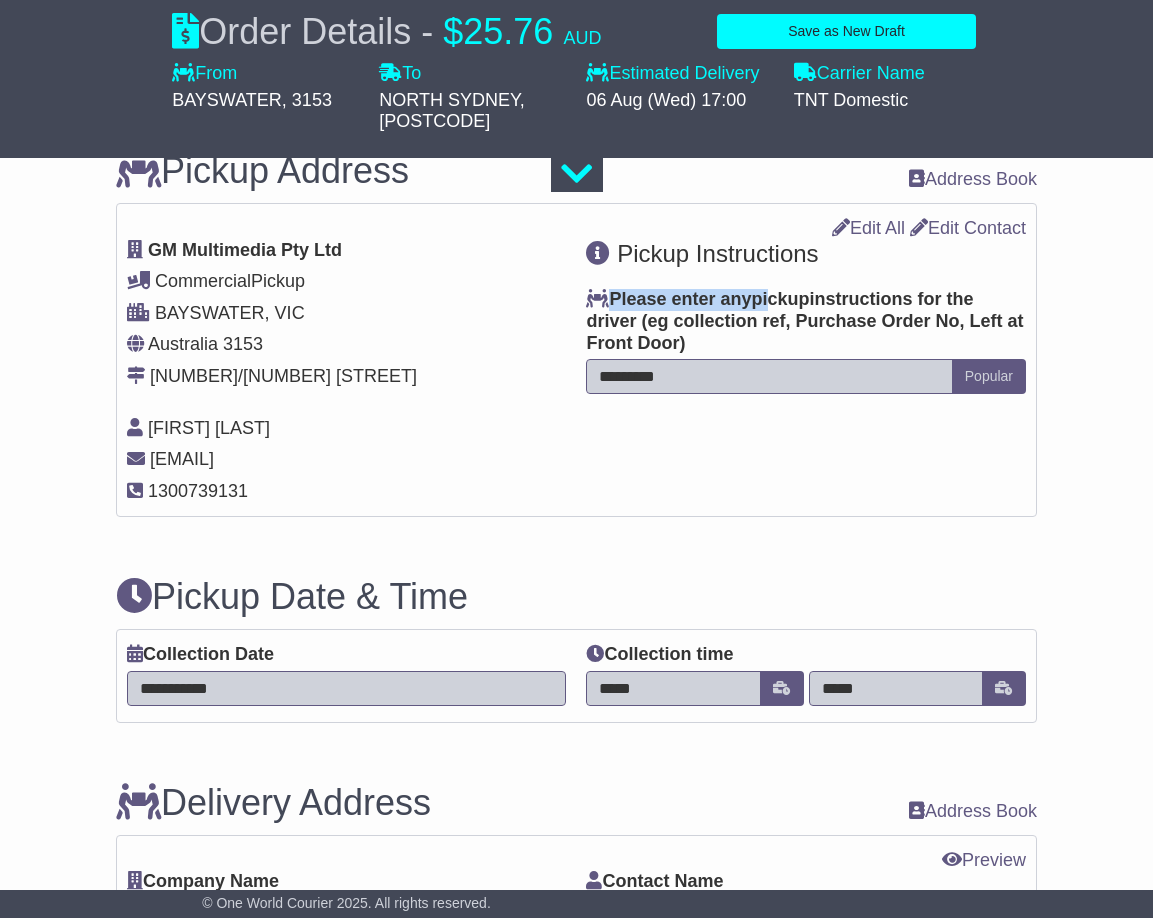 click on "**********" at bounding box center [576, 319] 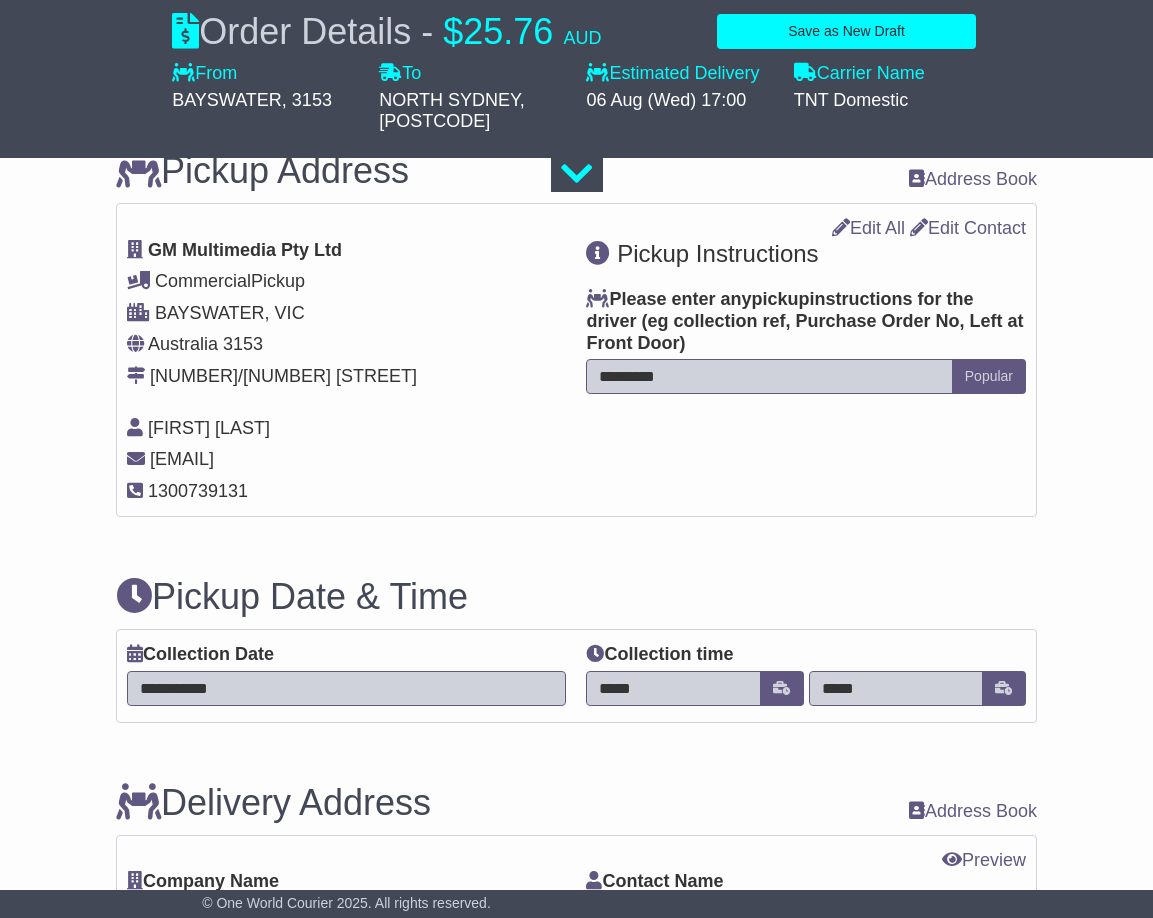 click on "**********" at bounding box center (576, 319) 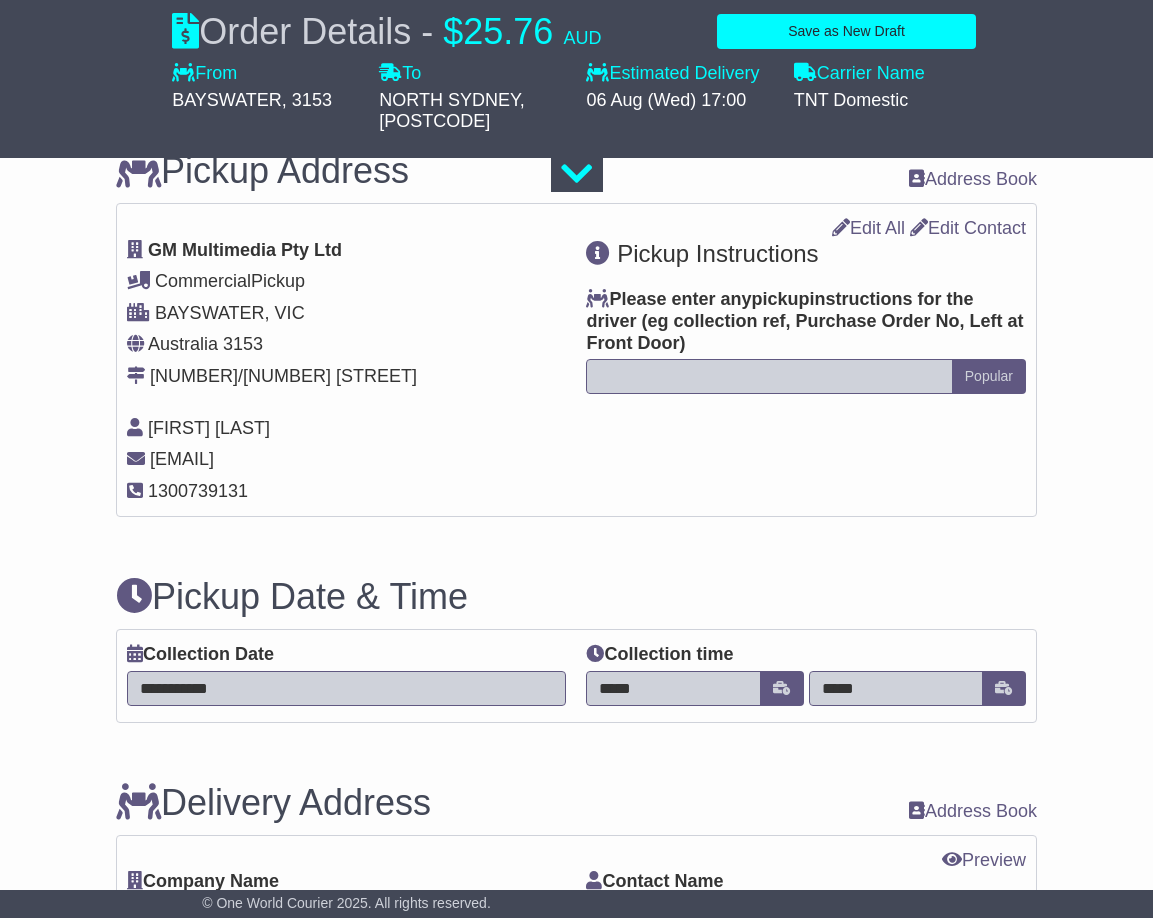 type 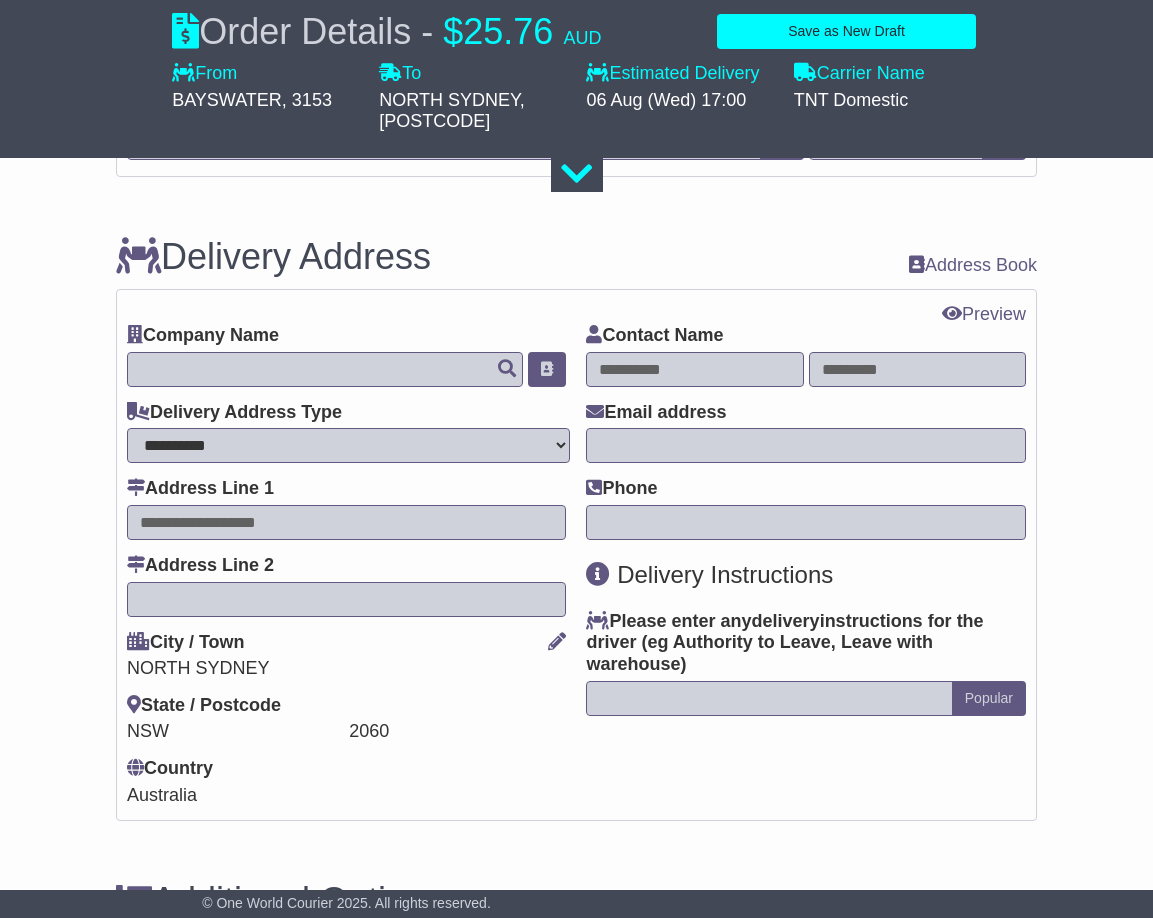 scroll, scrollTop: 1200, scrollLeft: 0, axis: vertical 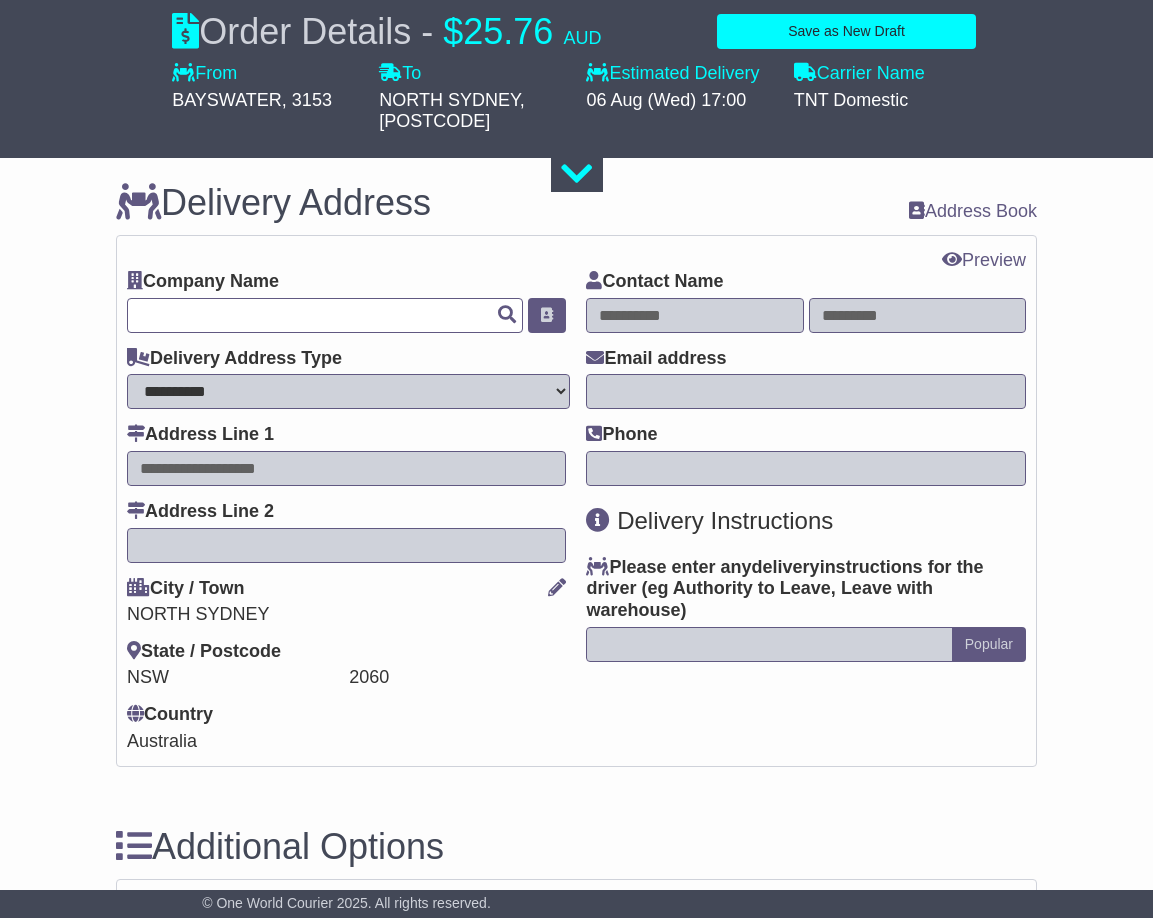 click at bounding box center [325, 315] 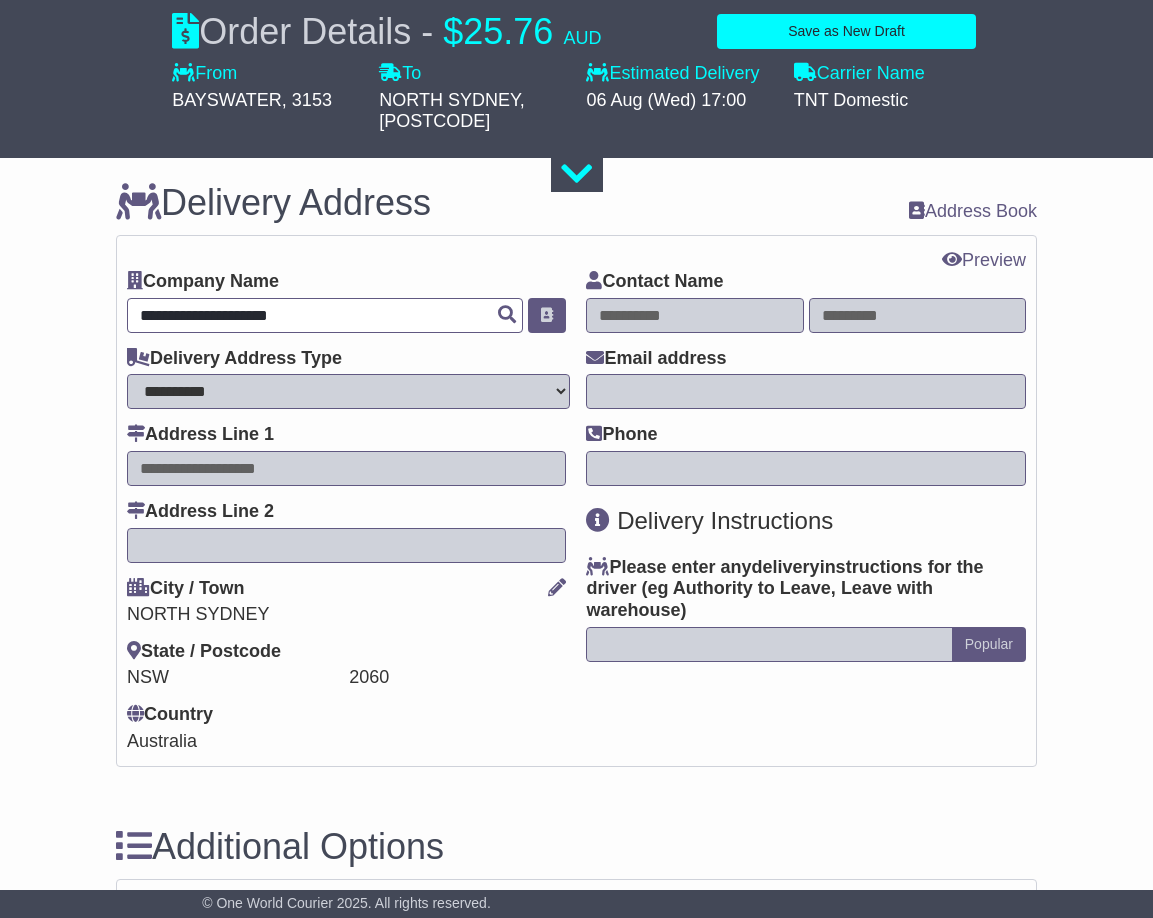 type on "**********" 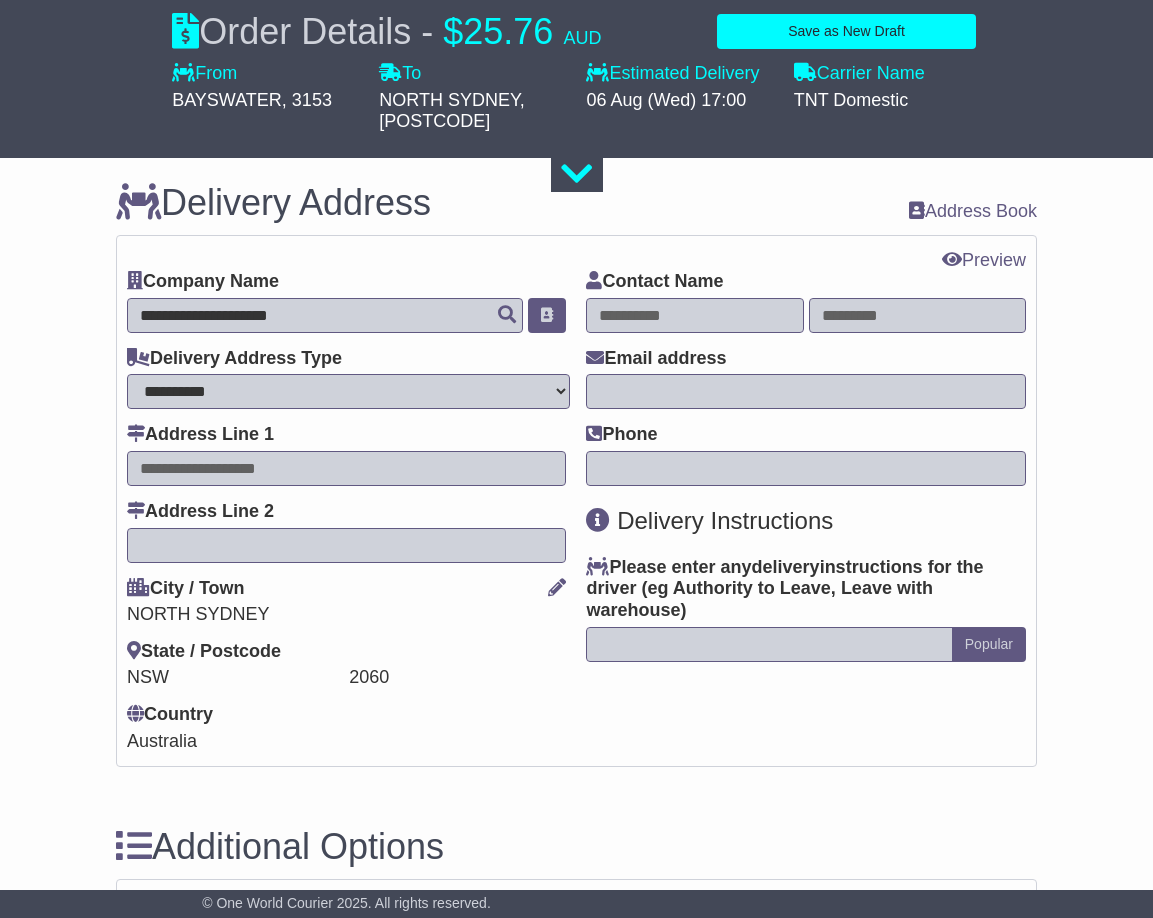 click at bounding box center (694, 315) 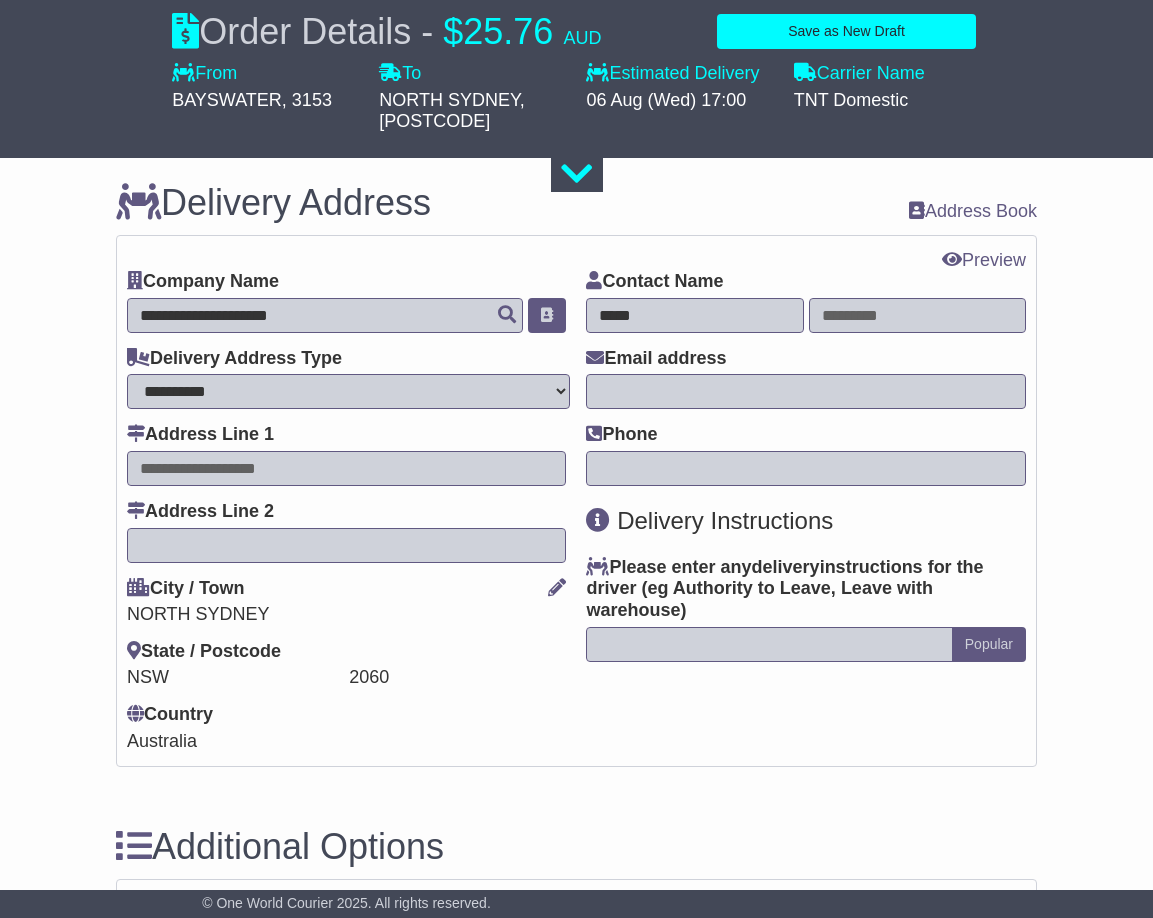 type on "*****" 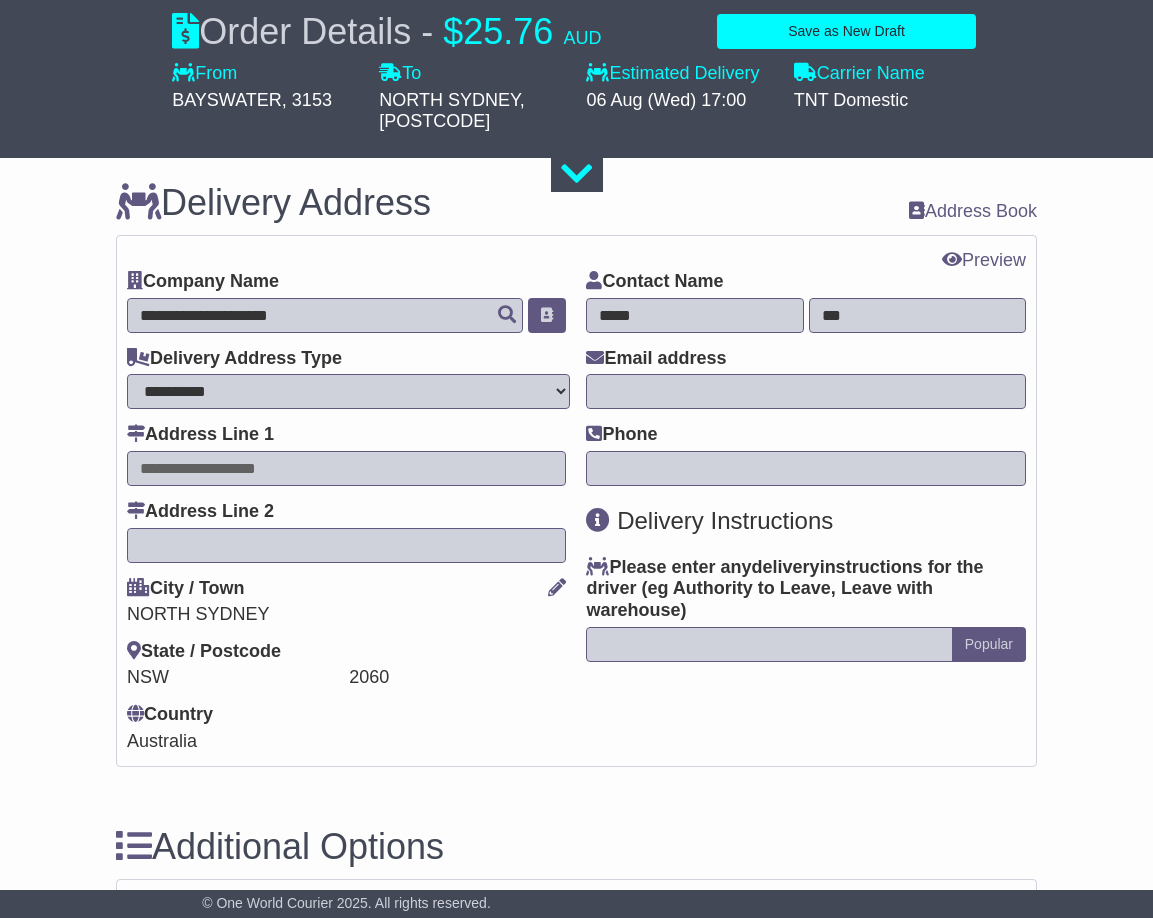 type on "**" 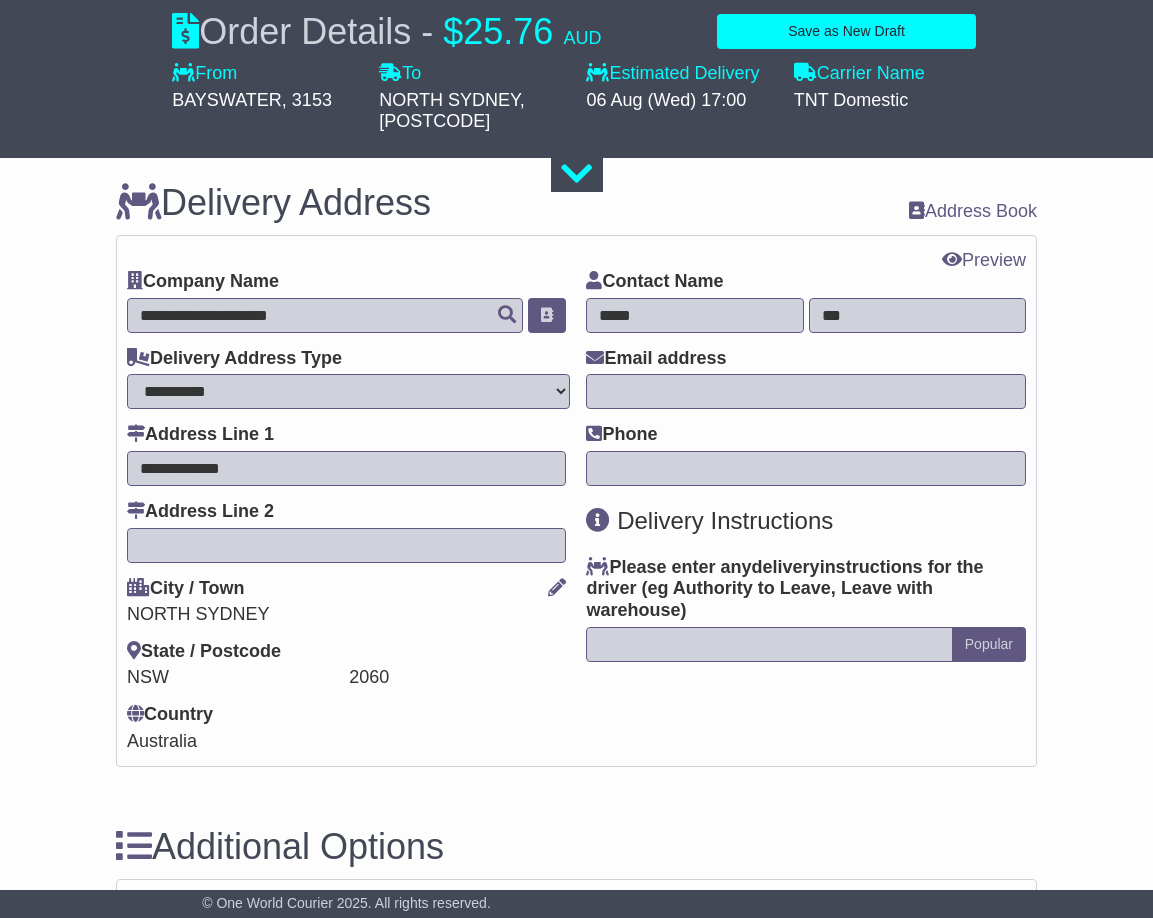 type on "**********" 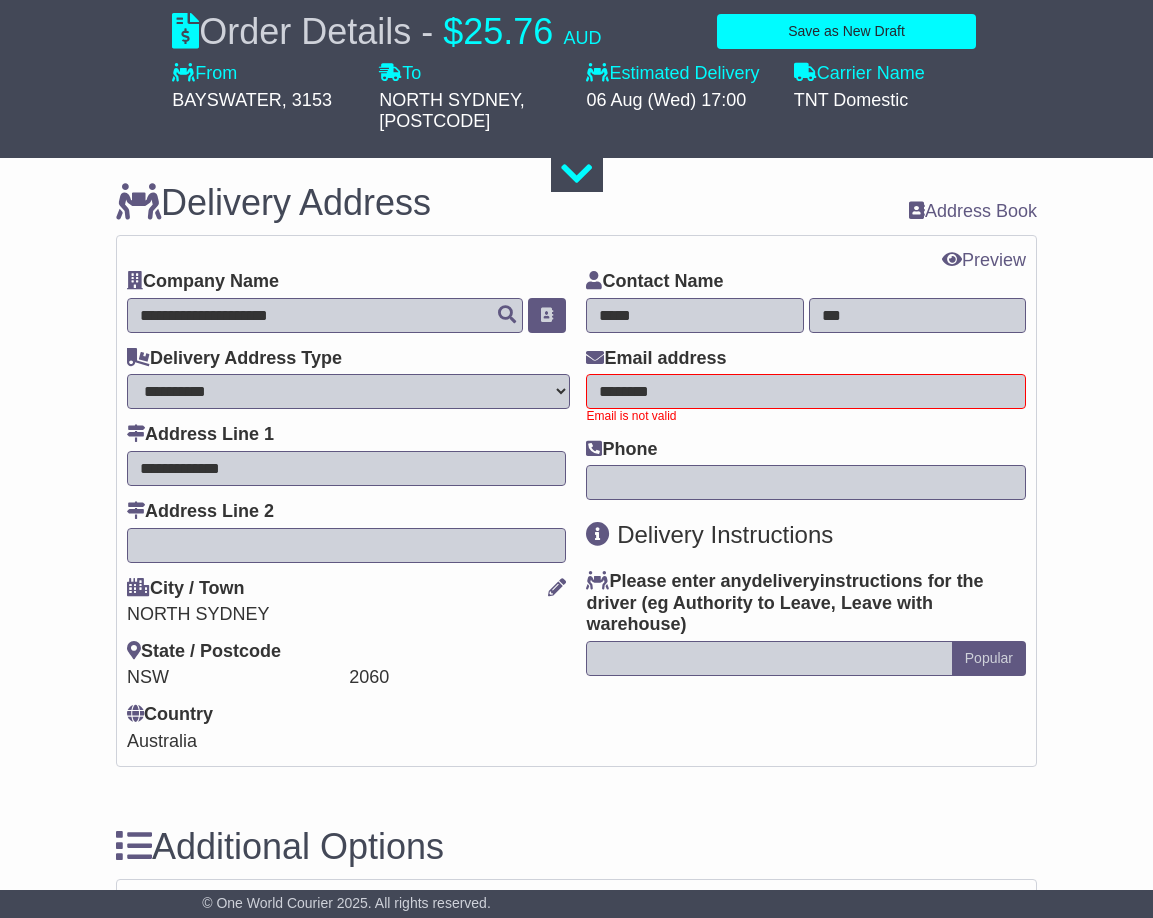 drag, startPoint x: 507, startPoint y: 384, endPoint x: 537, endPoint y: 385, distance: 30.016663 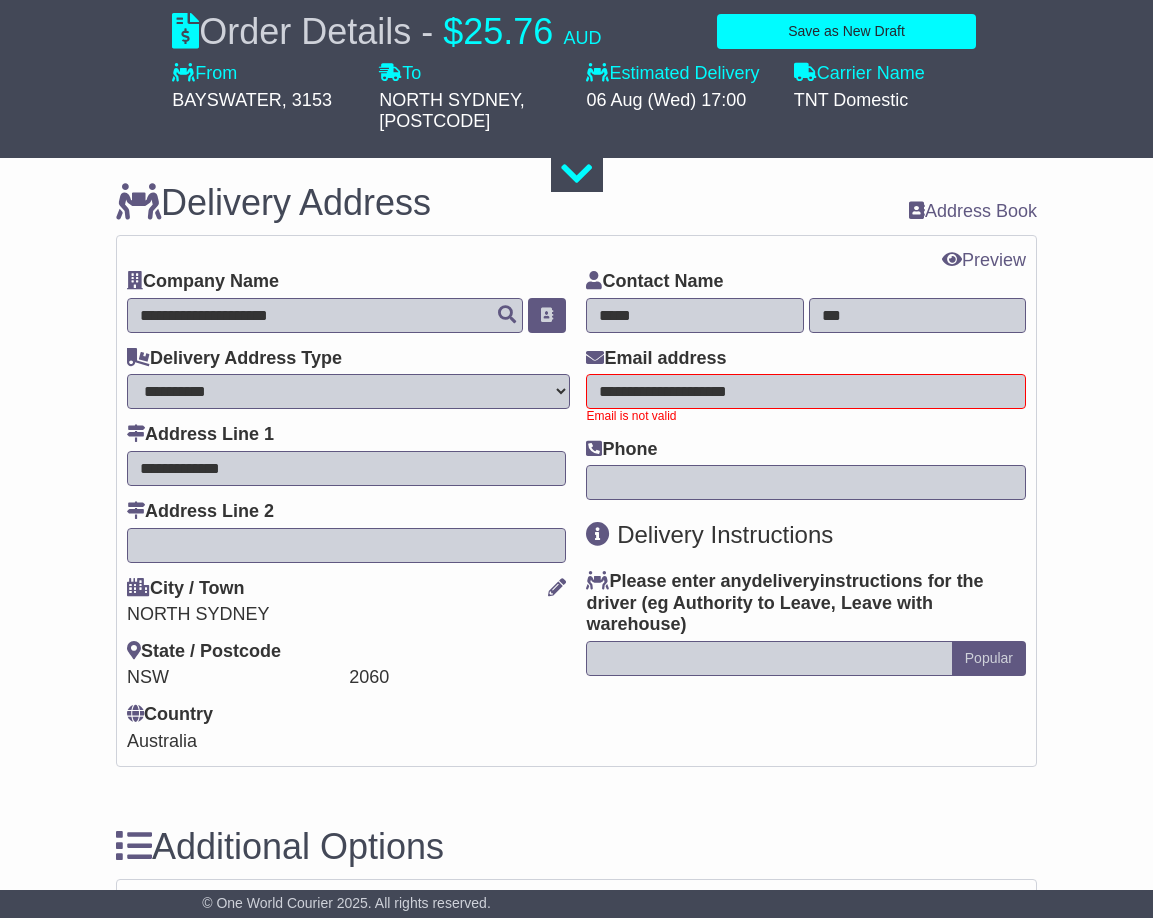 type on "**********" 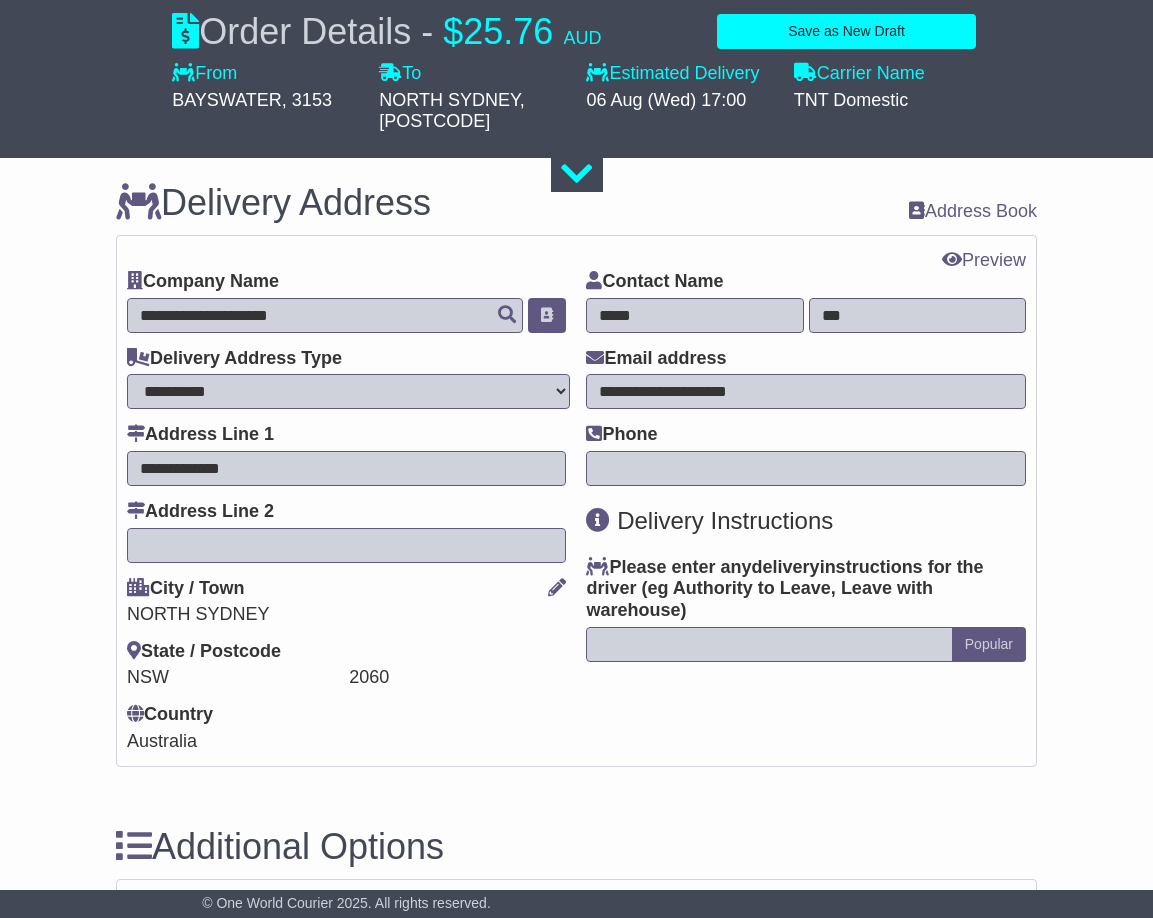 click at bounding box center [806, 468] 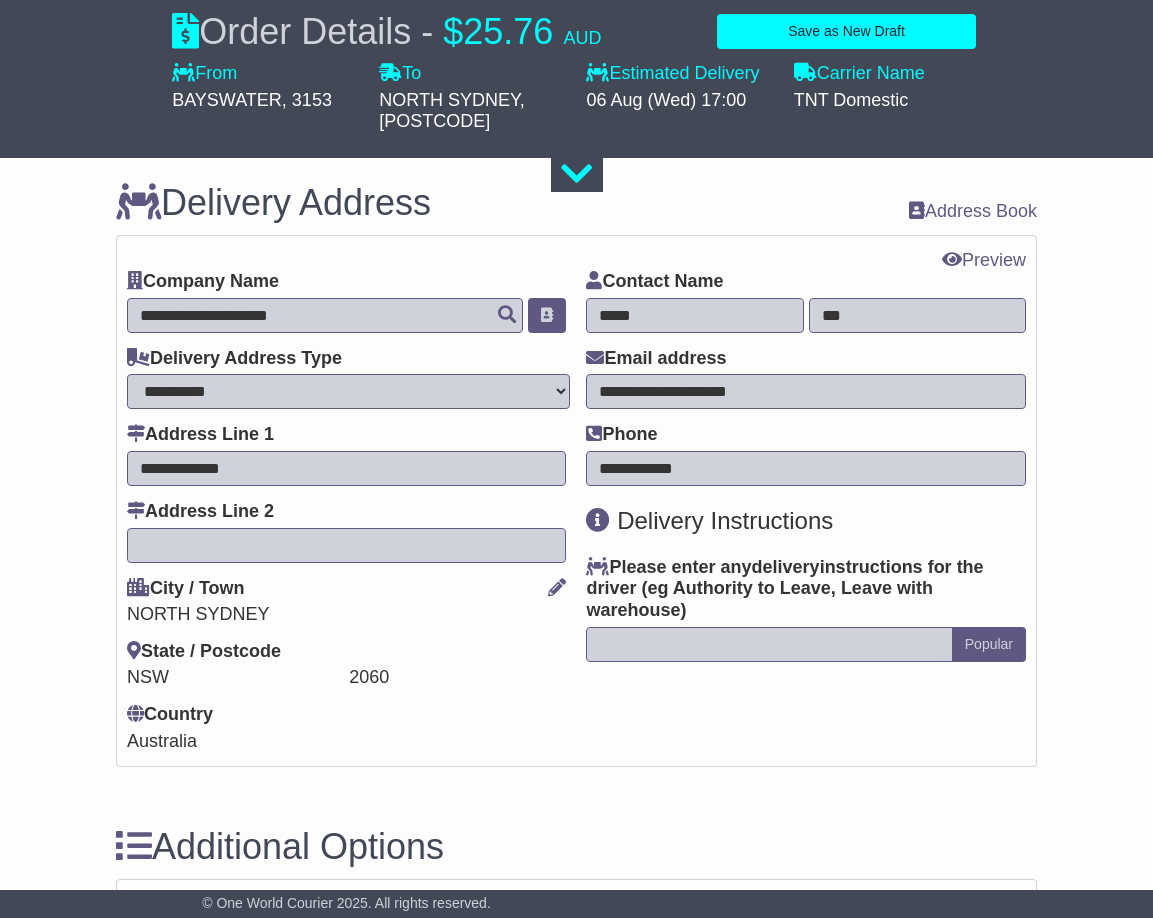 type on "**********" 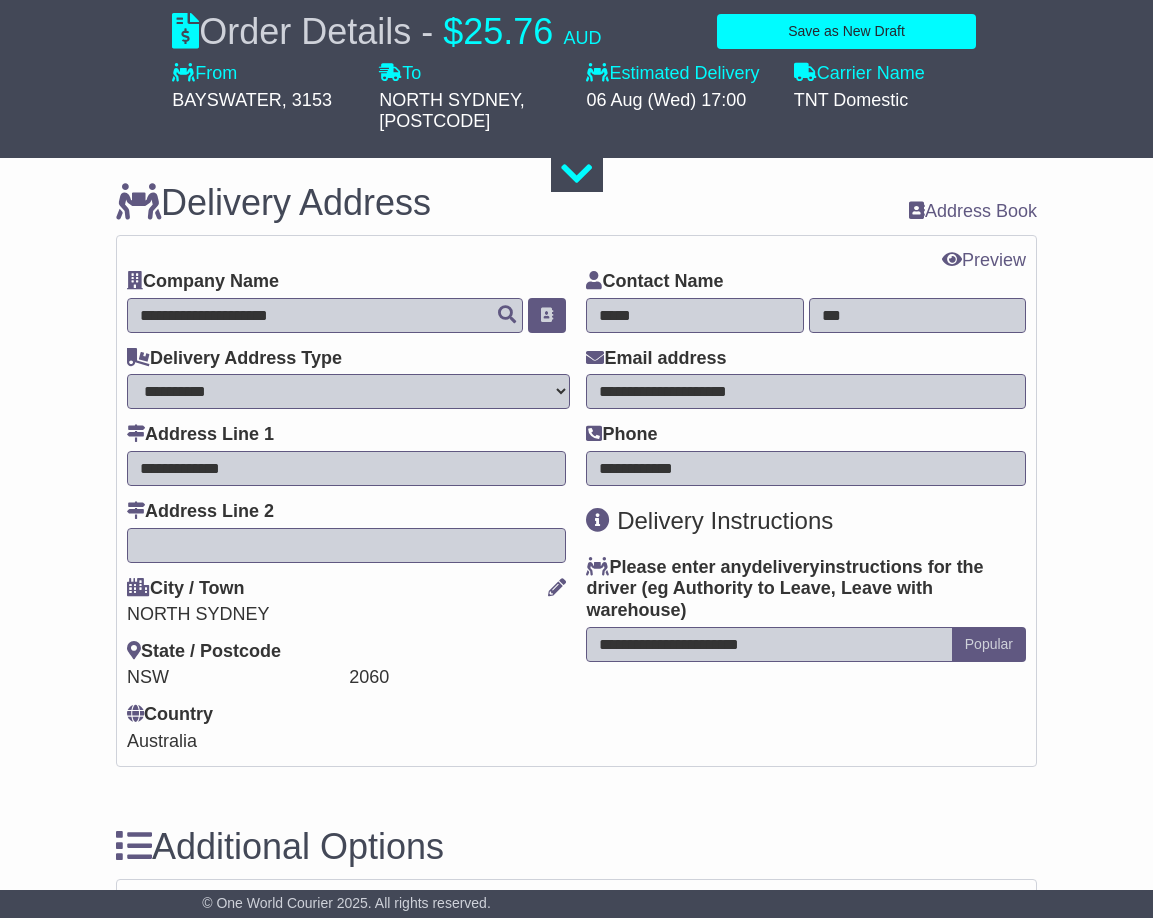 click on "**********" at bounding box center (769, 644) 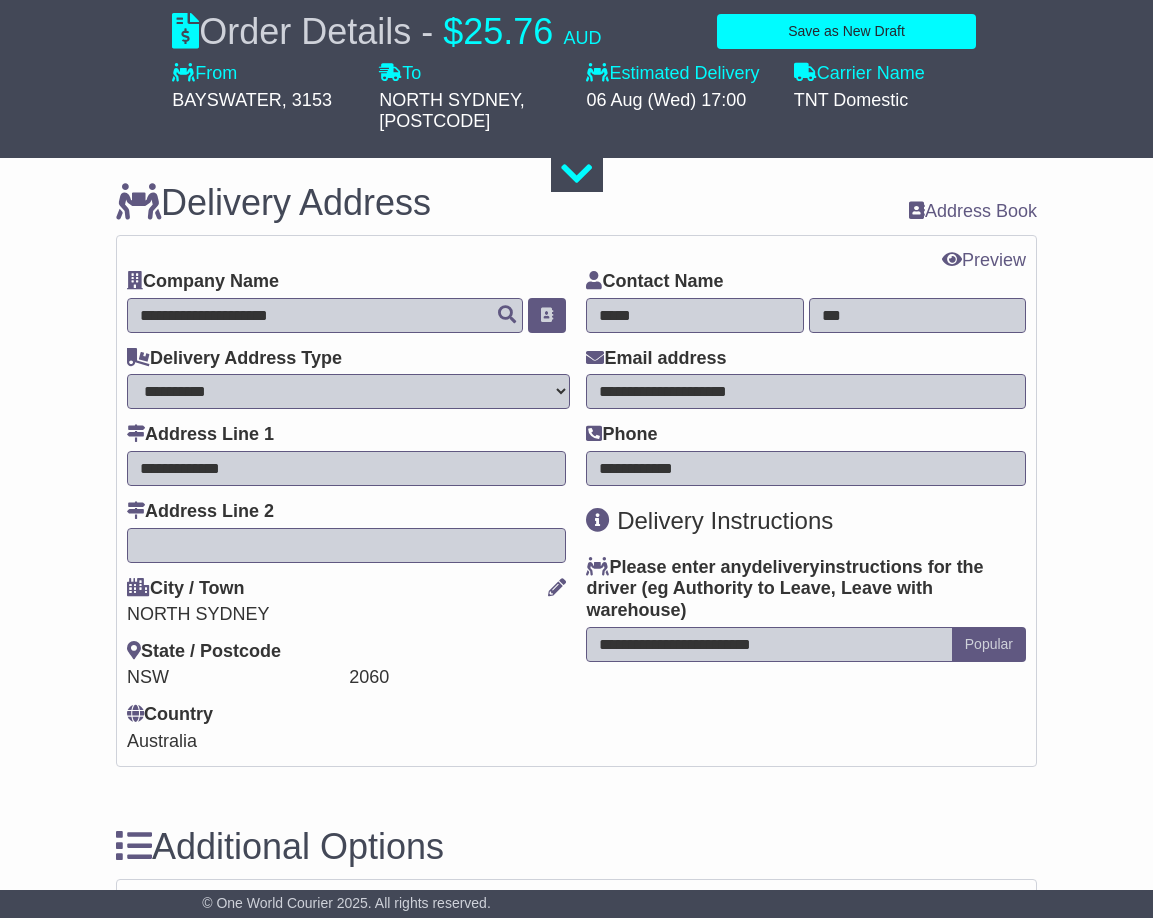 type on "**********" 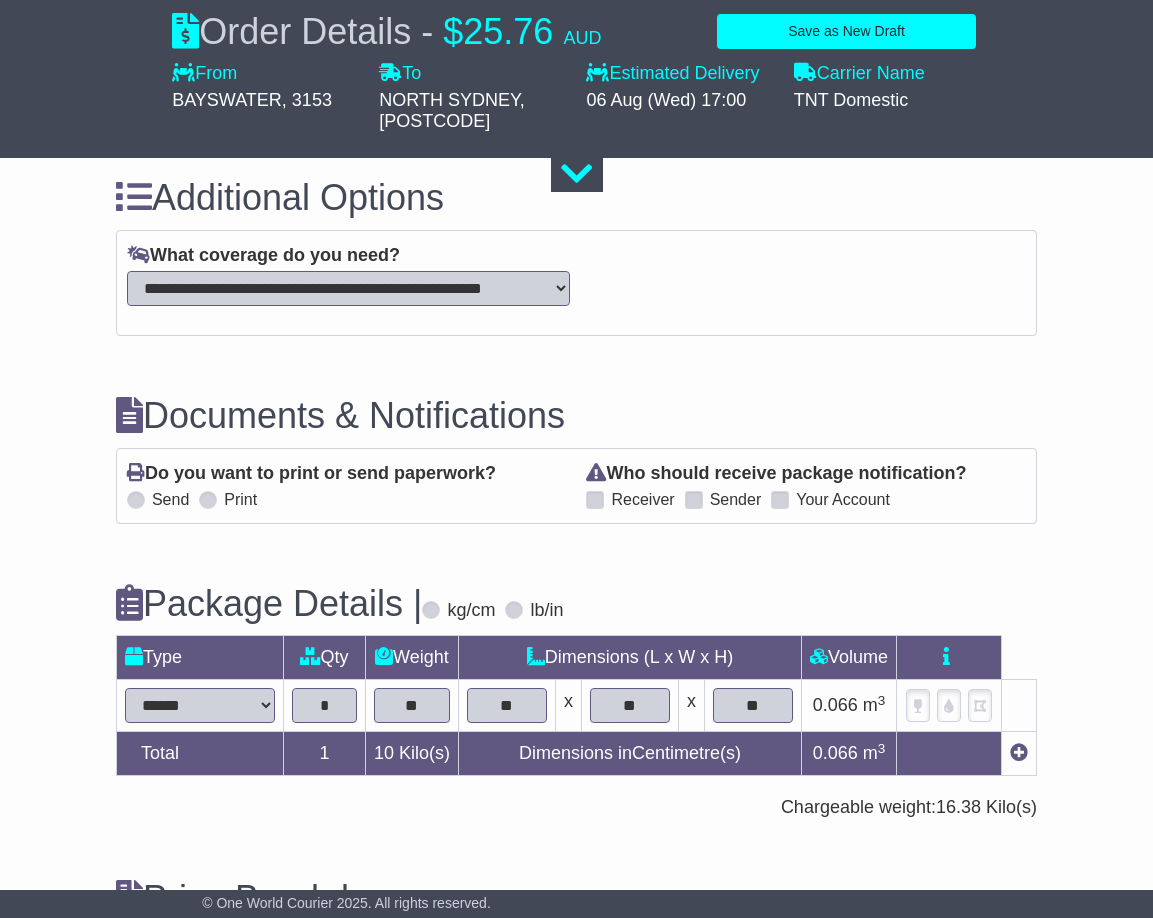 scroll, scrollTop: 1900, scrollLeft: 0, axis: vertical 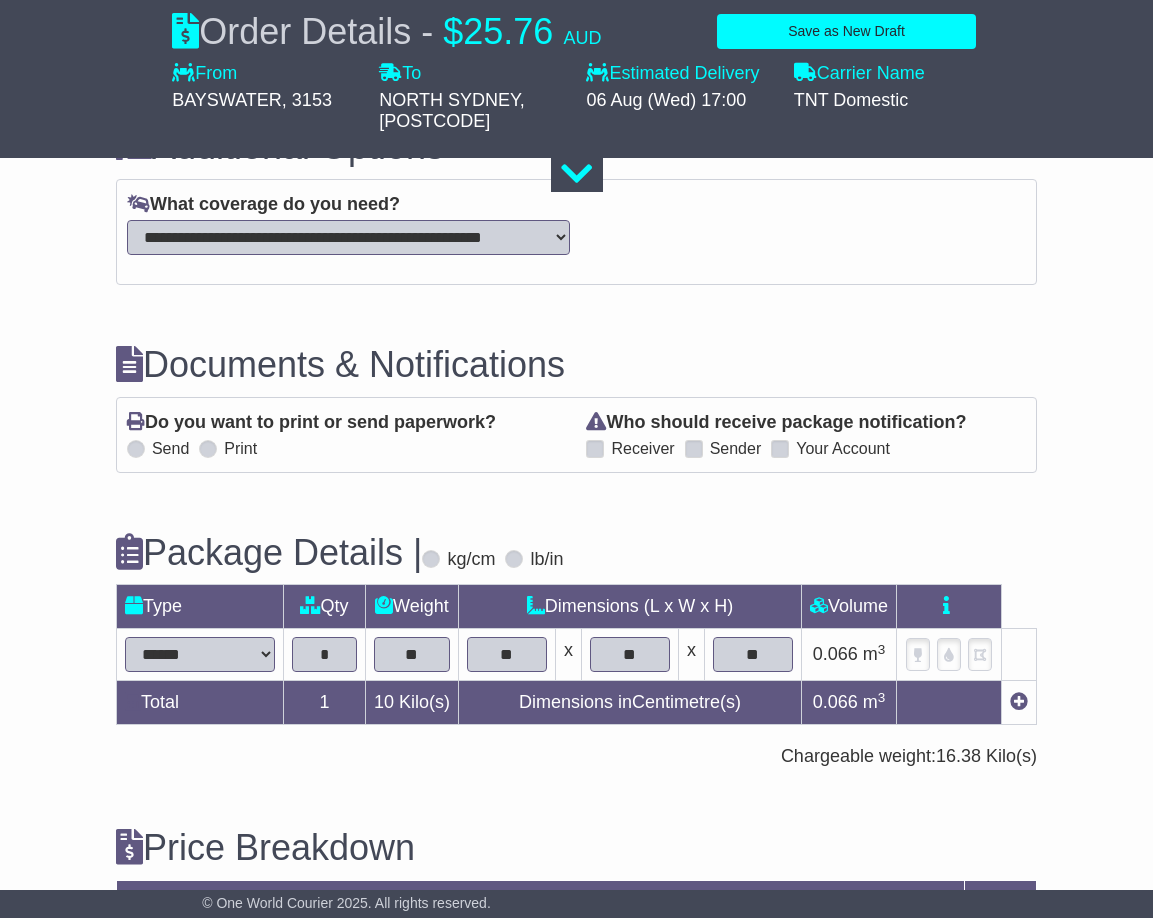 drag, startPoint x: 306, startPoint y: 233, endPoint x: 294, endPoint y: 237, distance: 12.649111 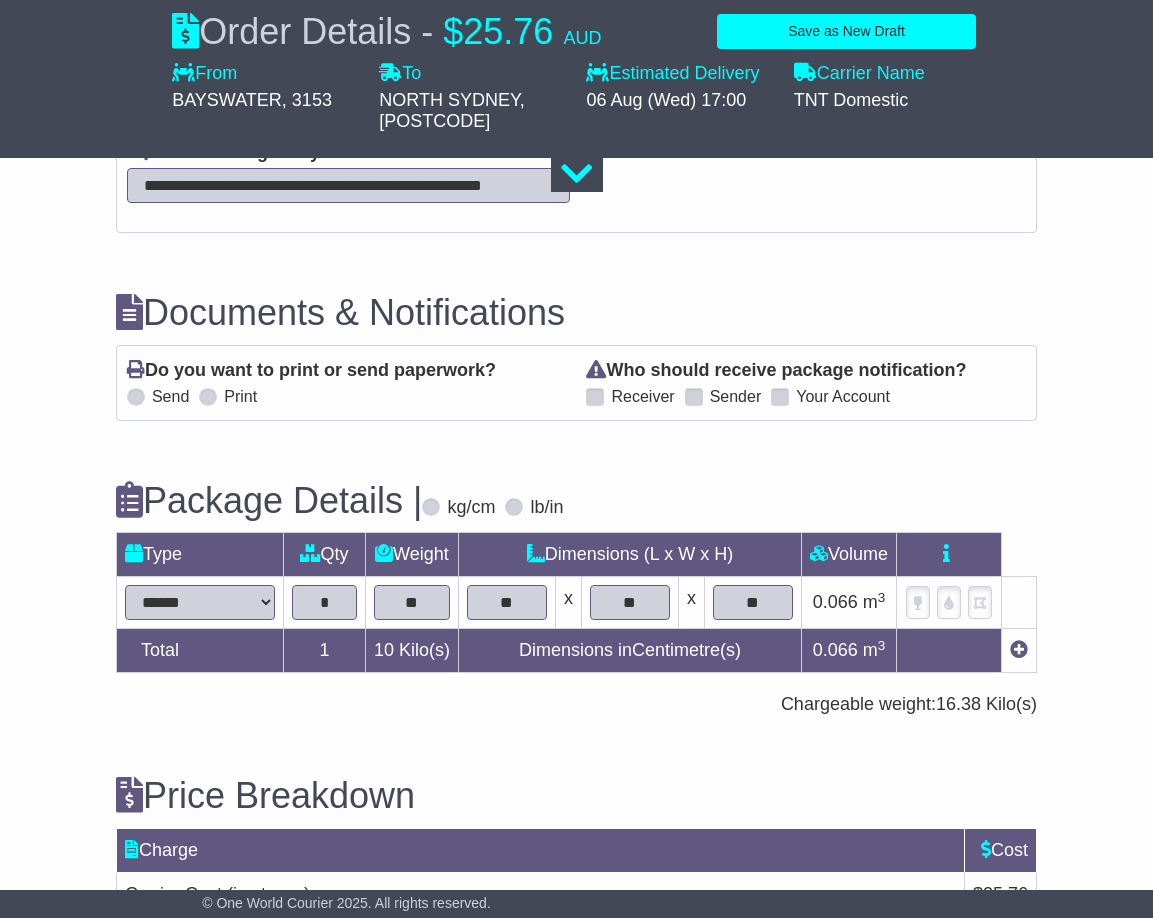 scroll, scrollTop: 2000, scrollLeft: 0, axis: vertical 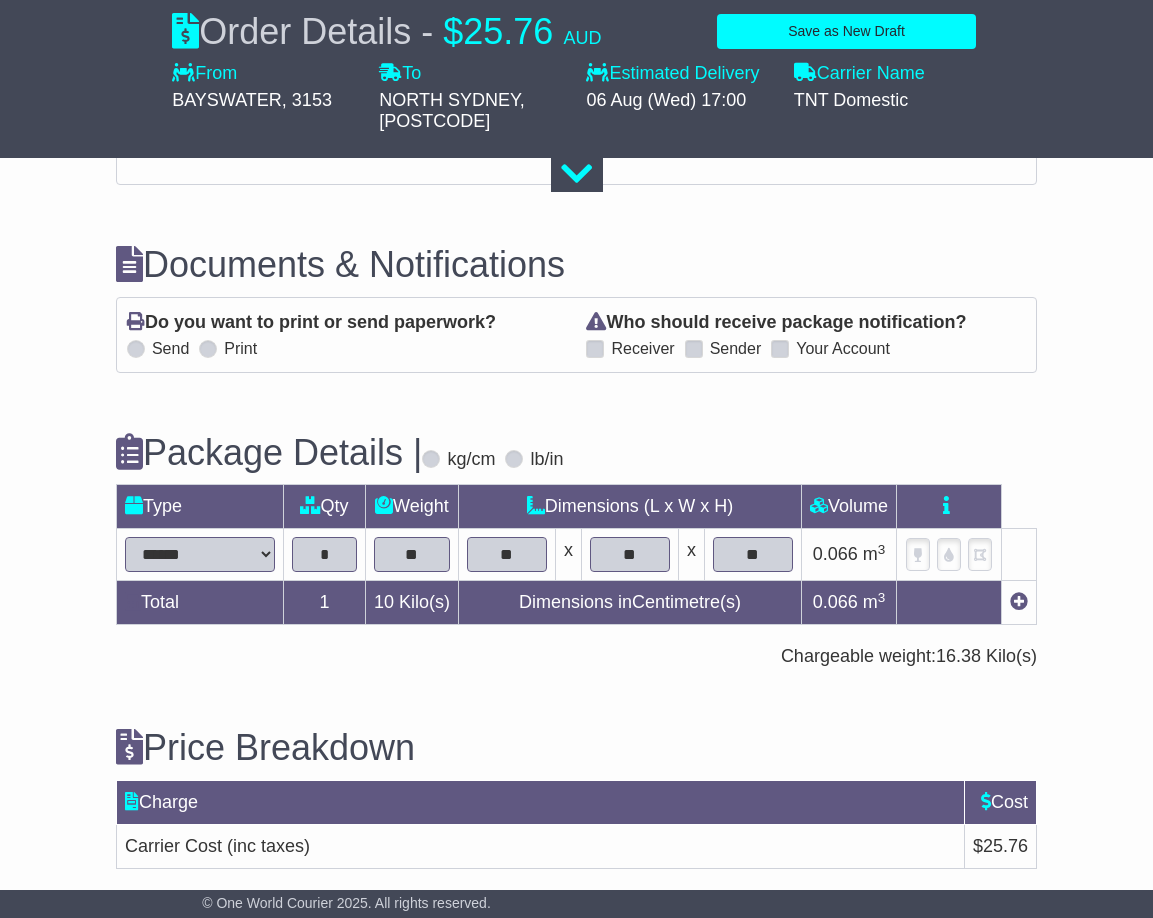 click on "Your Account" at bounding box center [843, 348] 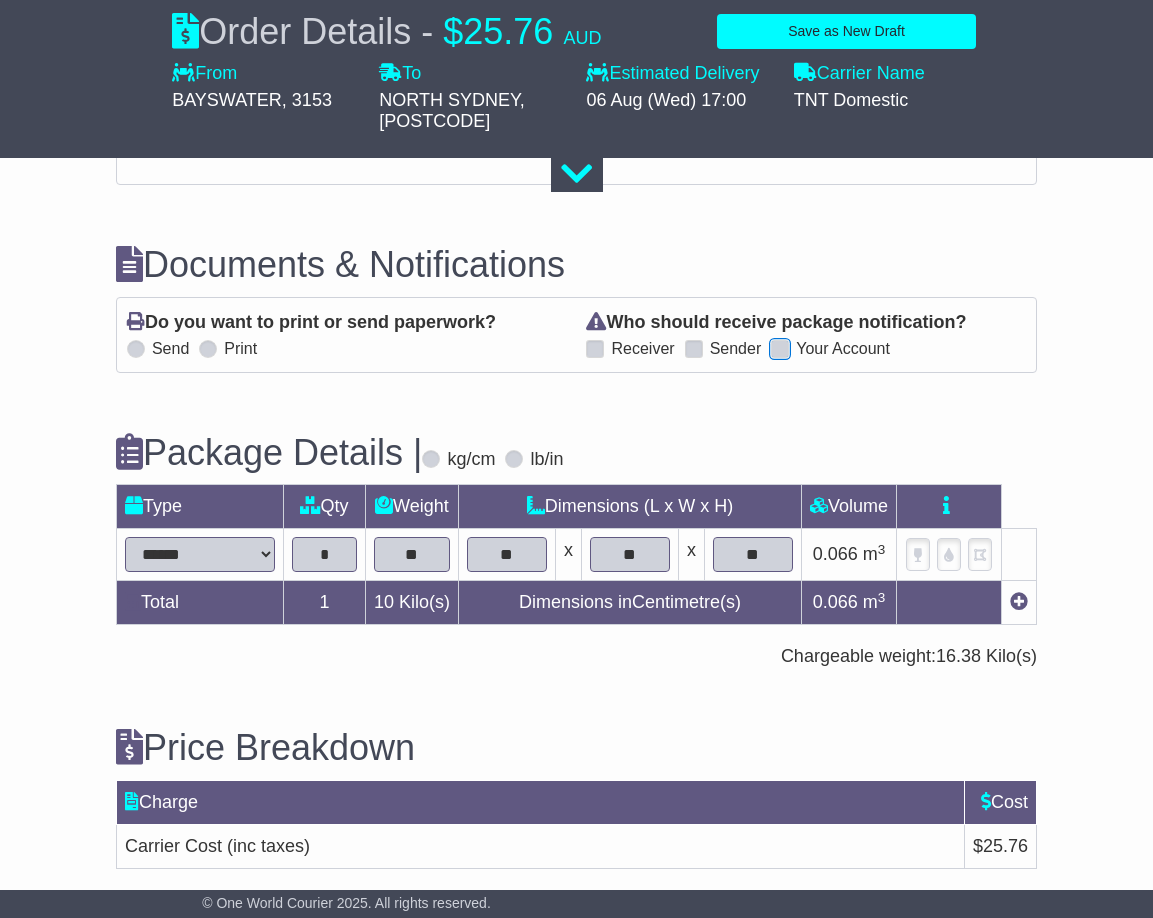 scroll, scrollTop: 2077, scrollLeft: 0, axis: vertical 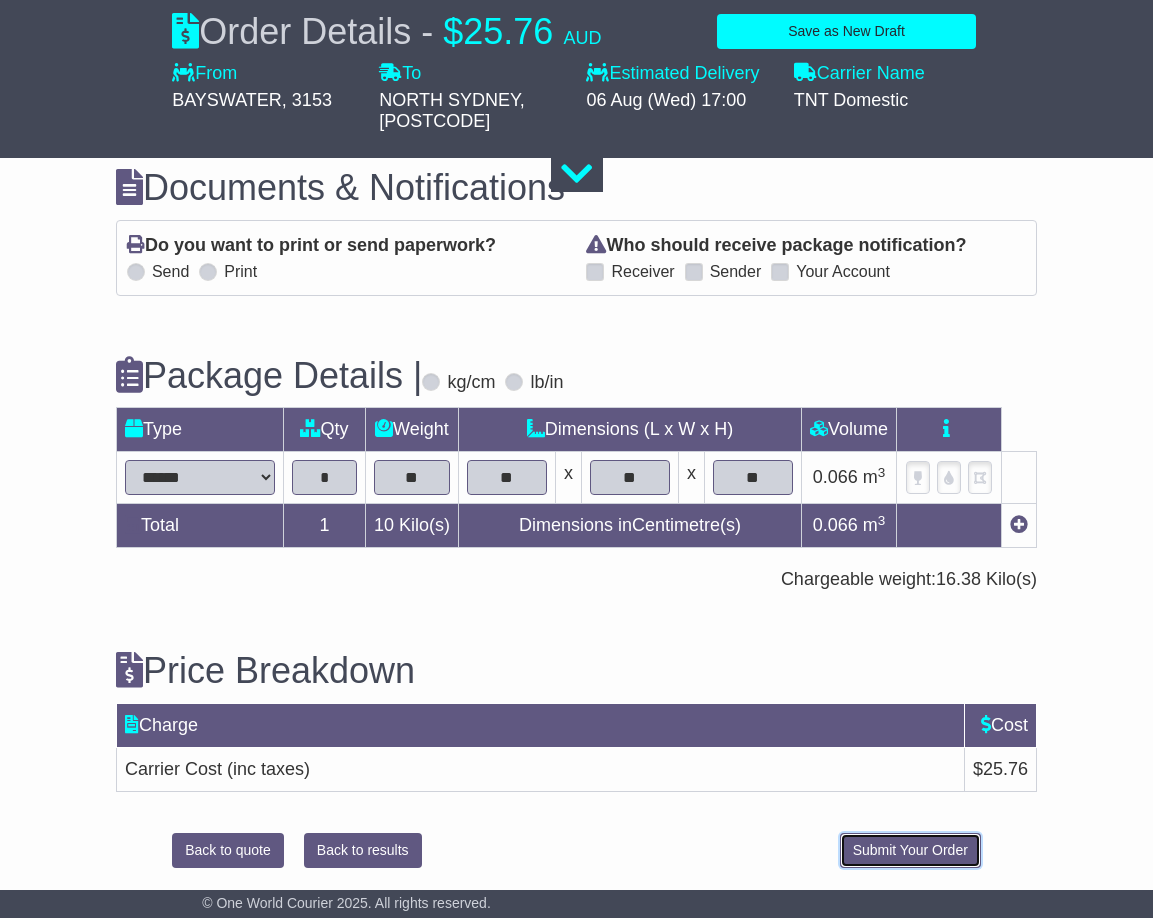 click on "Submit Your Order" at bounding box center [910, 850] 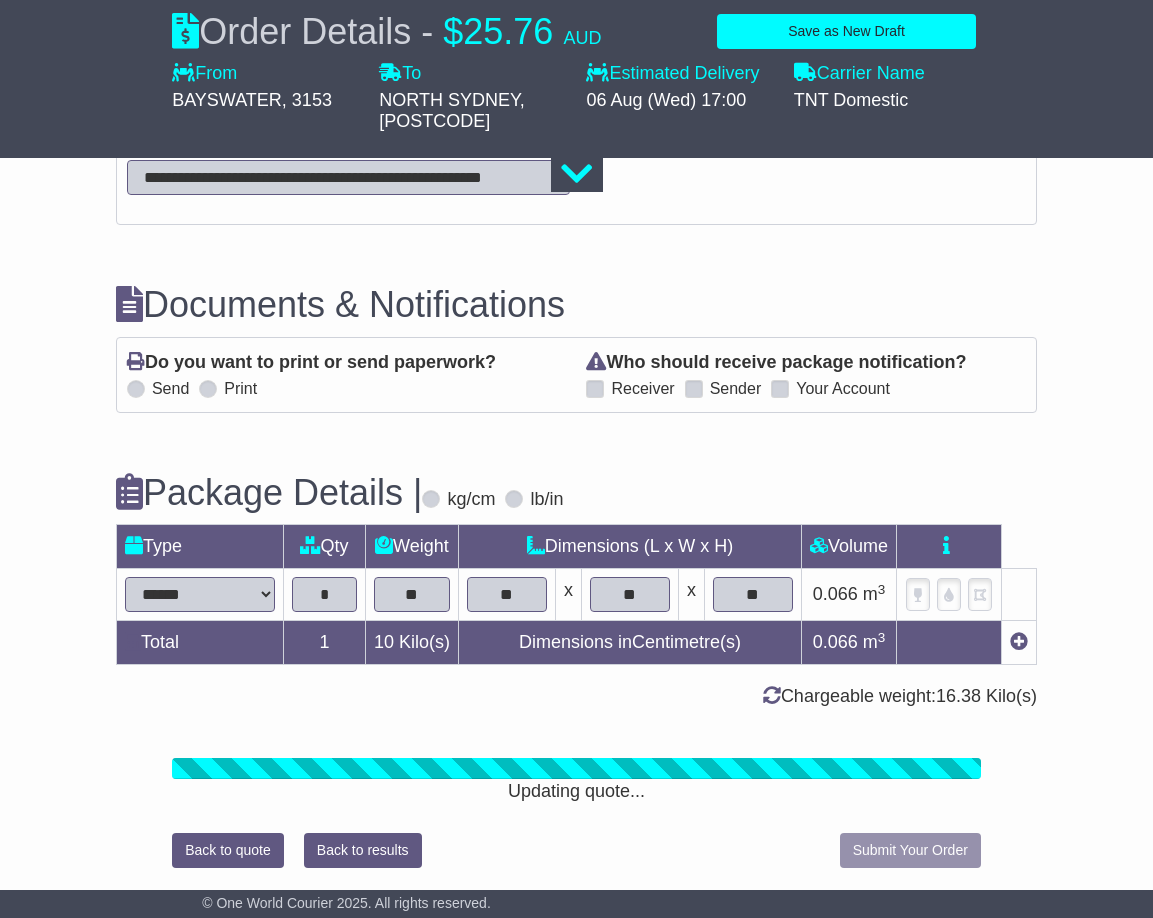 scroll, scrollTop: 2077, scrollLeft: 0, axis: vertical 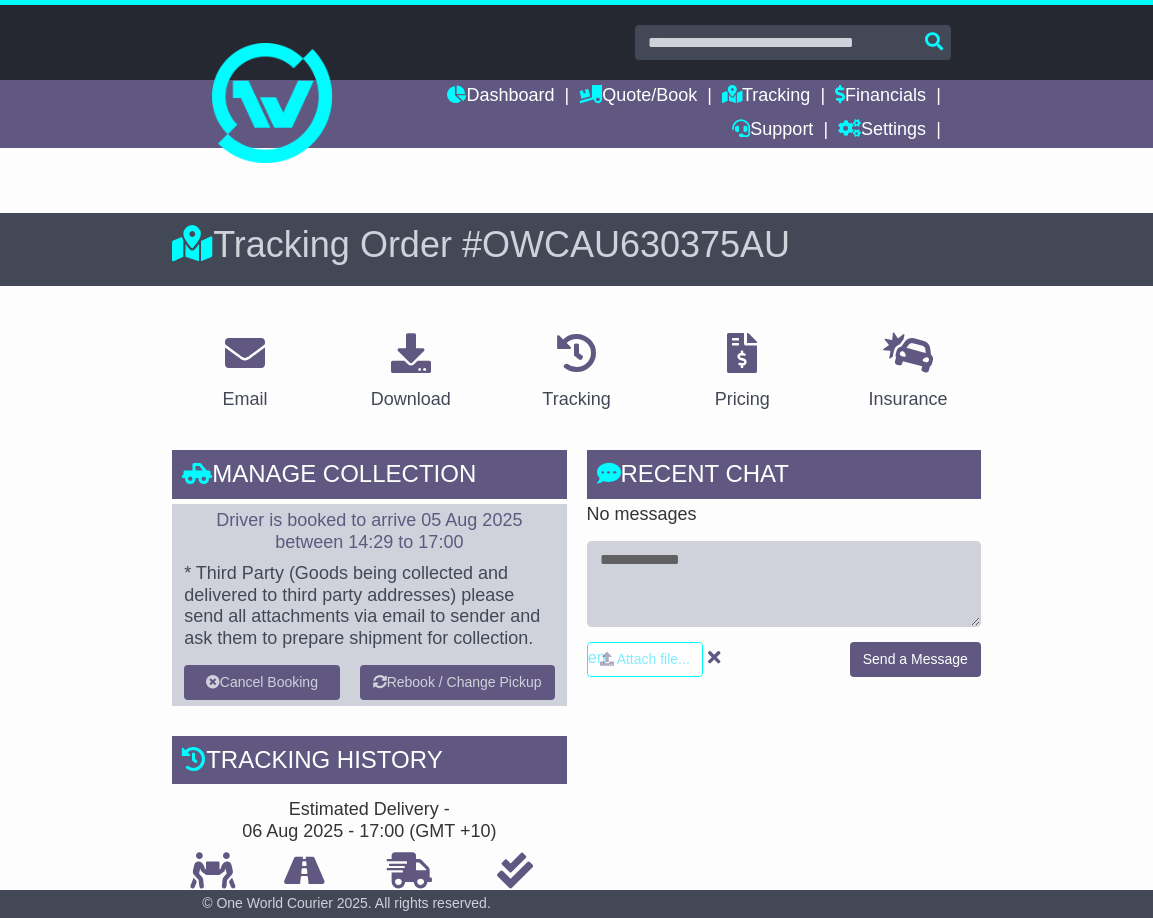 drag, startPoint x: 275, startPoint y: 515, endPoint x: 486, endPoint y: 563, distance: 216.39085 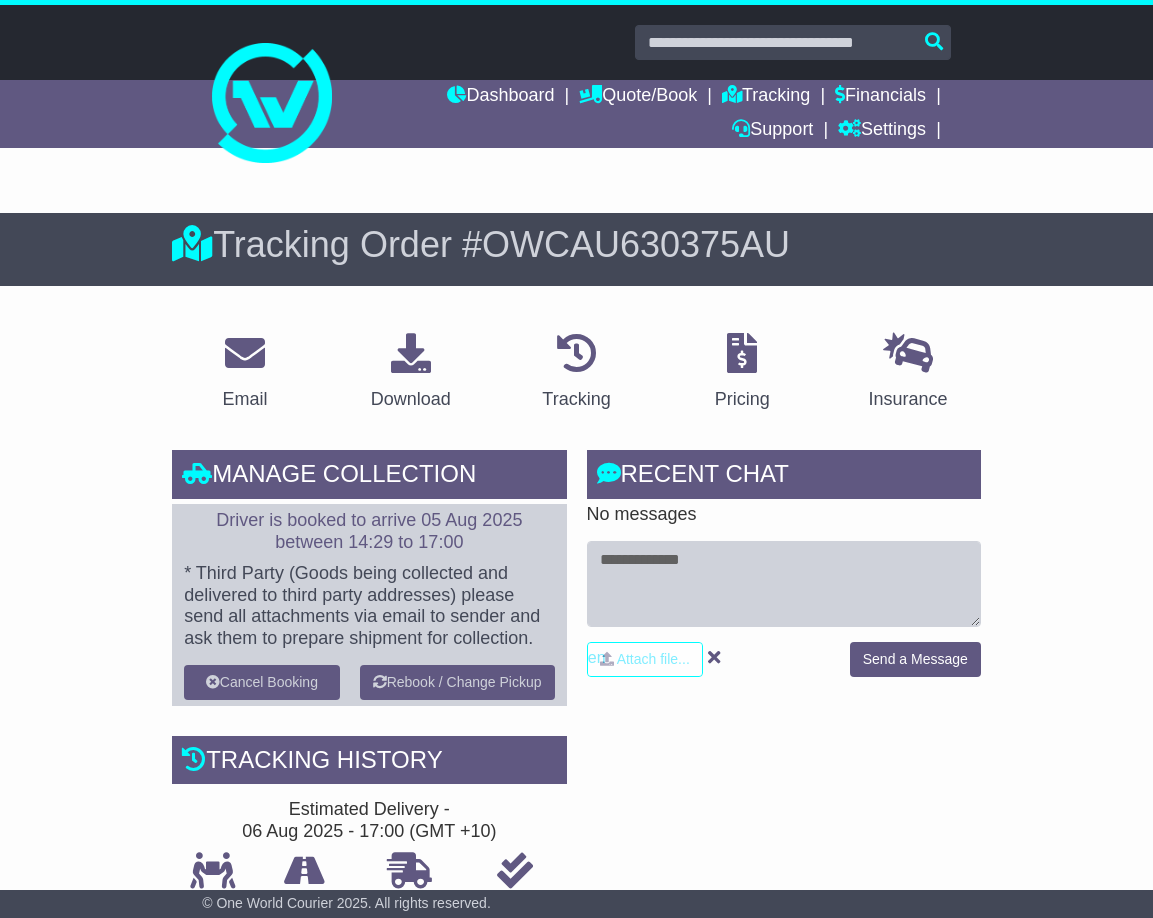 click on "Driver is booked to arrive 05 Aug 2025
between 14:29 to 17:00
* Third Party (Goods being collected and delivered to third party addresses) please send all attachments via email to sender and ask them to prepare shipment for collection.
Cancel Booking
Rebook / Change Pickup" at bounding box center [369, 605] 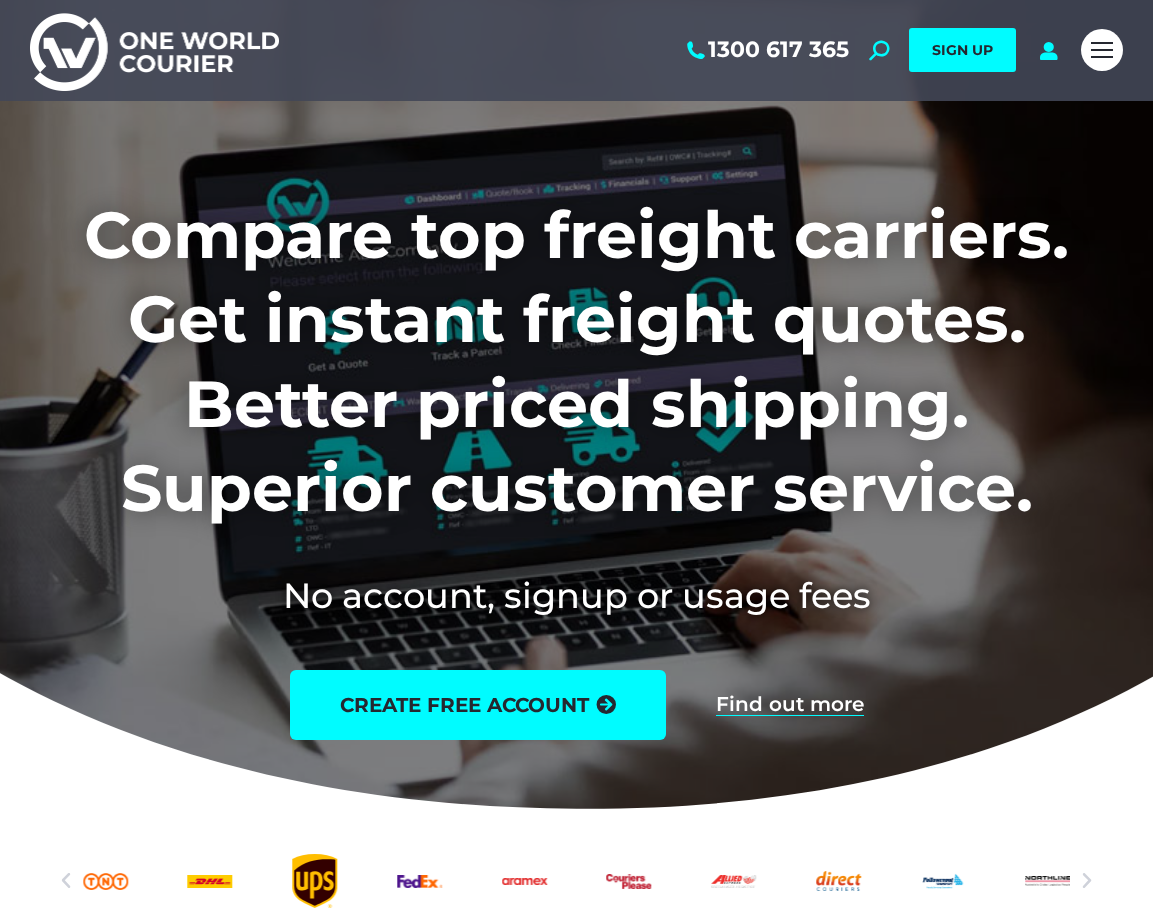 scroll, scrollTop: 0, scrollLeft: 0, axis: both 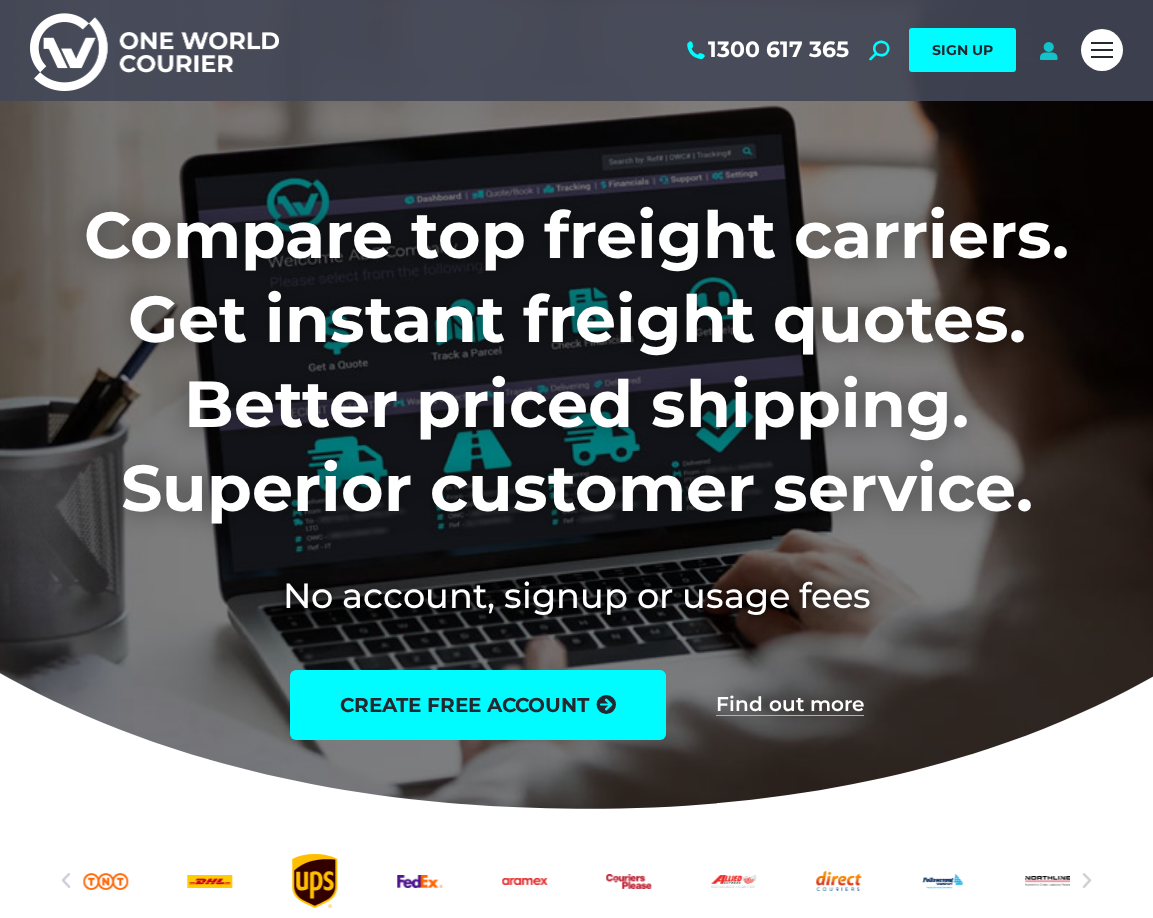 click at bounding box center (1048, 50) 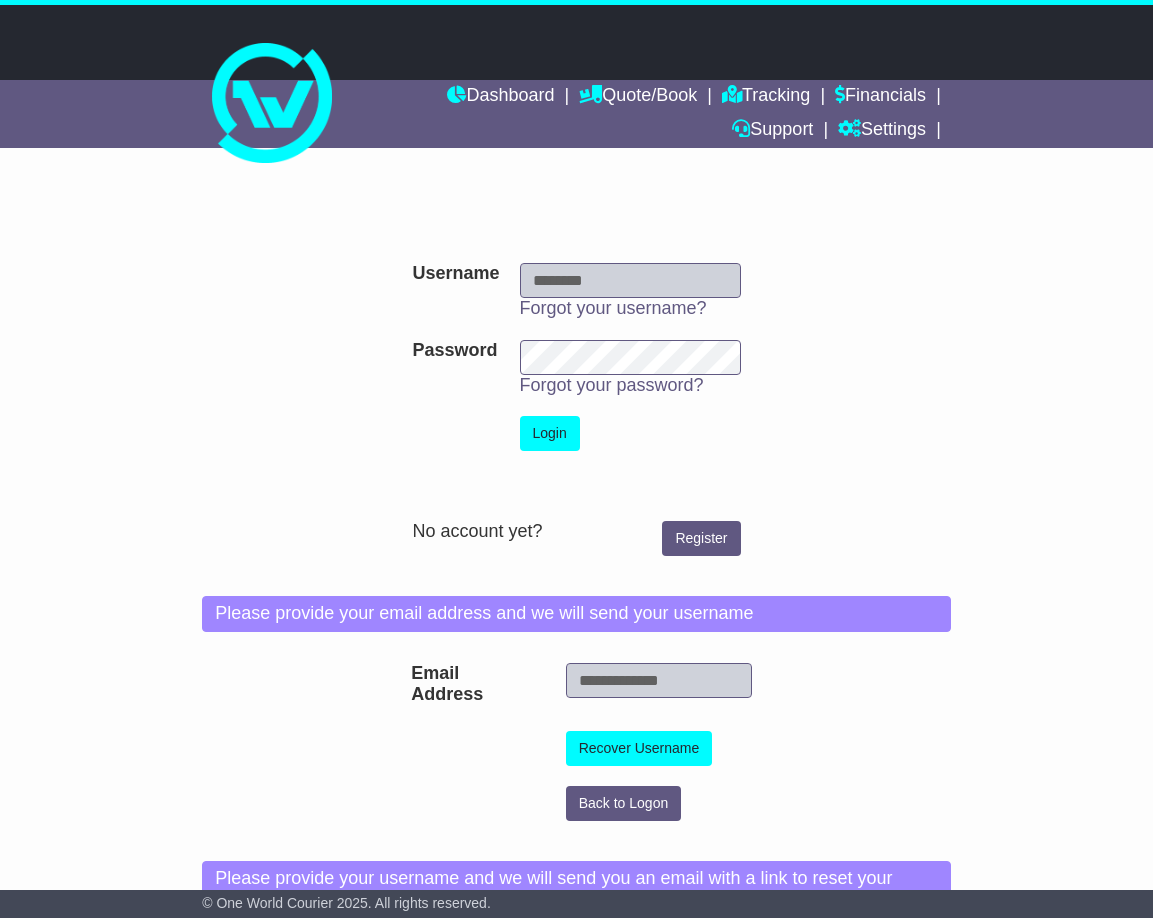 scroll, scrollTop: 0, scrollLeft: 0, axis: both 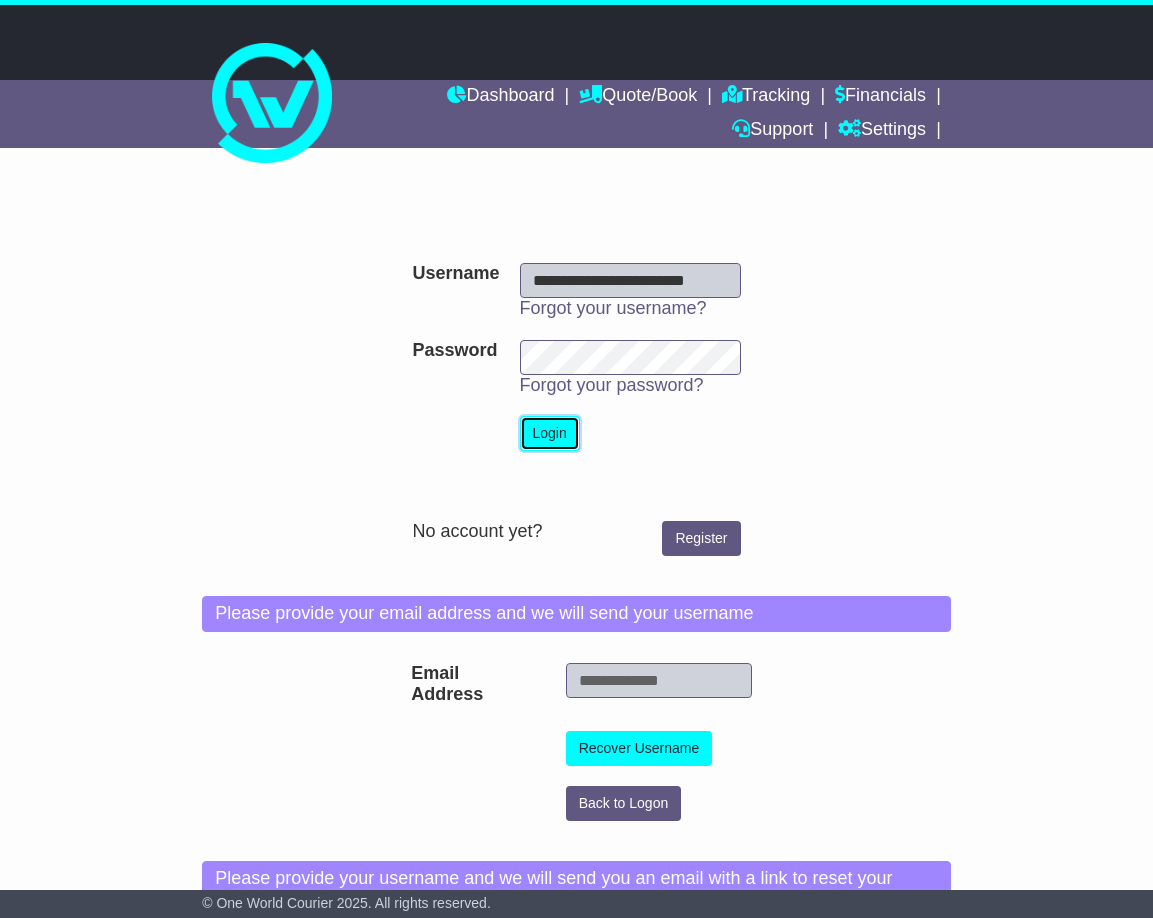 click on "Login" at bounding box center [550, 433] 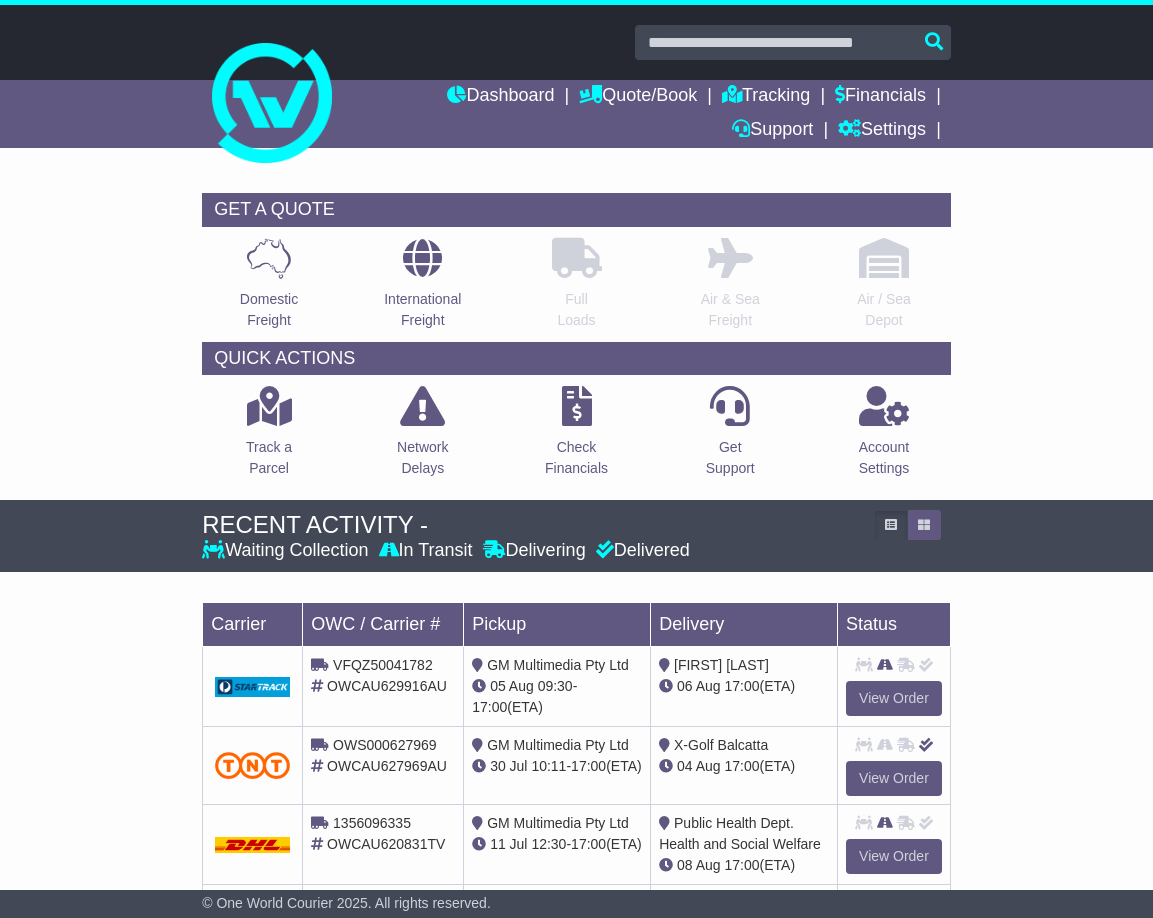 scroll, scrollTop: 0, scrollLeft: 0, axis: both 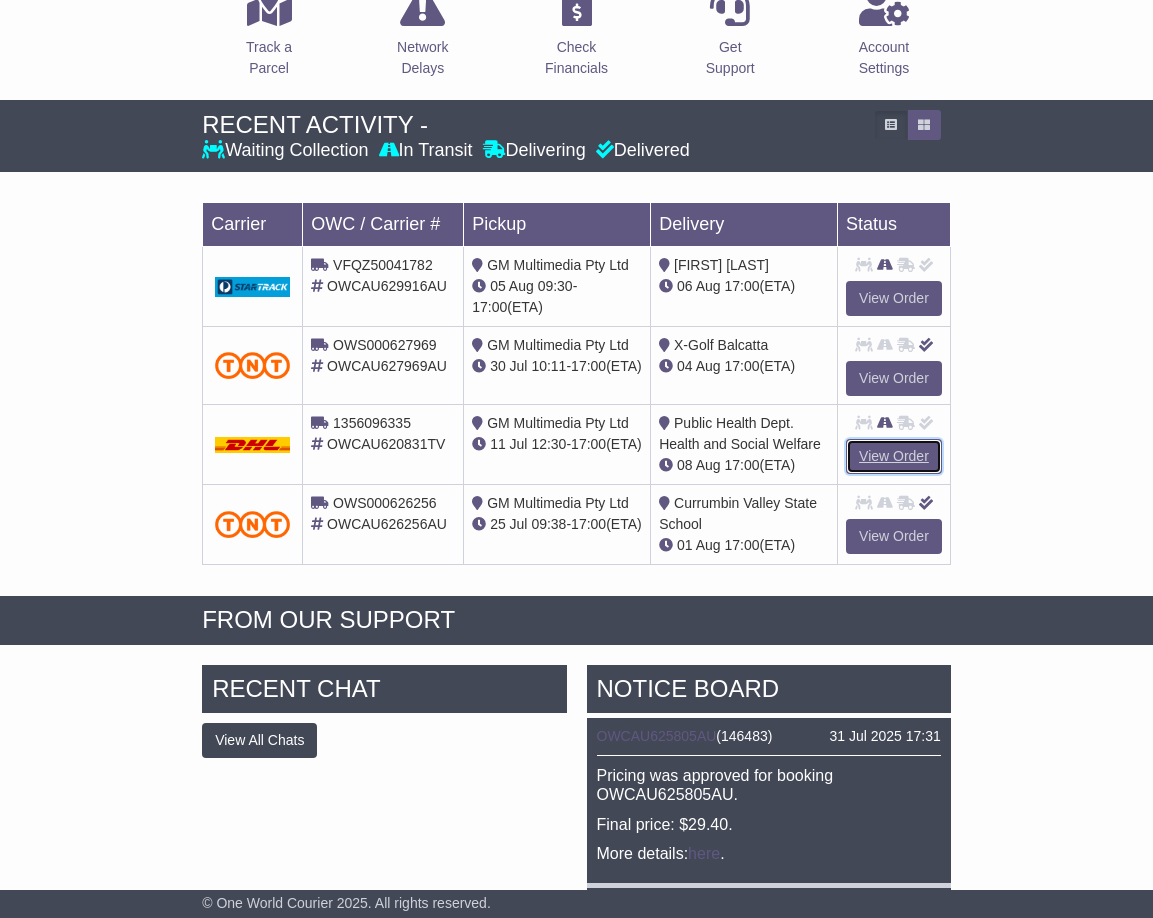 click on "View Order" at bounding box center (894, 456) 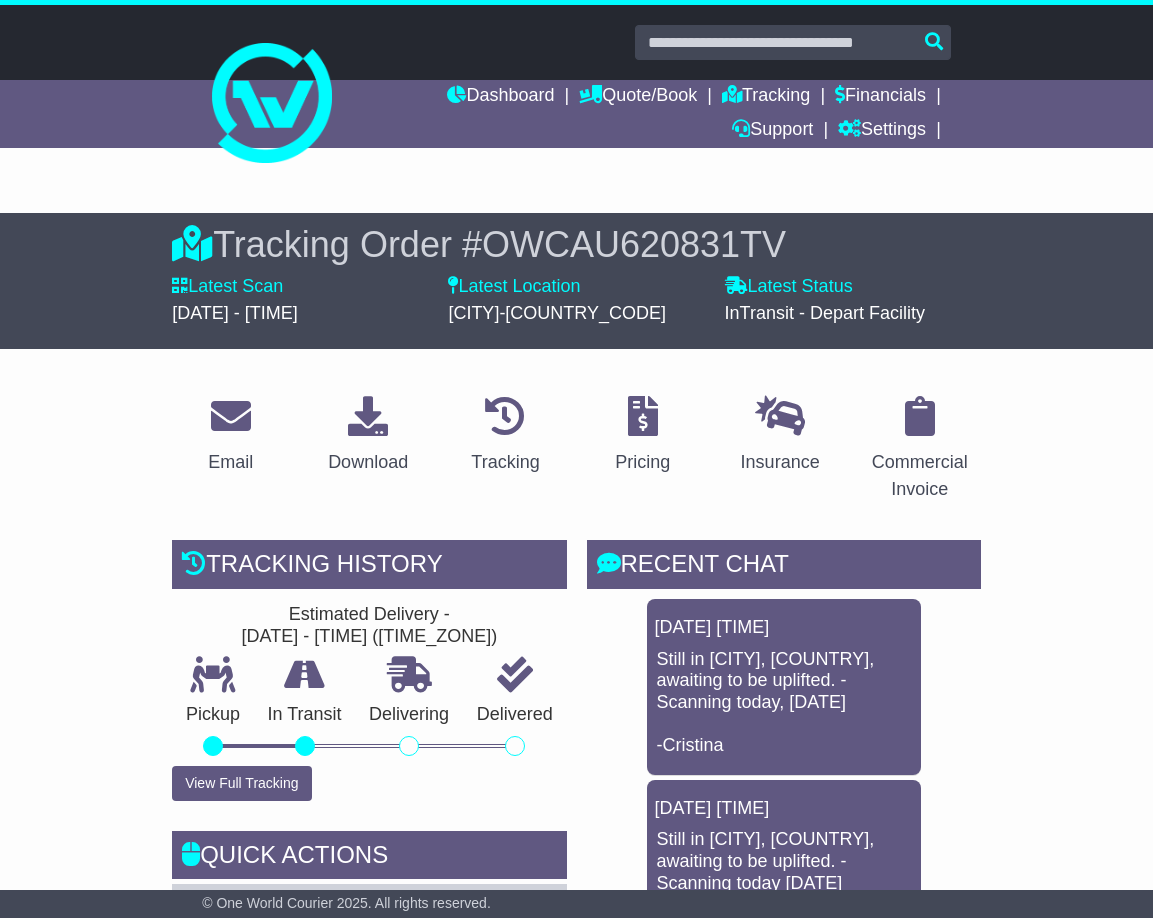 scroll, scrollTop: 0, scrollLeft: 0, axis: both 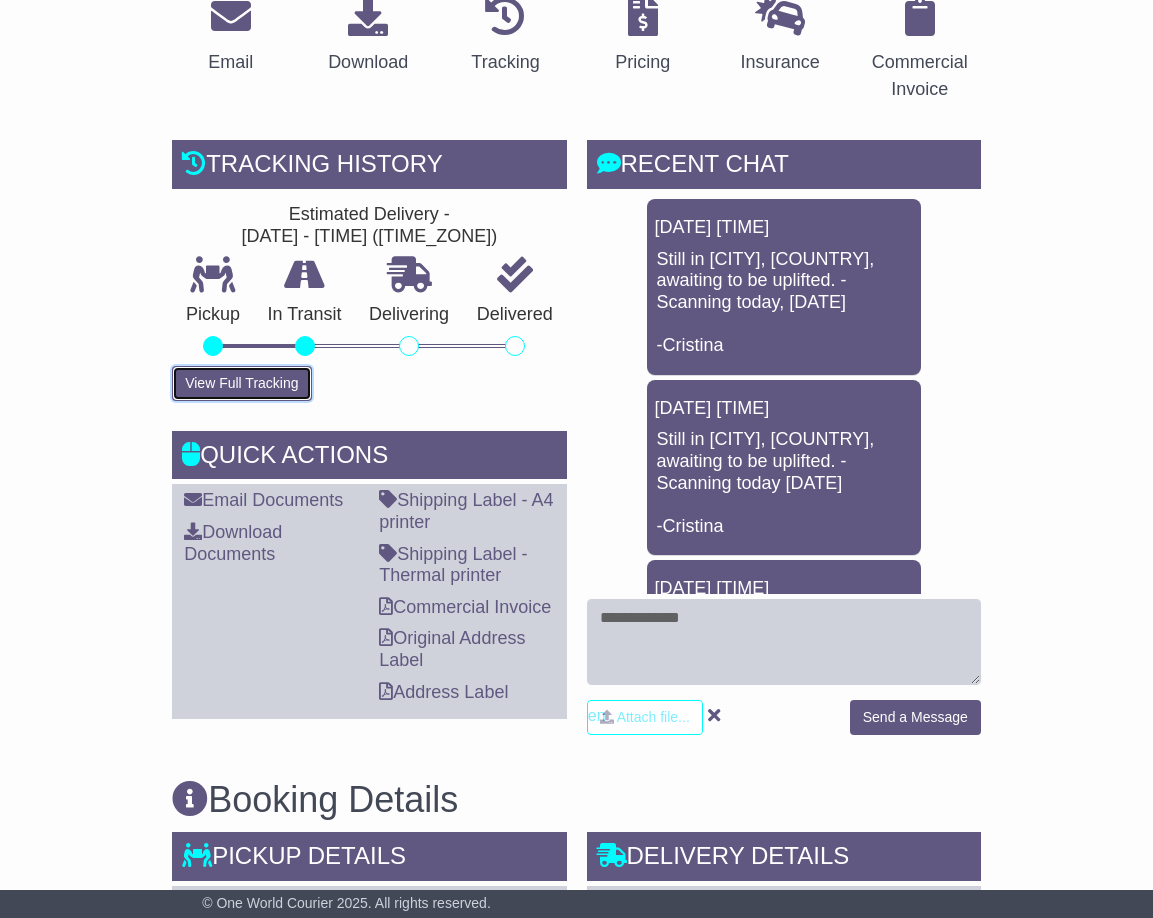 click on "View Full Tracking" at bounding box center [241, 383] 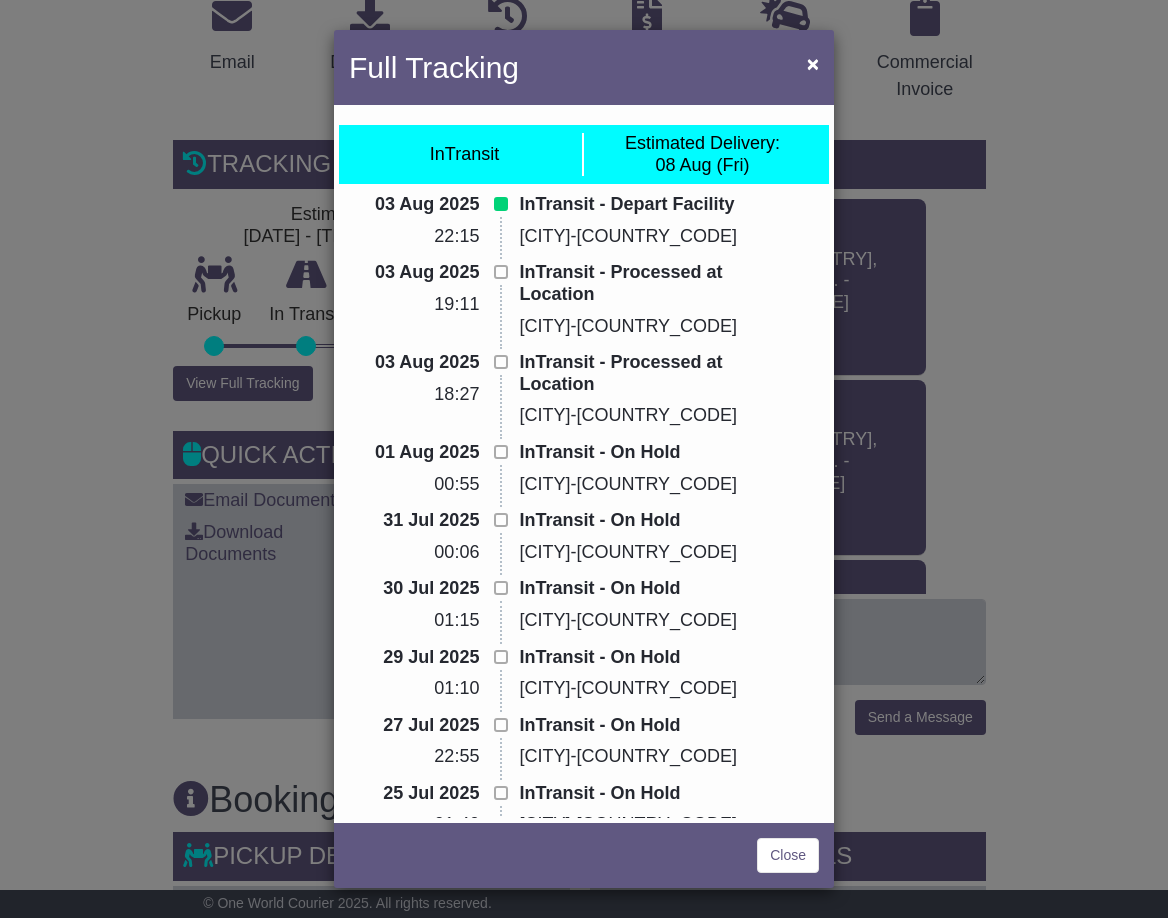 drag, startPoint x: 251, startPoint y: 385, endPoint x: 654, endPoint y: 227, distance: 432.86603 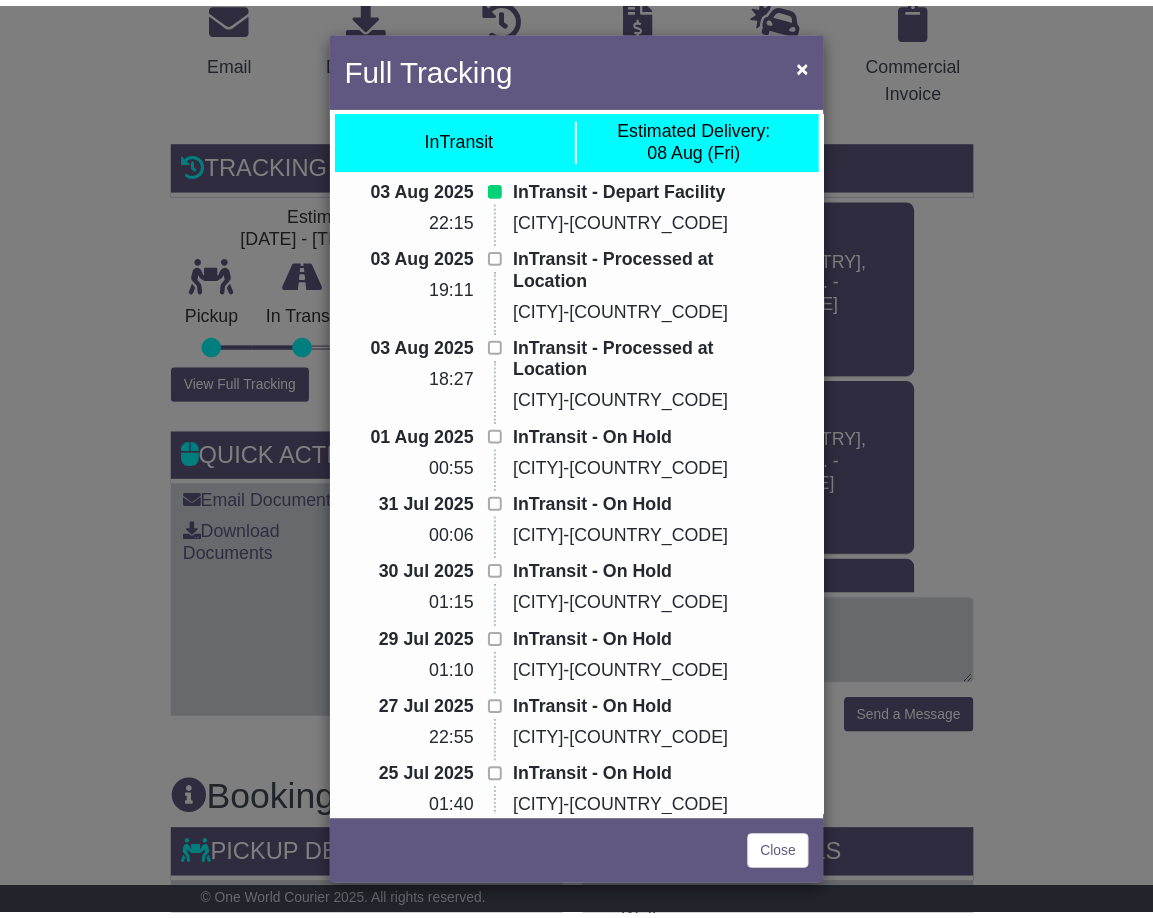 scroll, scrollTop: 0, scrollLeft: 0, axis: both 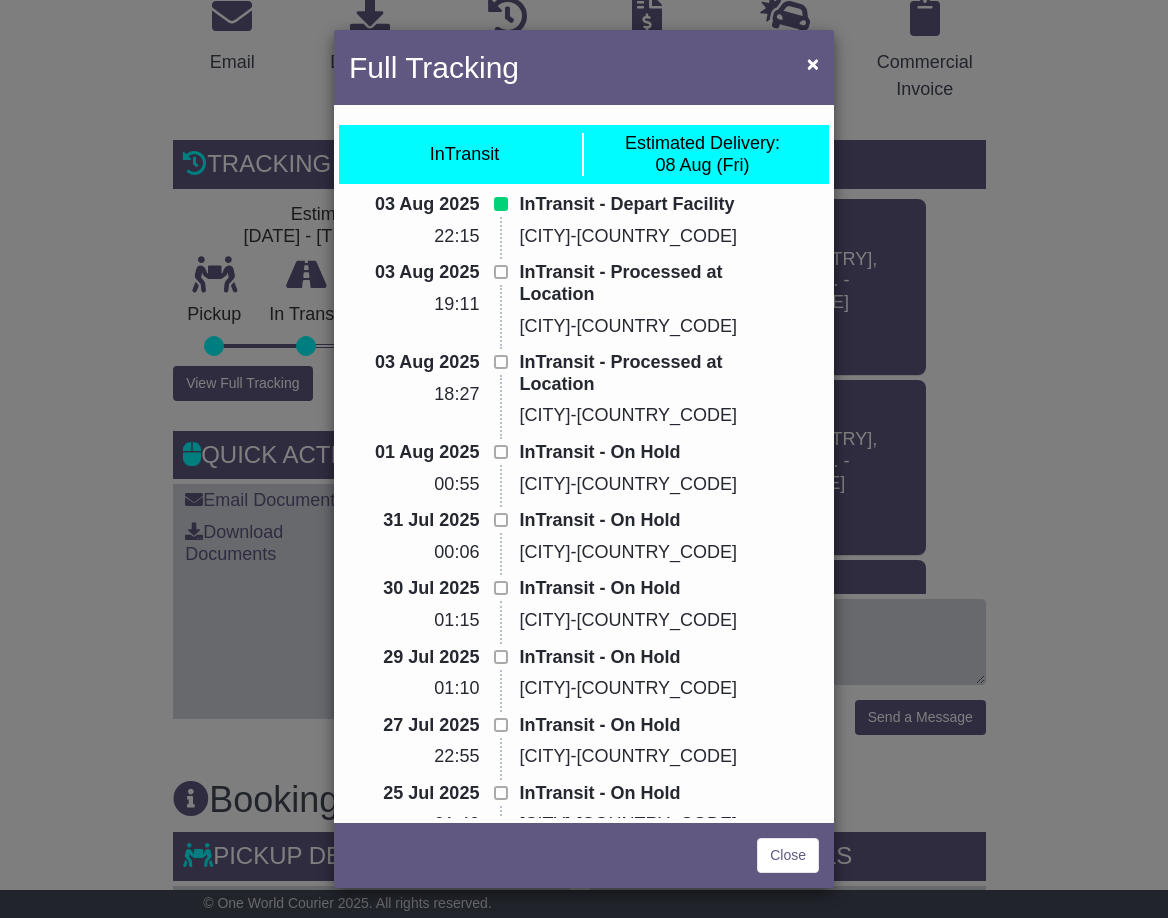 click on "Full Tracking
×
InTransit
Estimated Delivery:
08 Aug (Fri)
03 Aug 2025
22:15
InTransit - Depart Facility
Nadi-FJ
03 Aug 2025
19:11
InTransit - Processed at Location
Nadi-FJ
03 Aug 2025 18:27" at bounding box center (584, 459) 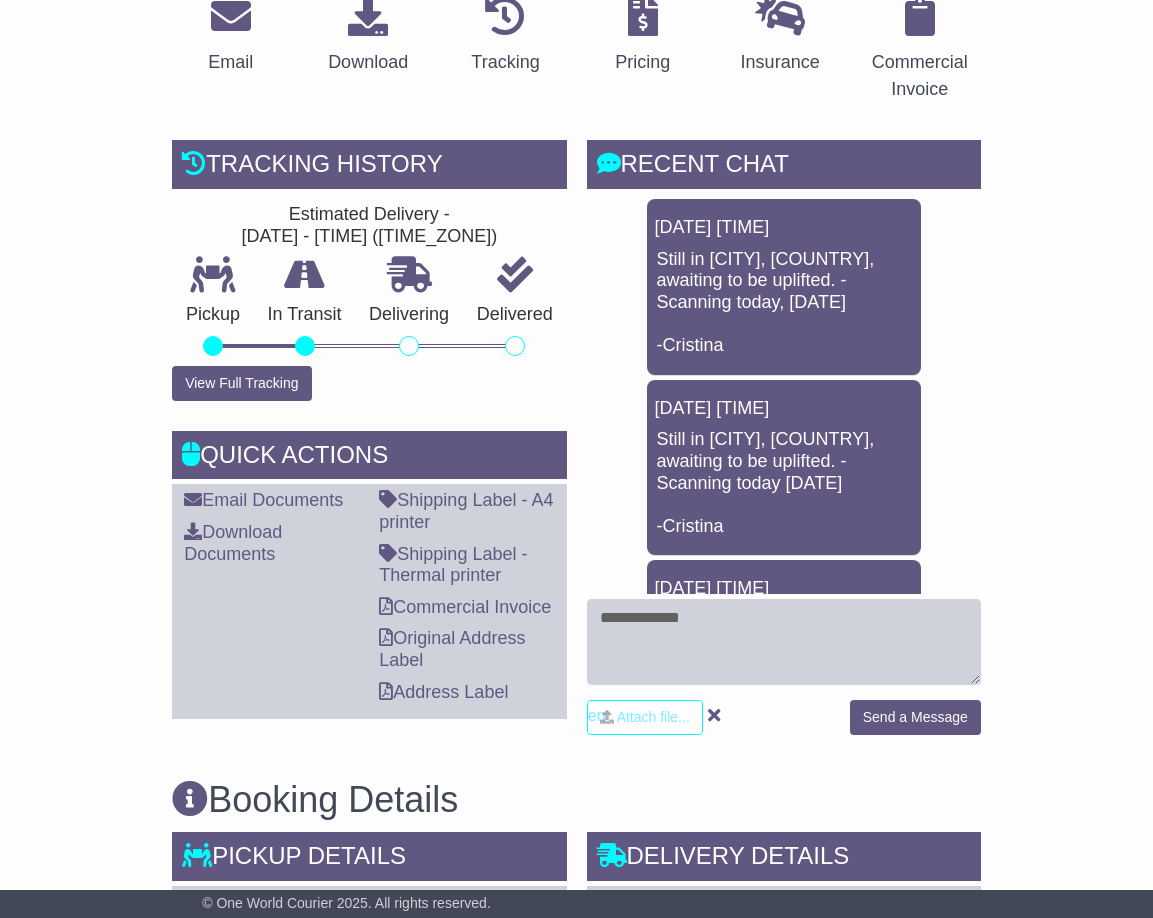 click on "30 Jul 2025 08:33
Still in NADI,FIJI, awaiting to be uplifted. - Scanning today, 30/07  -Cristina
25 Jul 2025 08:45
Still in NADI,FIJI, awaiting to be uplifted. - Scanning today 25/07 -Cristina
21 Jul 2025 09:27
Shipment will be processed on the next available cycle to the destination. Nothing is needed for this shipment hold. -Cristina
18 Jul 2025 09:48
I am still waiting for the update from DHL, as this shipment is on hold. -Cristina" at bounding box center (784, 1149) 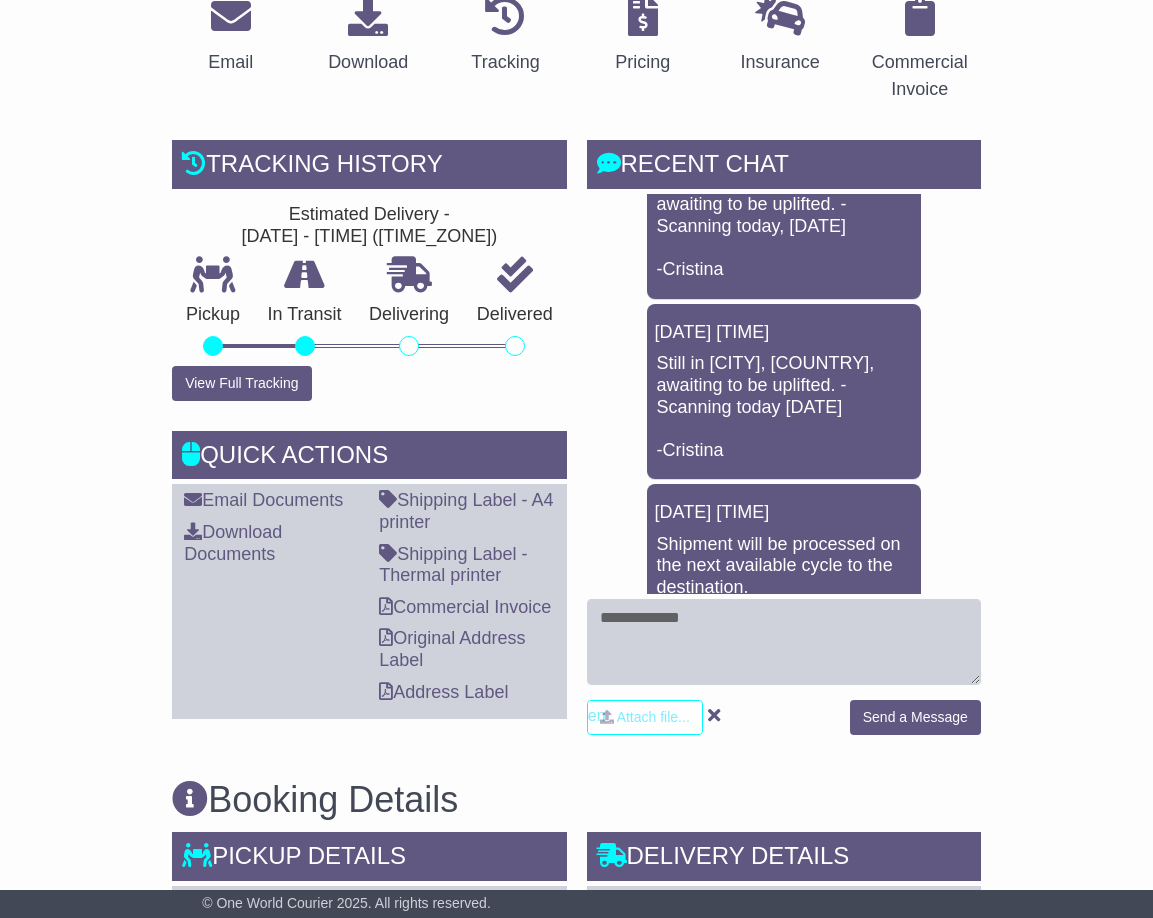 scroll, scrollTop: 148, scrollLeft: 0, axis: vertical 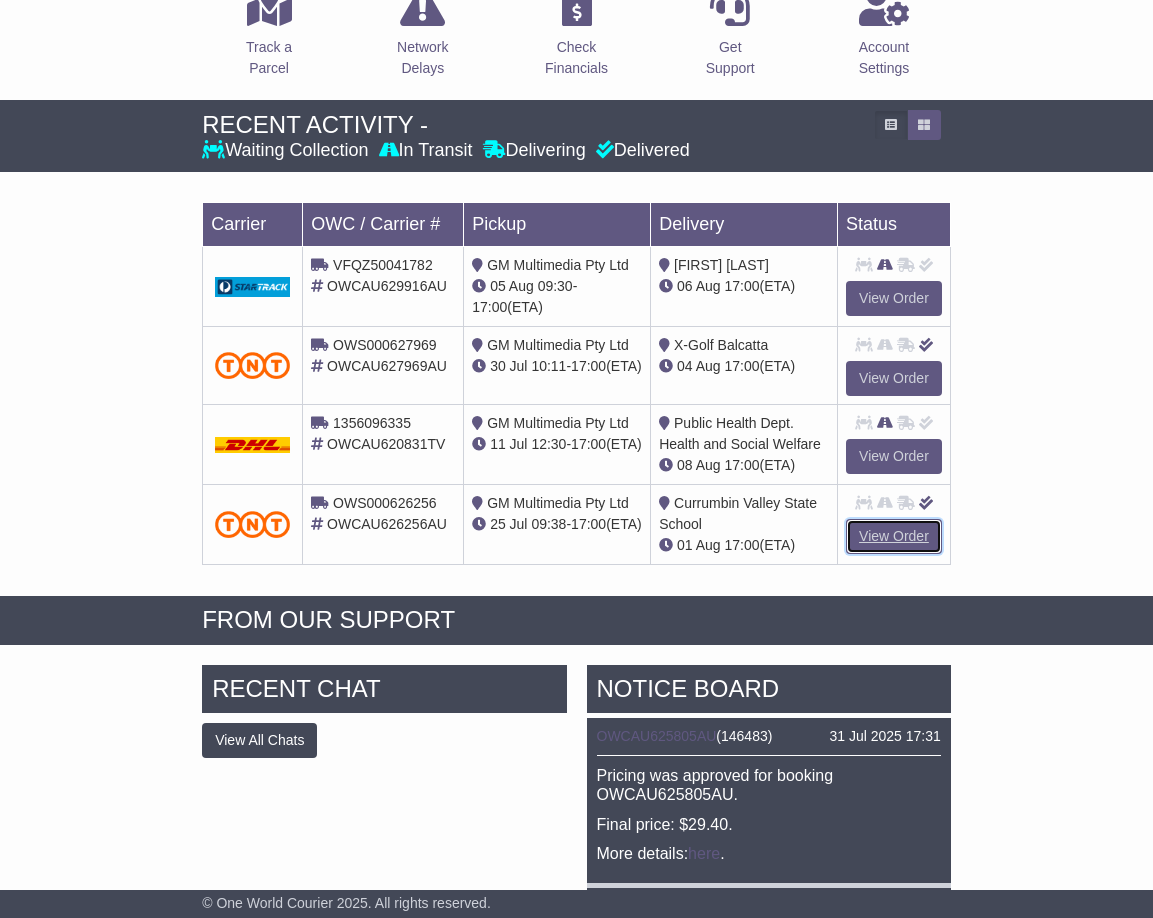 click on "View Order" at bounding box center [894, 536] 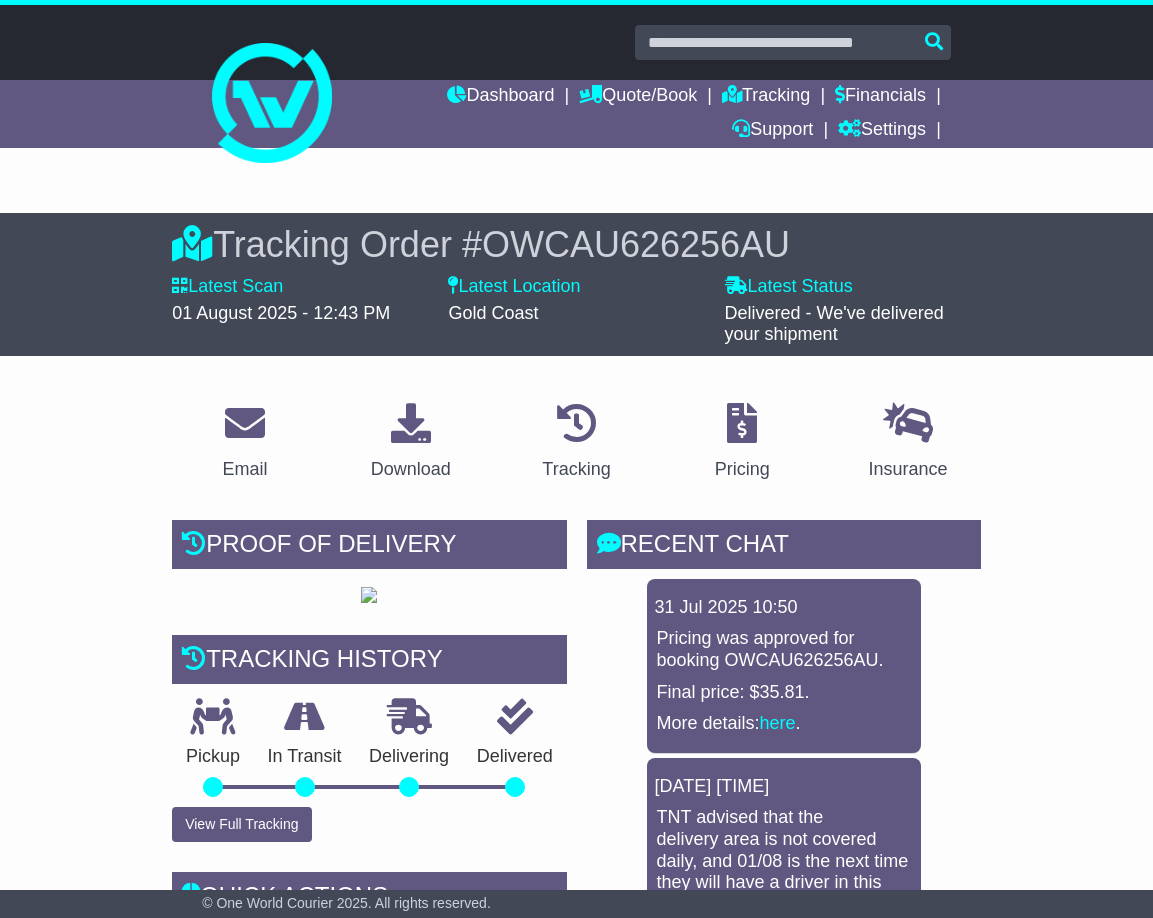 scroll, scrollTop: 0, scrollLeft: 0, axis: both 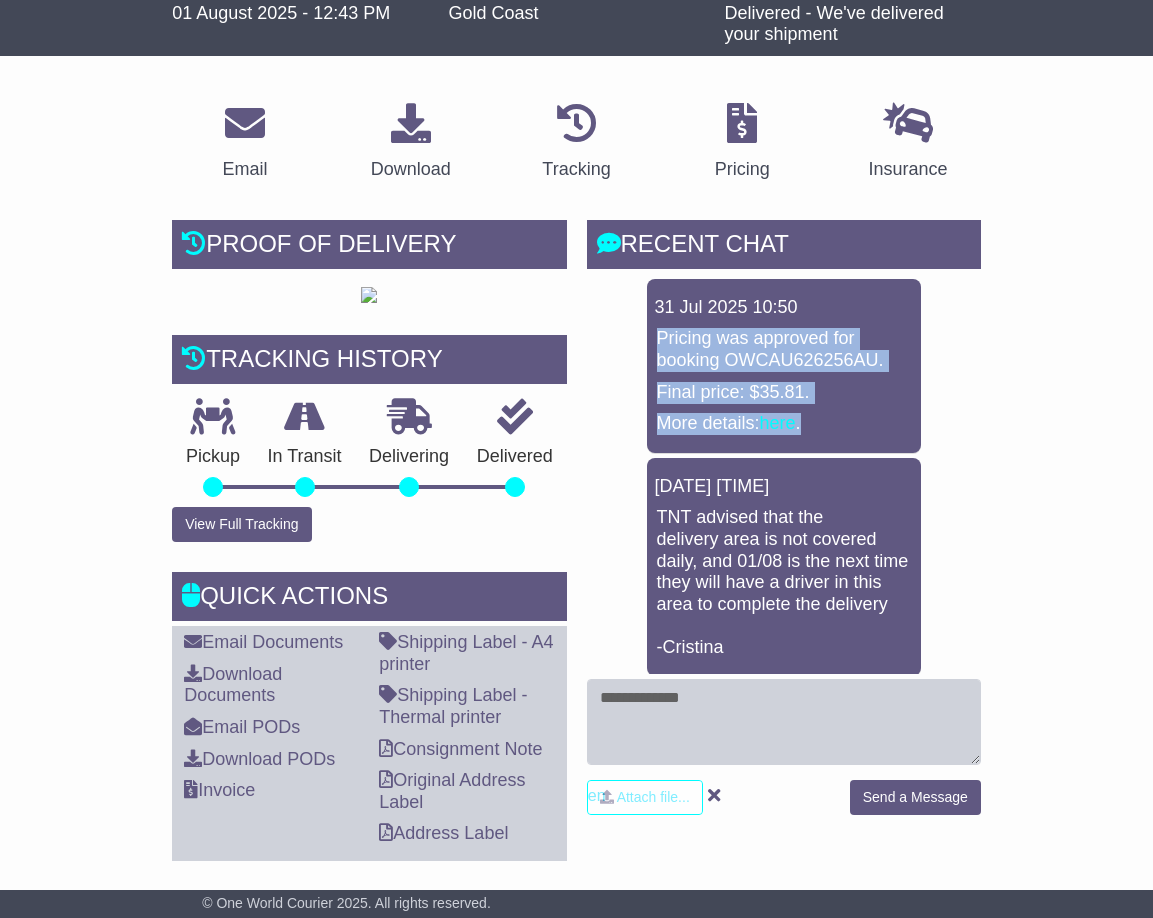 drag, startPoint x: 980, startPoint y: 297, endPoint x: 986, endPoint y: 416, distance: 119.15116 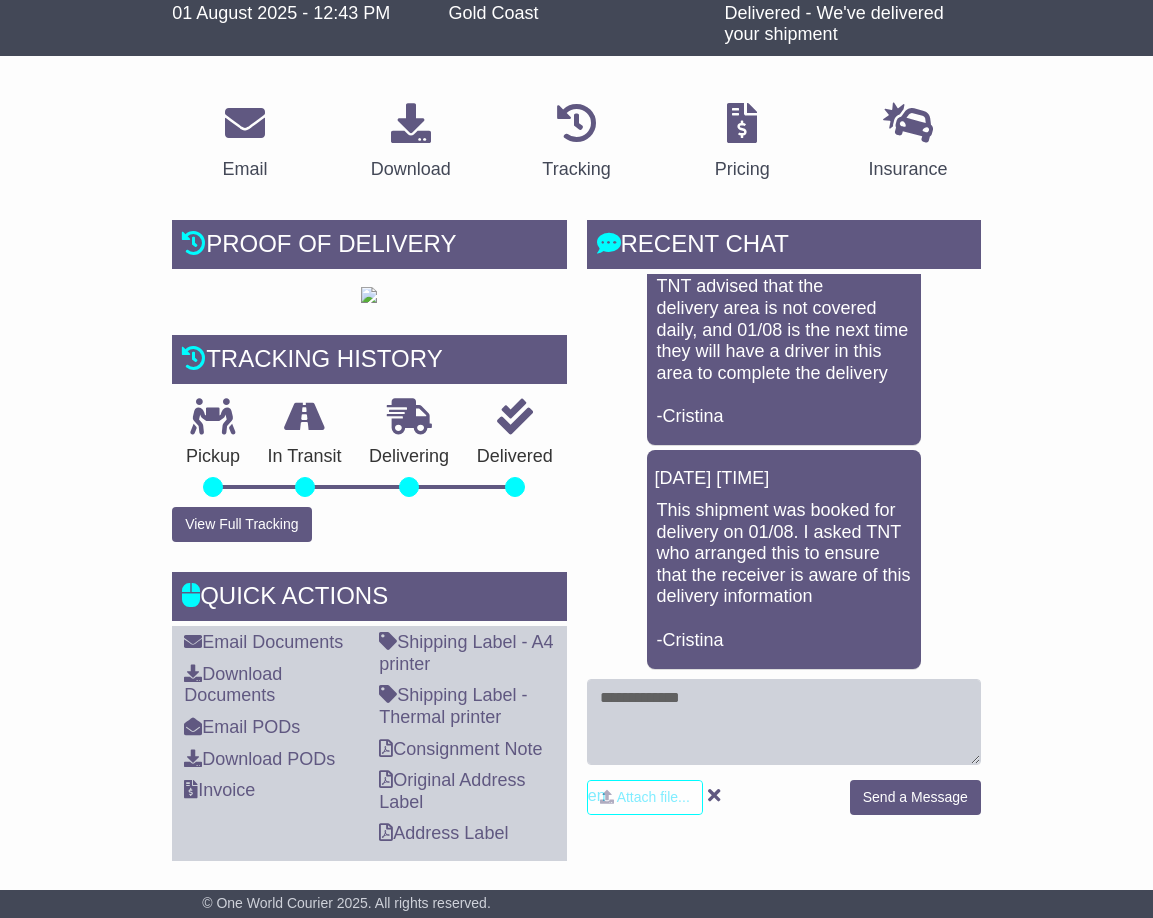 scroll, scrollTop: 253, scrollLeft: 0, axis: vertical 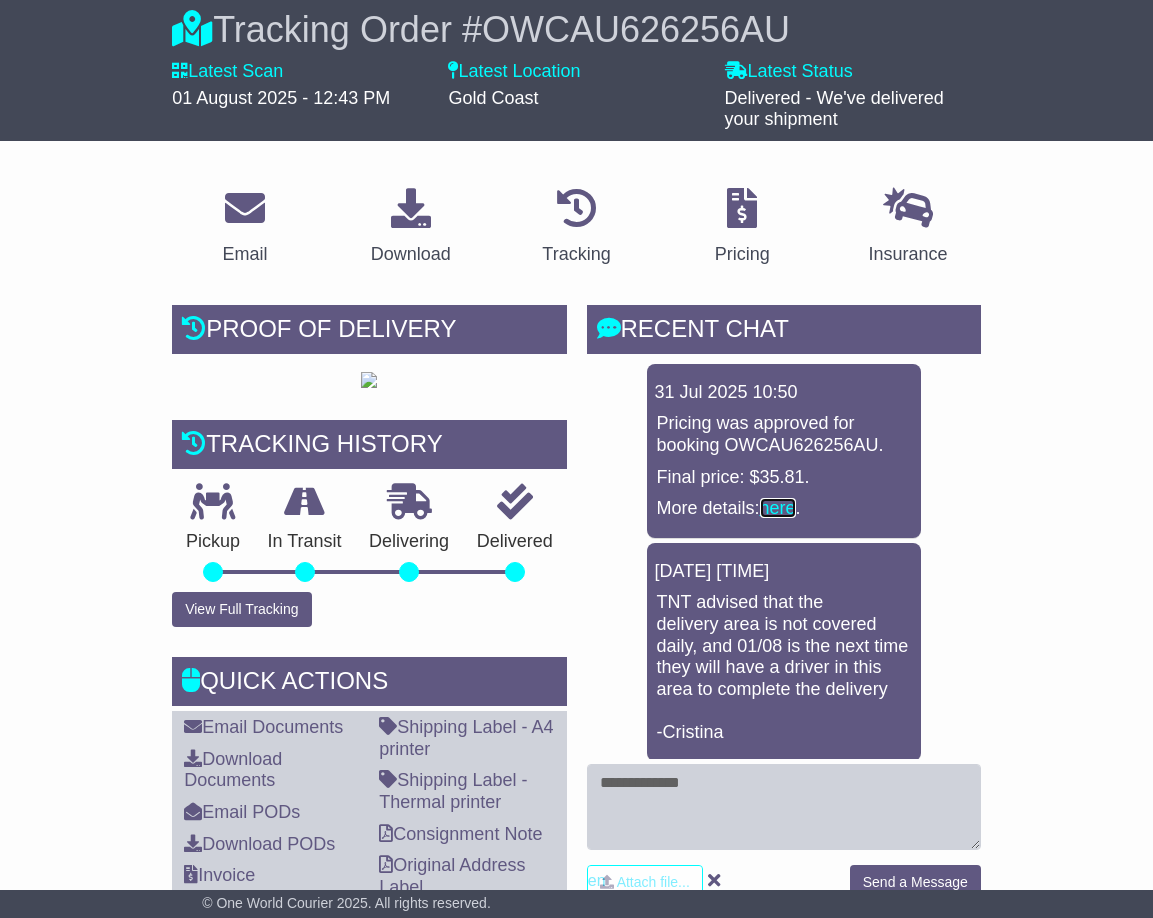 click on "here" at bounding box center [778, 508] 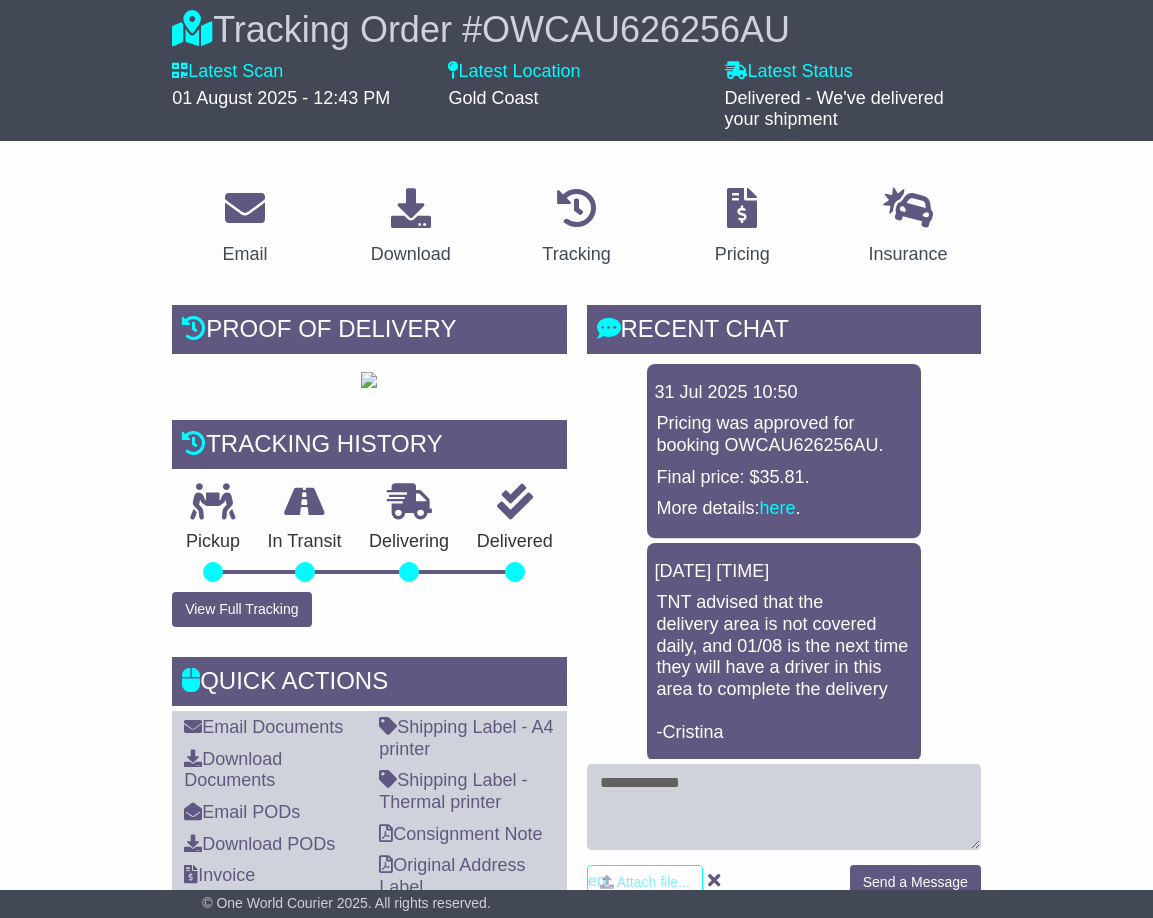 drag, startPoint x: 55, startPoint y: 437, endPoint x: 46, endPoint y: 431, distance: 10.816654 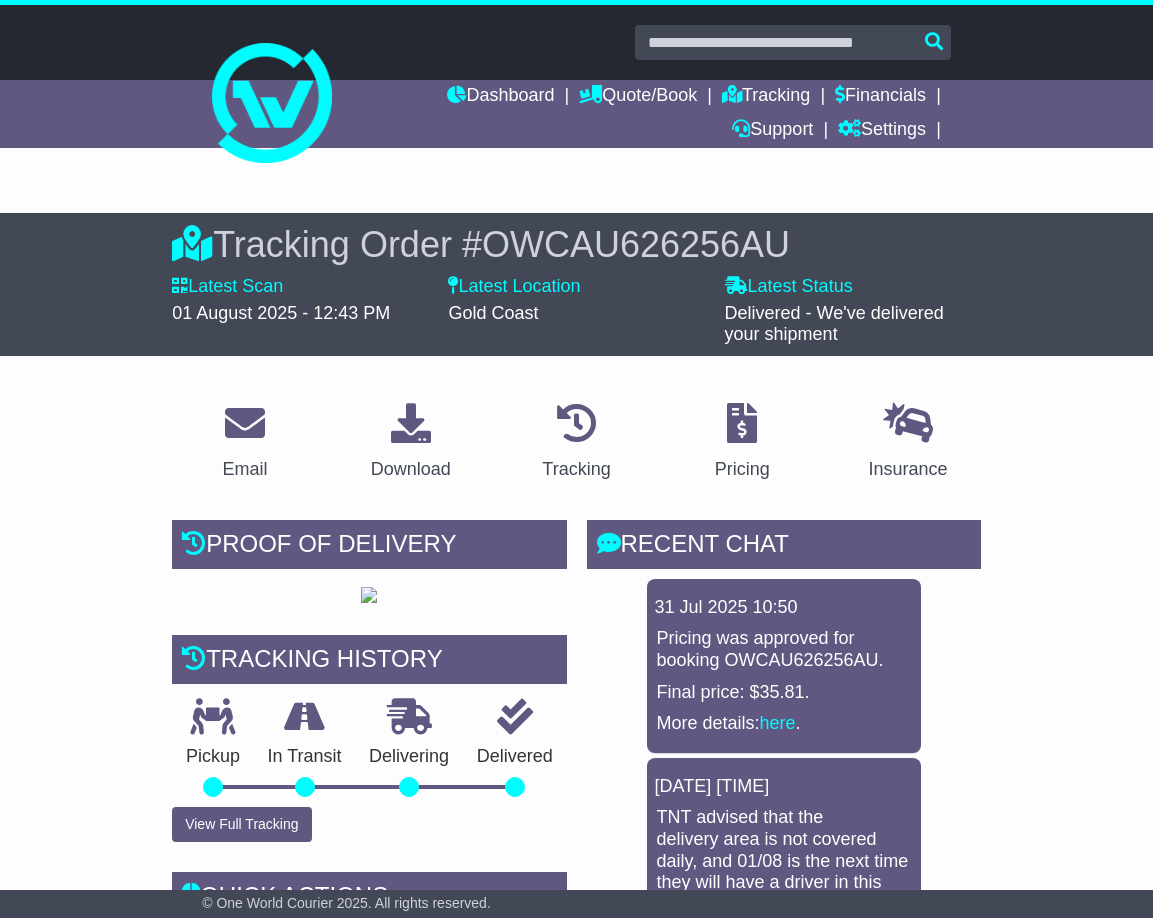 scroll, scrollTop: 0, scrollLeft: 0, axis: both 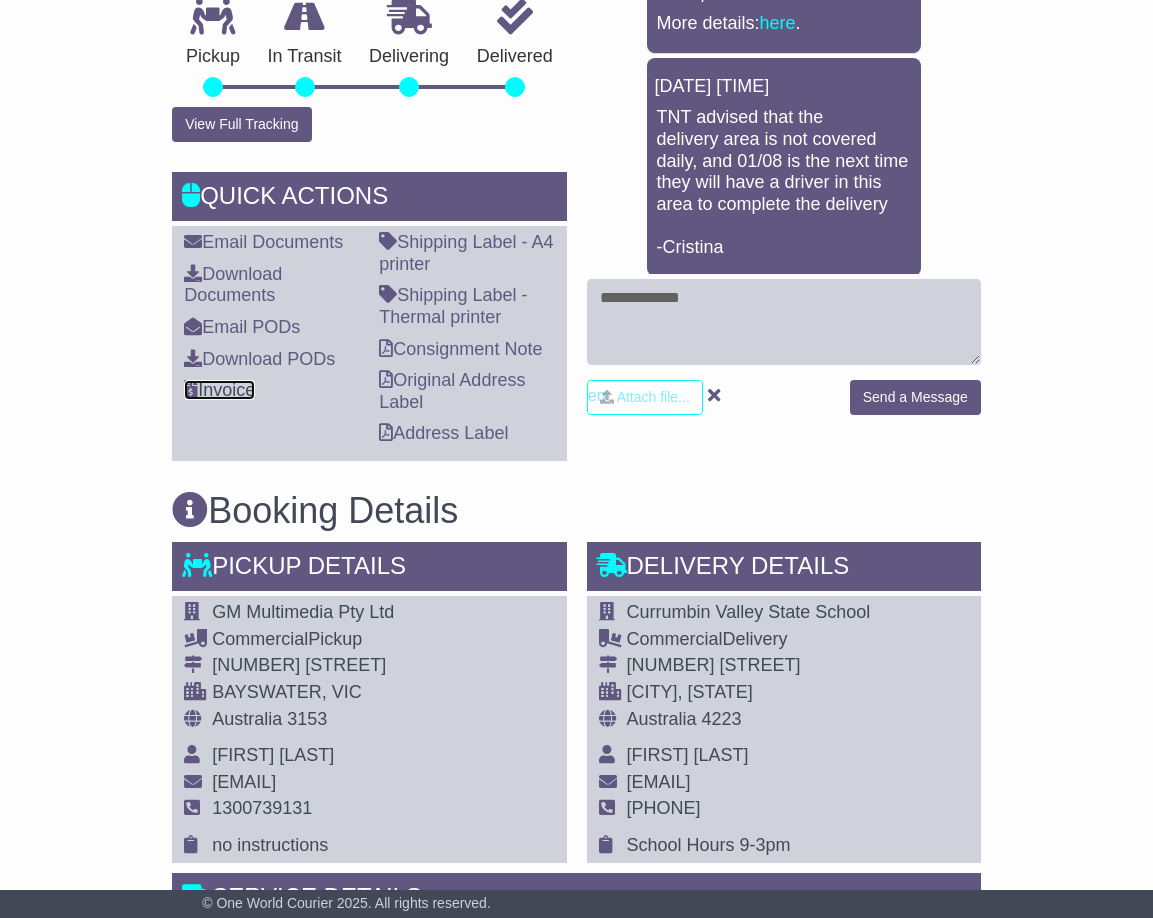 click on "Invoice" at bounding box center (219, 390) 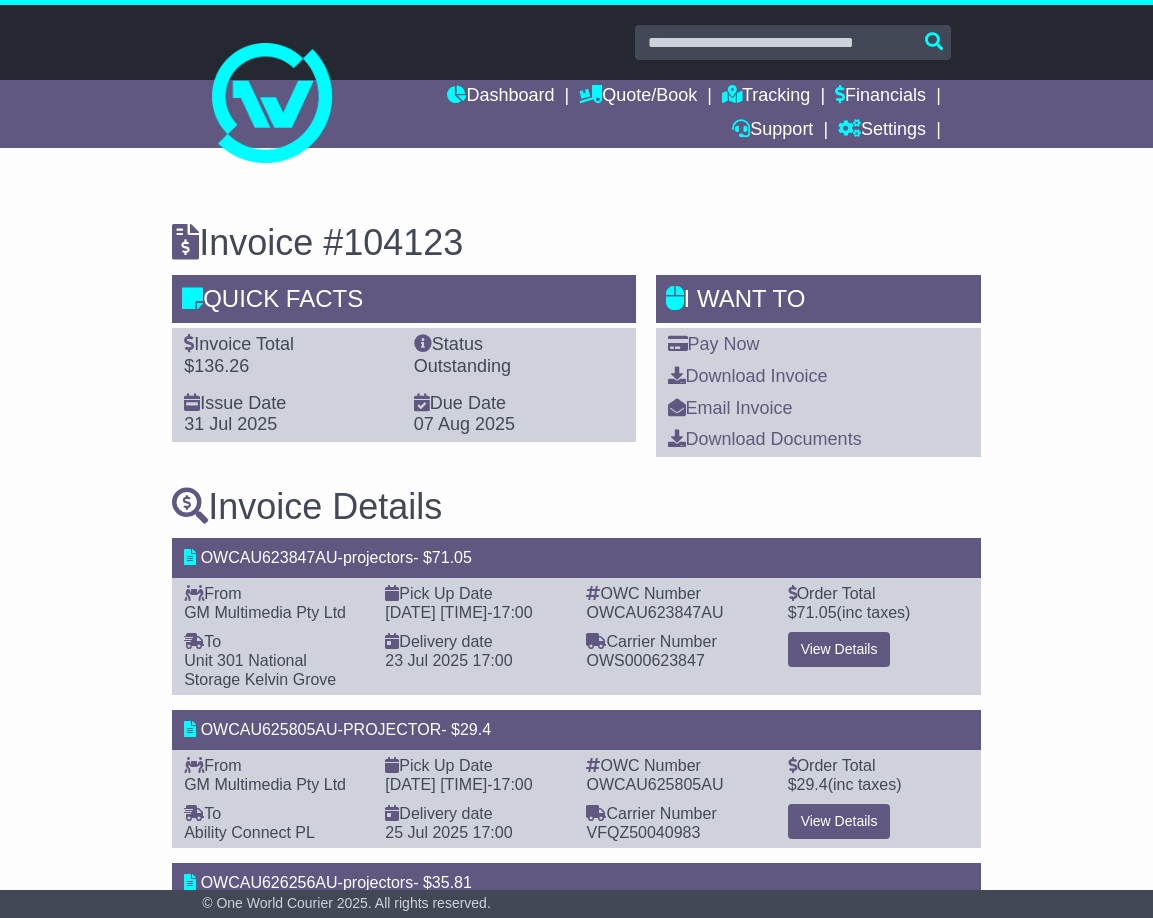 scroll, scrollTop: 0, scrollLeft: 0, axis: both 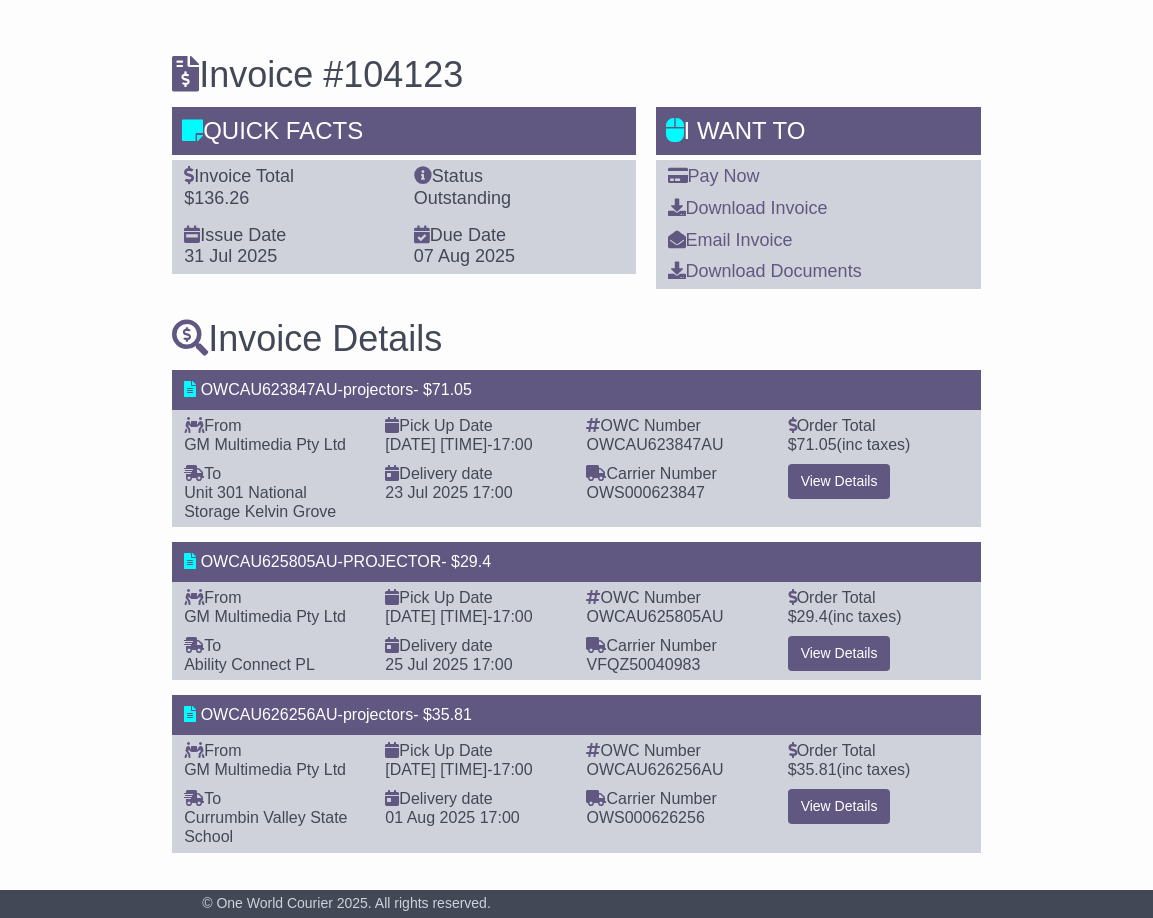 drag, startPoint x: 102, startPoint y: 538, endPoint x: 986, endPoint y: 384, distance: 897.3138 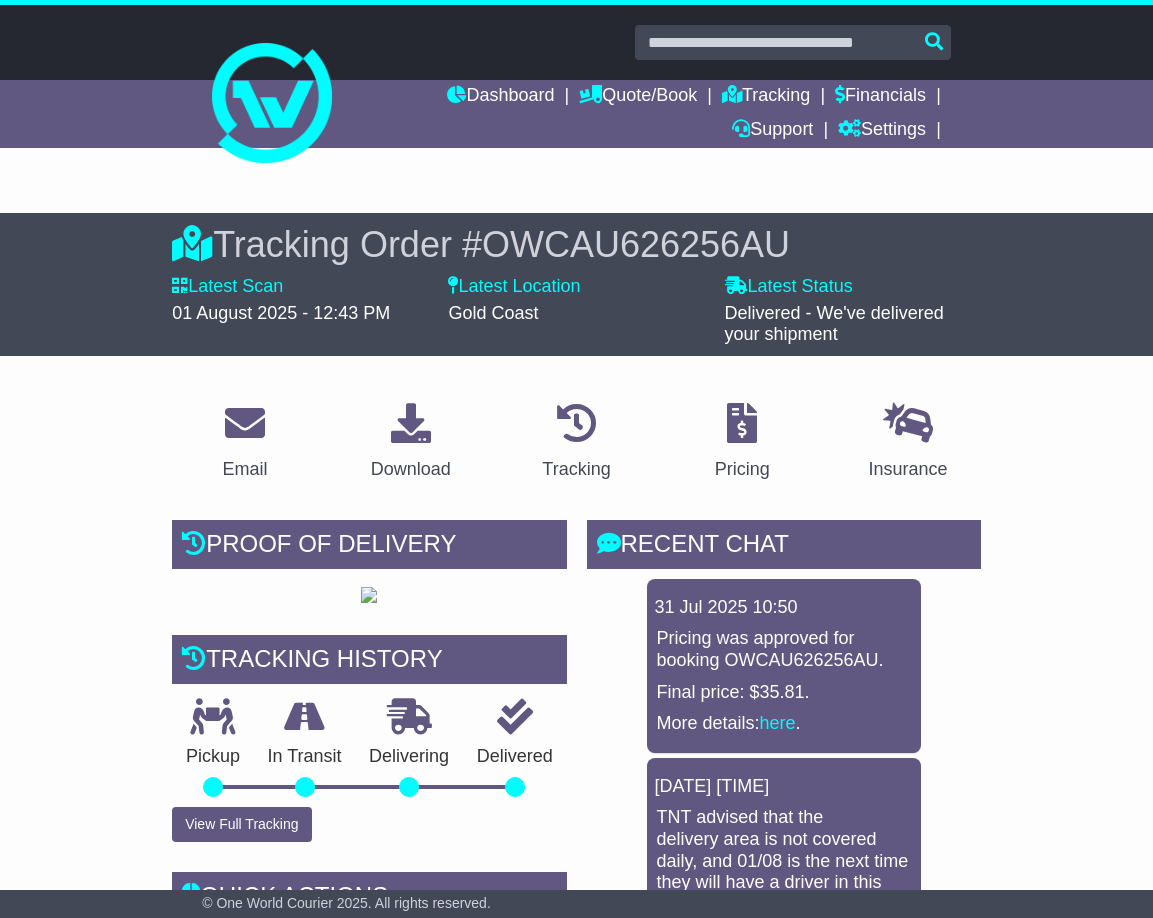 scroll, scrollTop: 14, scrollLeft: 0, axis: vertical 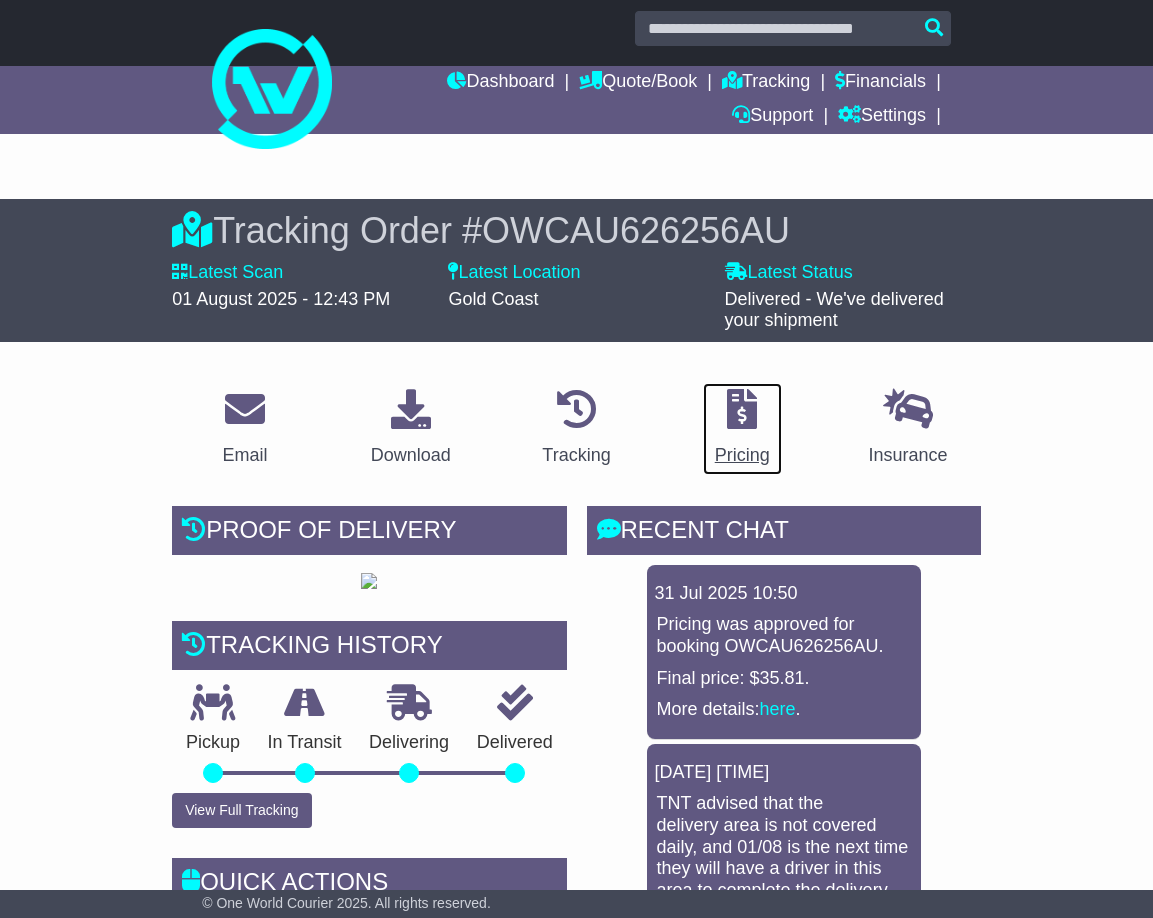 click at bounding box center (742, 410) 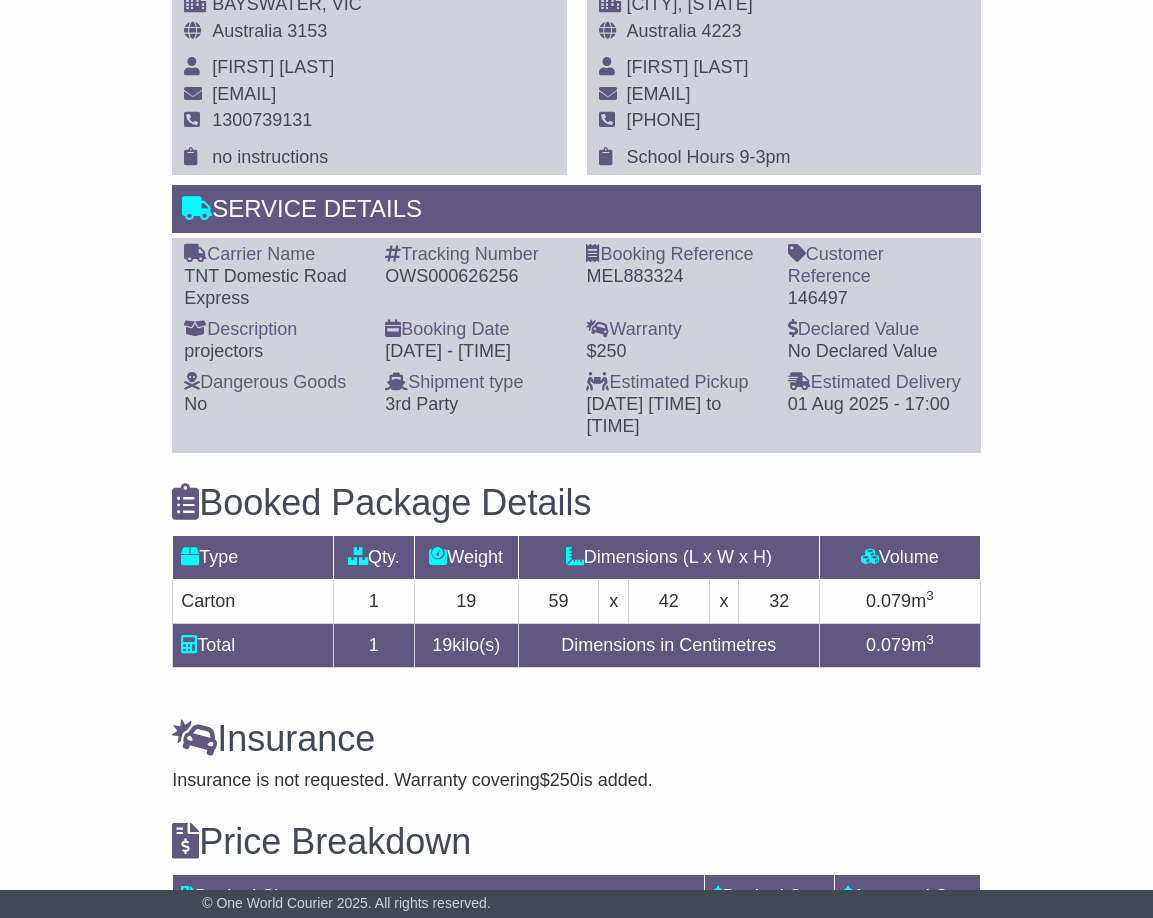 scroll, scrollTop: 1715, scrollLeft: 0, axis: vertical 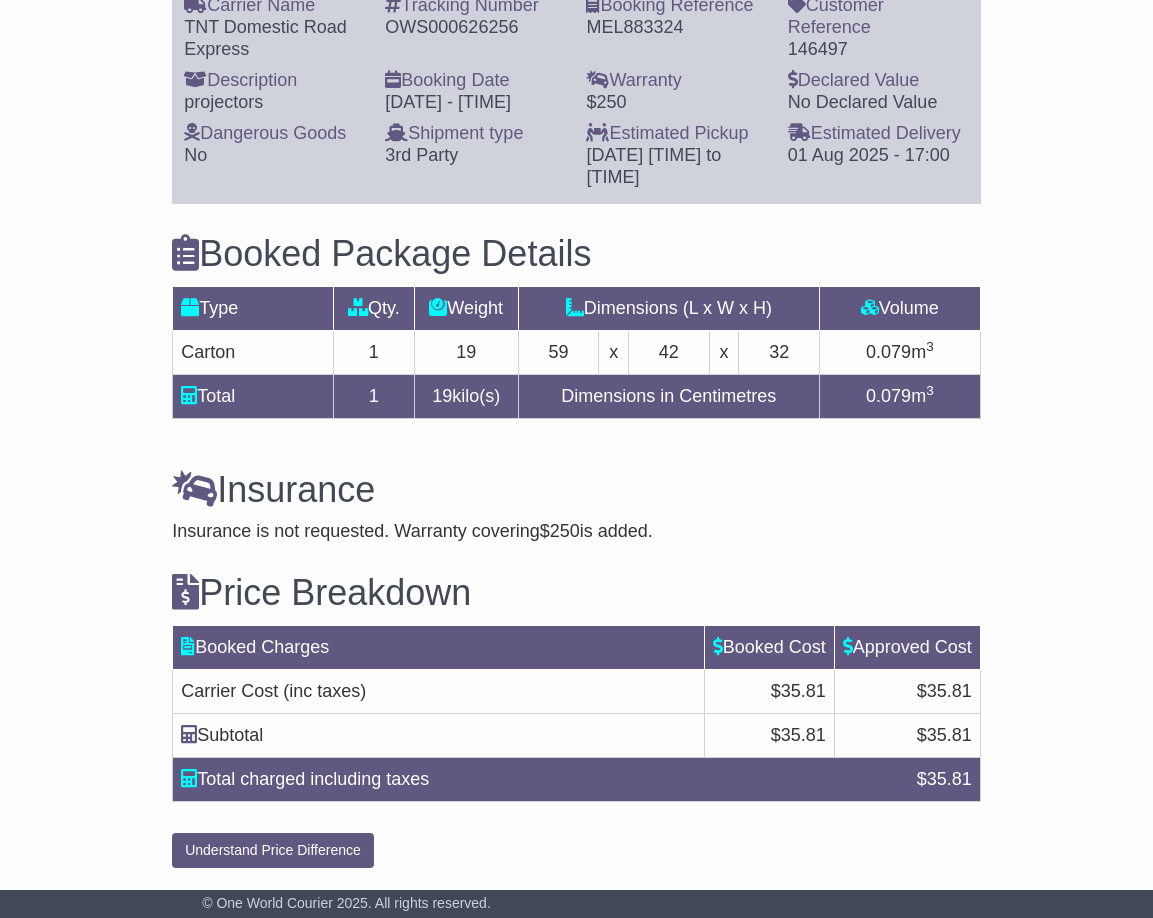 click on "Email
Download
Tracking
Pricing
Insurance" at bounding box center (576, -187) 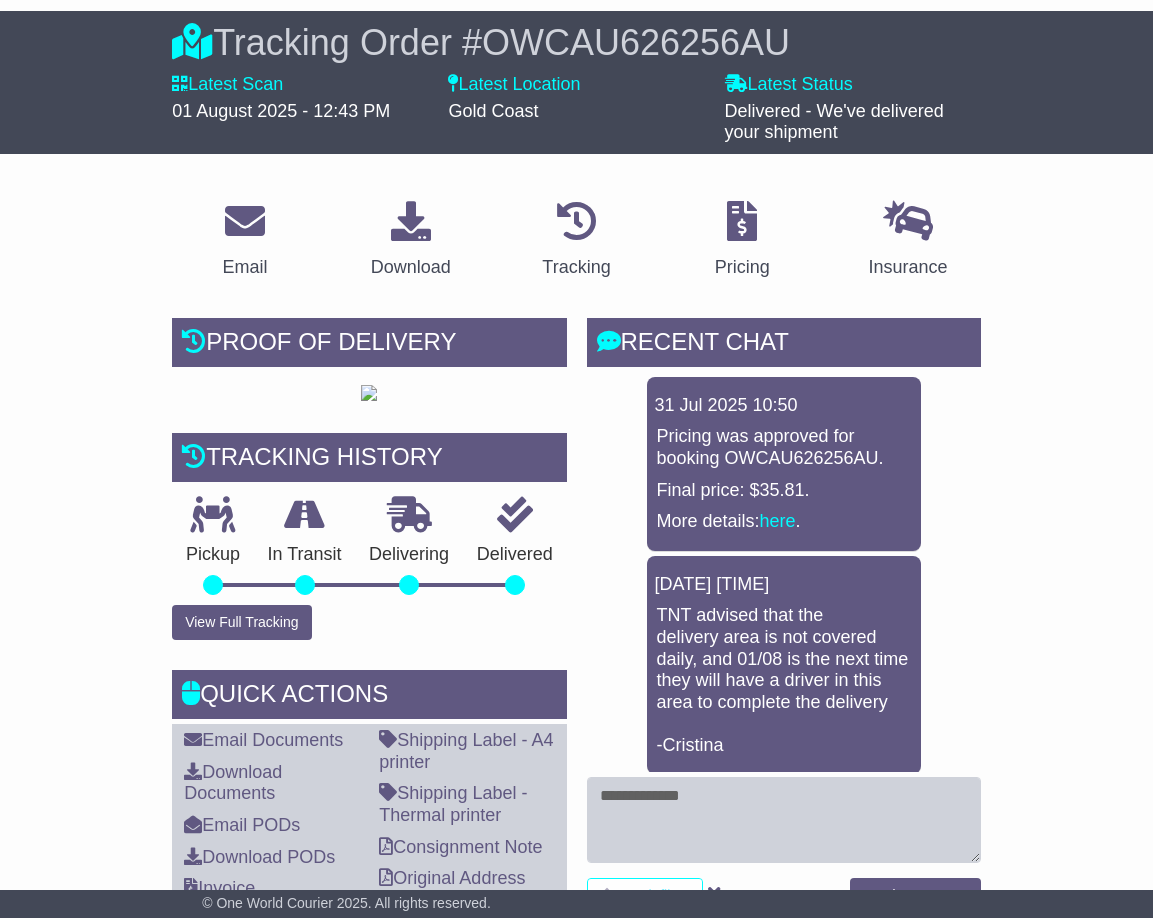scroll, scrollTop: 0, scrollLeft: 0, axis: both 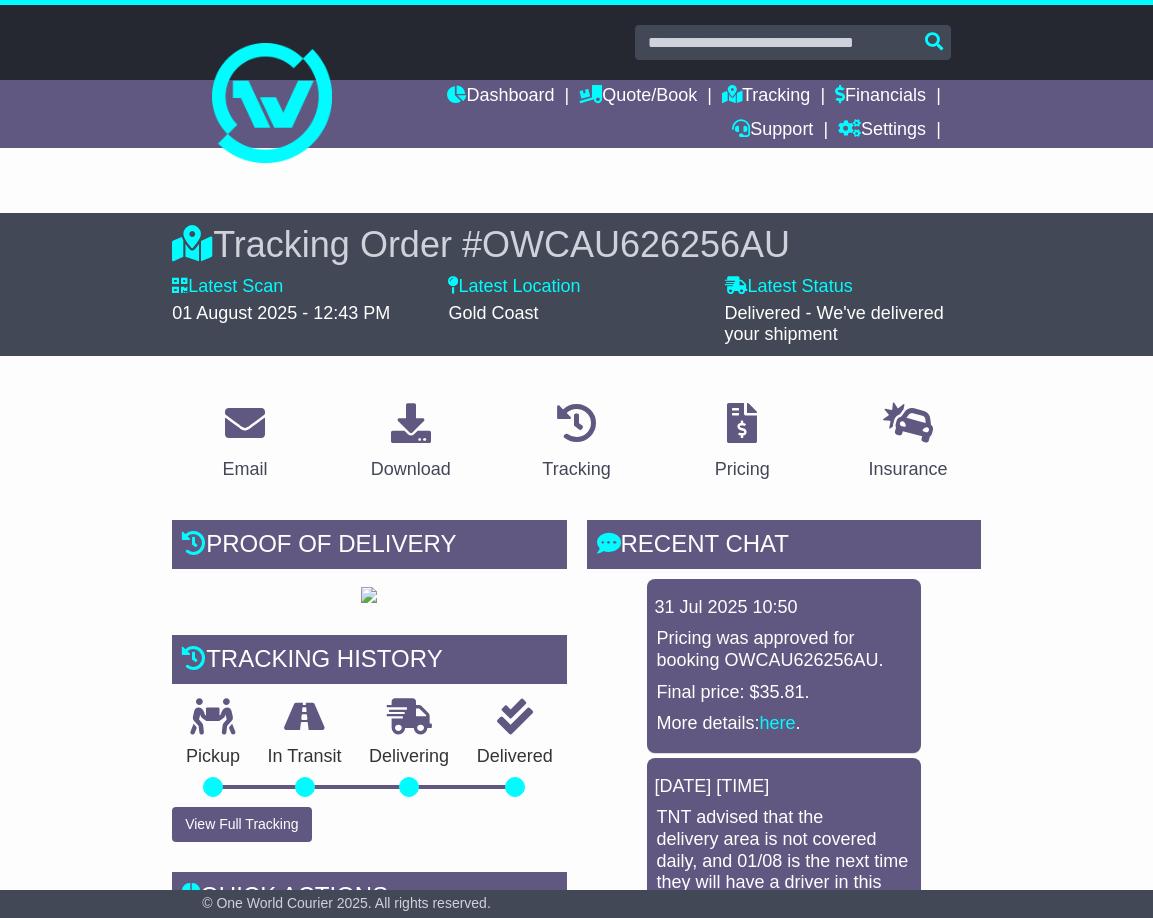 click on "Email
Download
Tracking
Pricing
Insurance" at bounding box center [576, 1450] 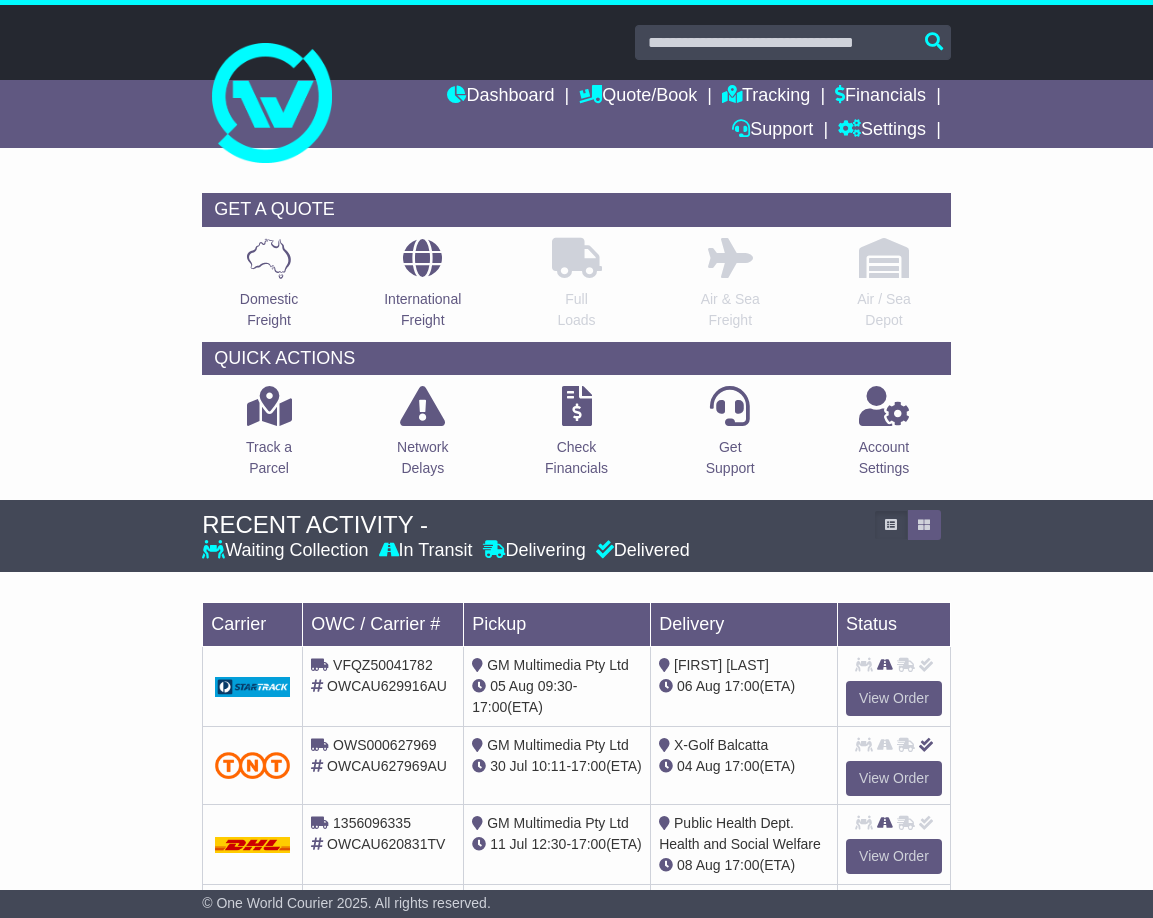 scroll, scrollTop: 375, scrollLeft: 0, axis: vertical 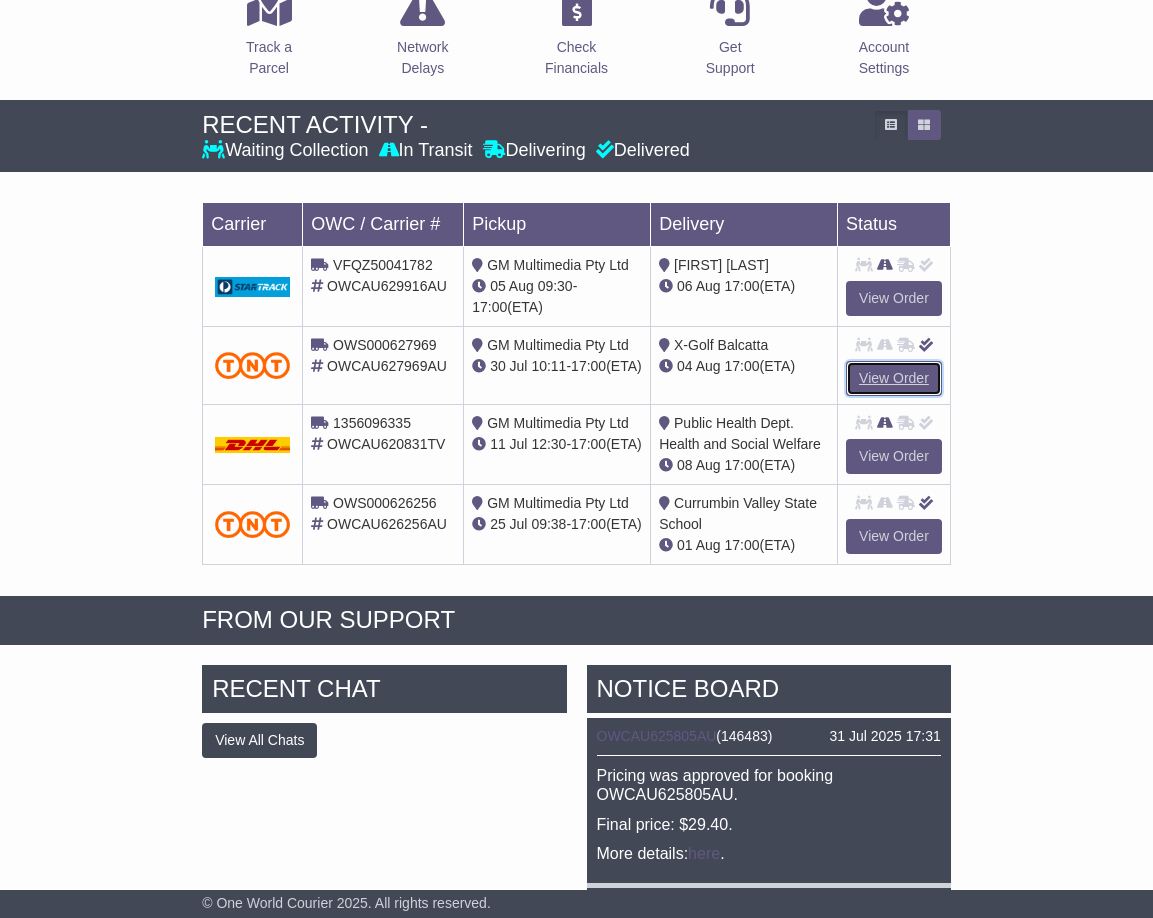 click on "View Order" at bounding box center (894, 378) 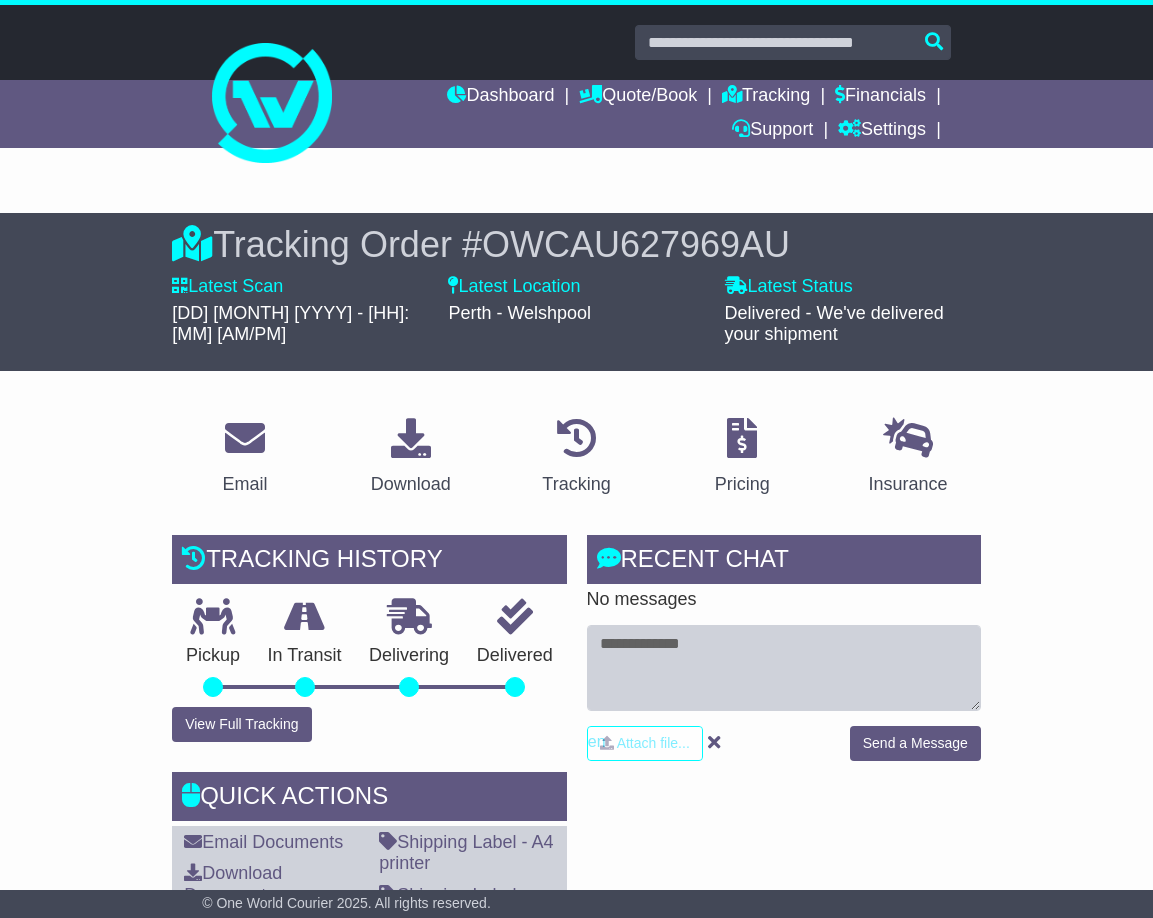 scroll, scrollTop: 0, scrollLeft: 0, axis: both 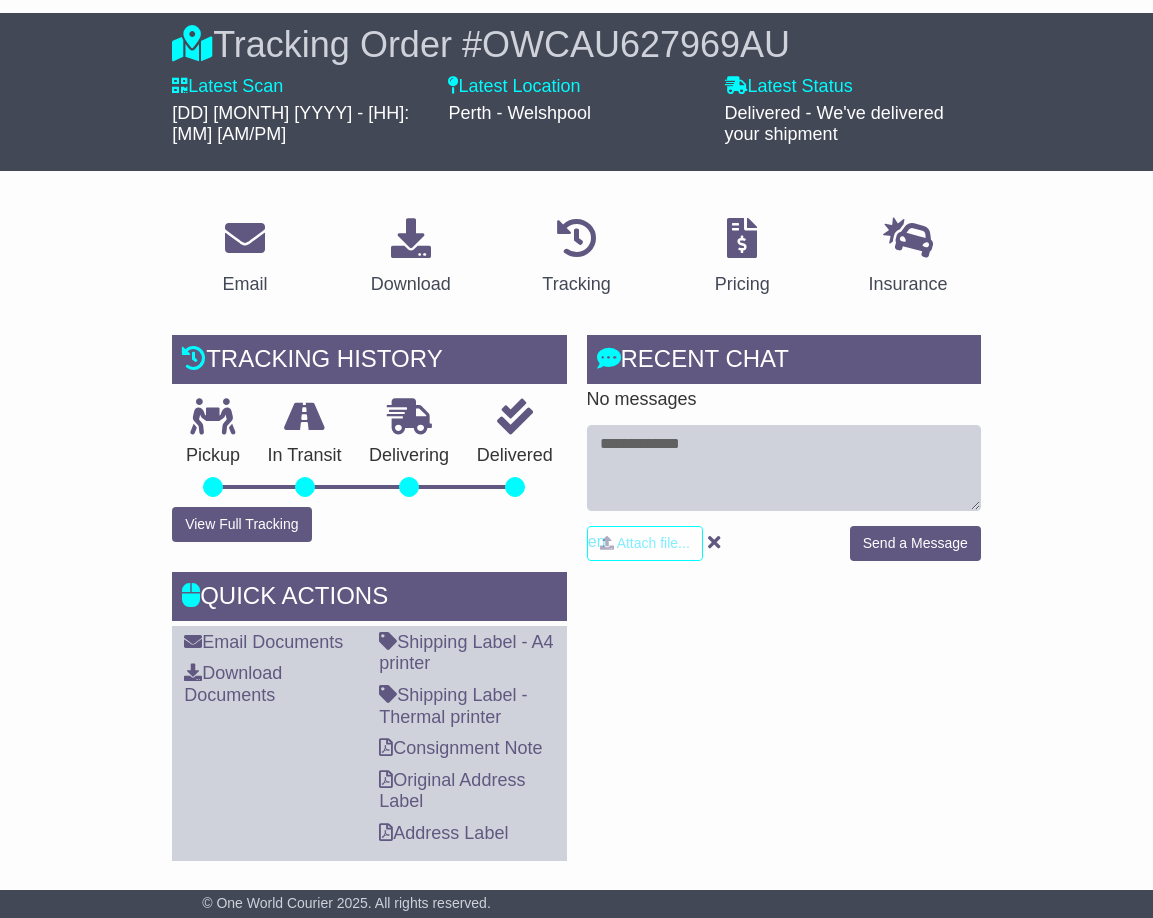 drag, startPoint x: 1006, startPoint y: 410, endPoint x: 991, endPoint y: 406, distance: 15.524175 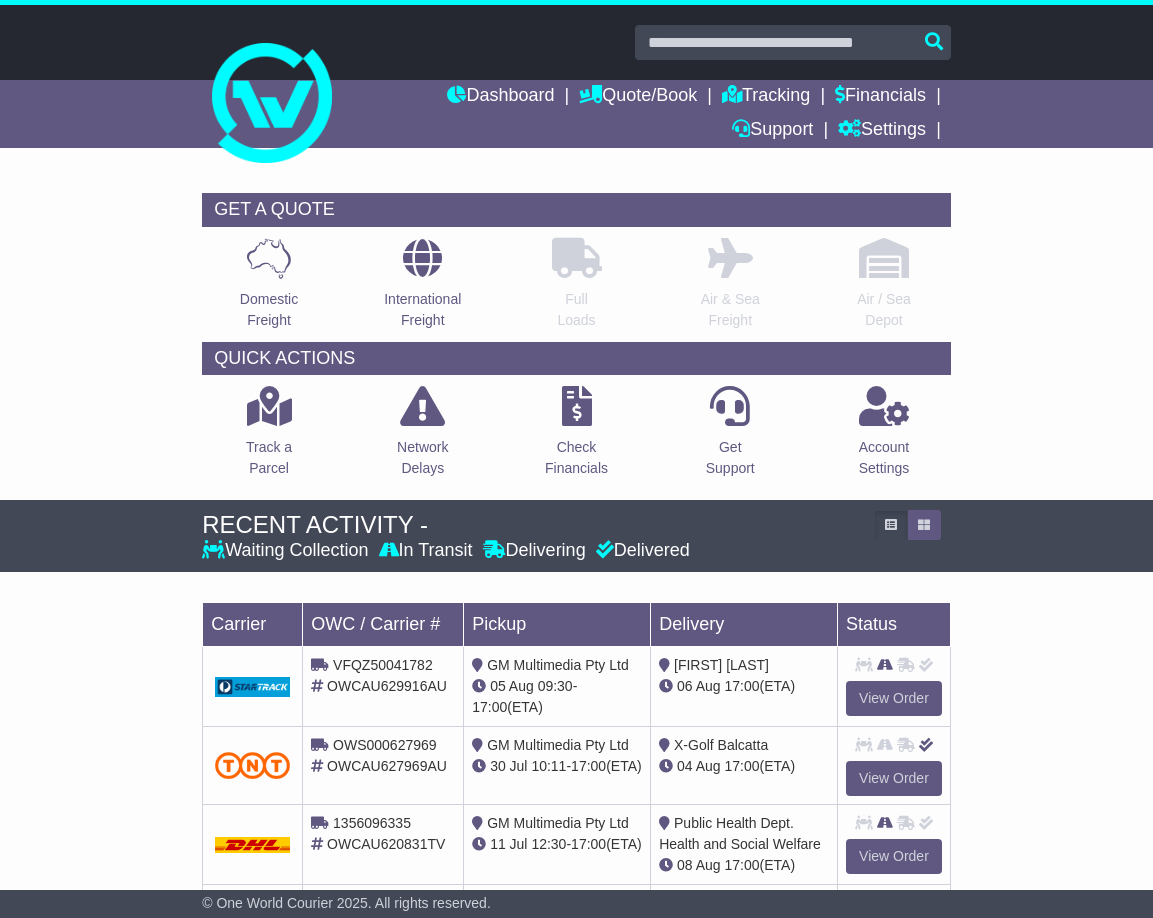 scroll, scrollTop: 375, scrollLeft: 0, axis: vertical 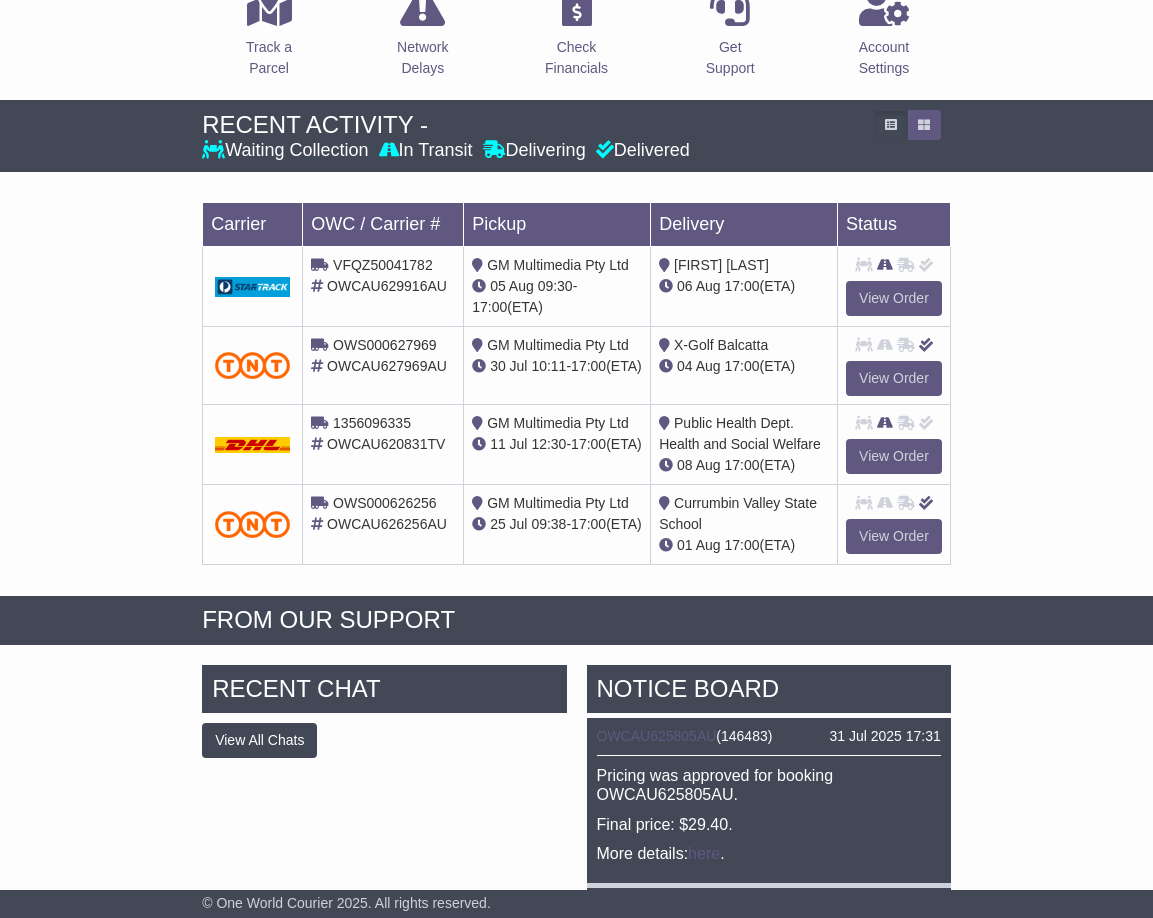 click at bounding box center (894, 345) 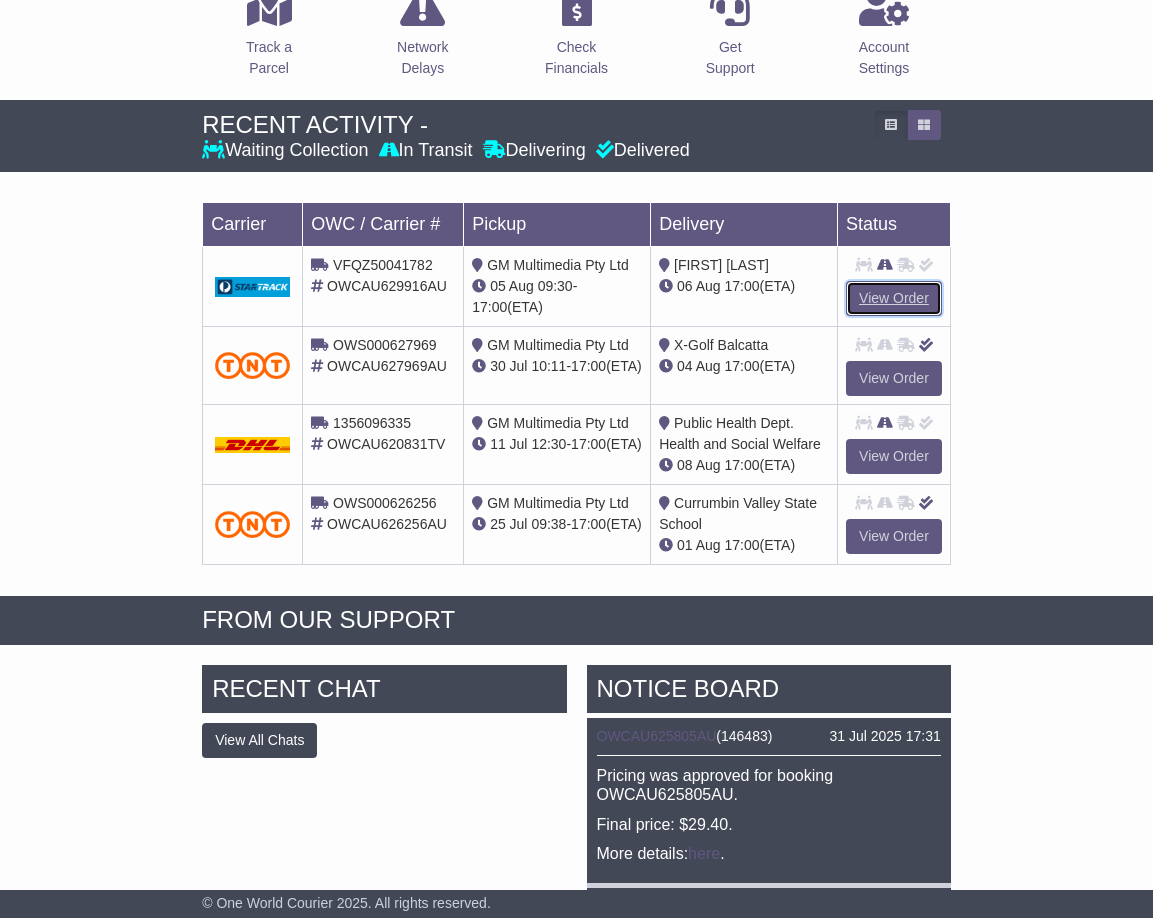 click on "View Order" at bounding box center [894, 298] 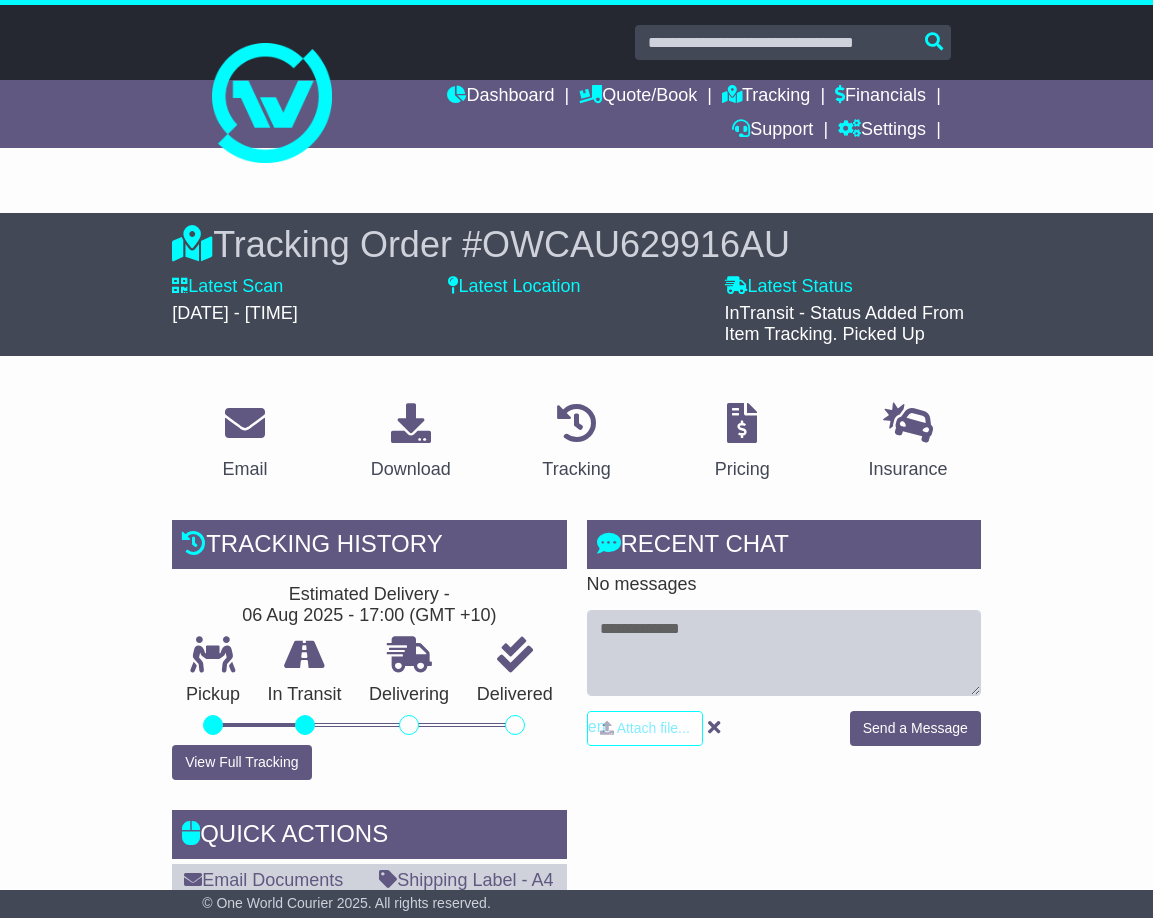 scroll, scrollTop: 0, scrollLeft: 0, axis: both 